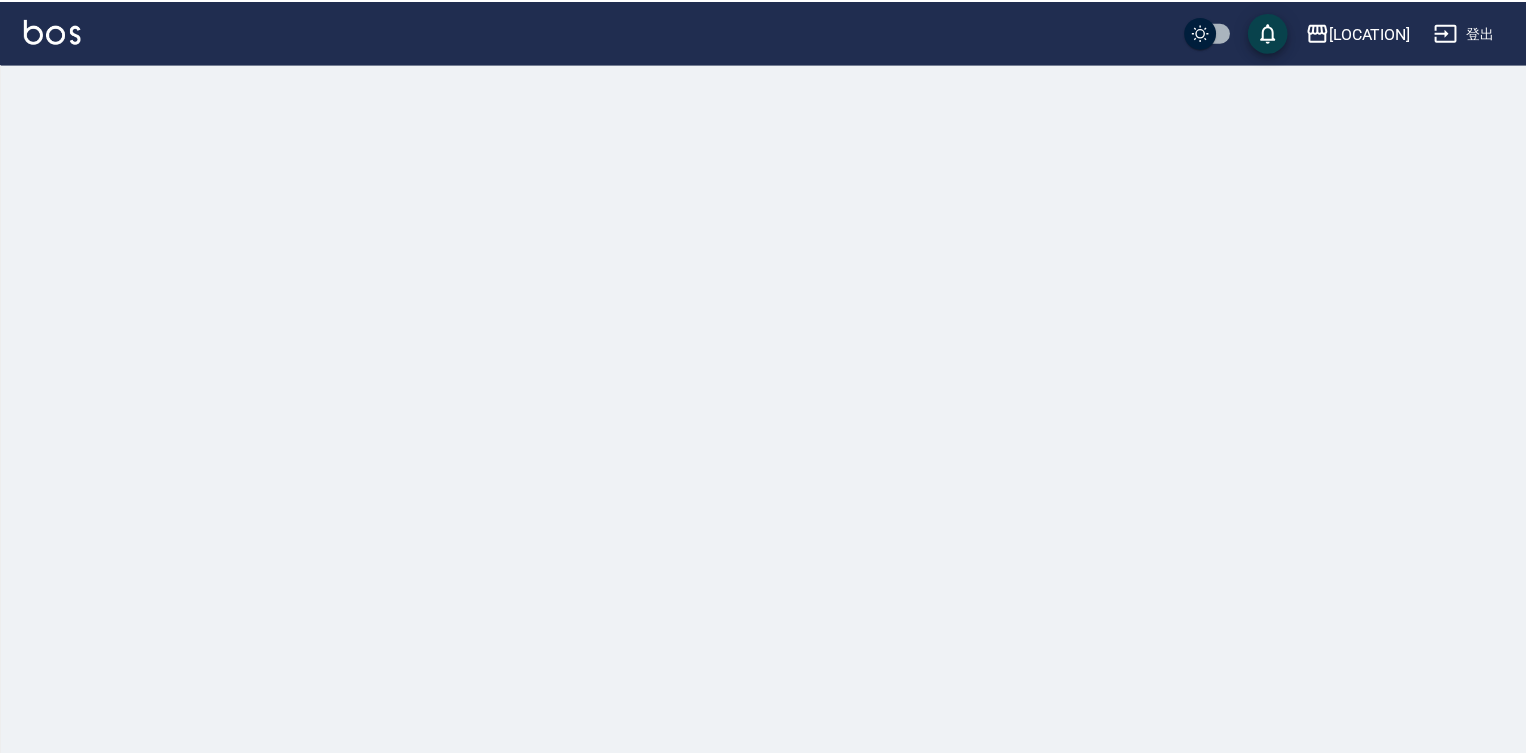 scroll, scrollTop: 0, scrollLeft: 0, axis: both 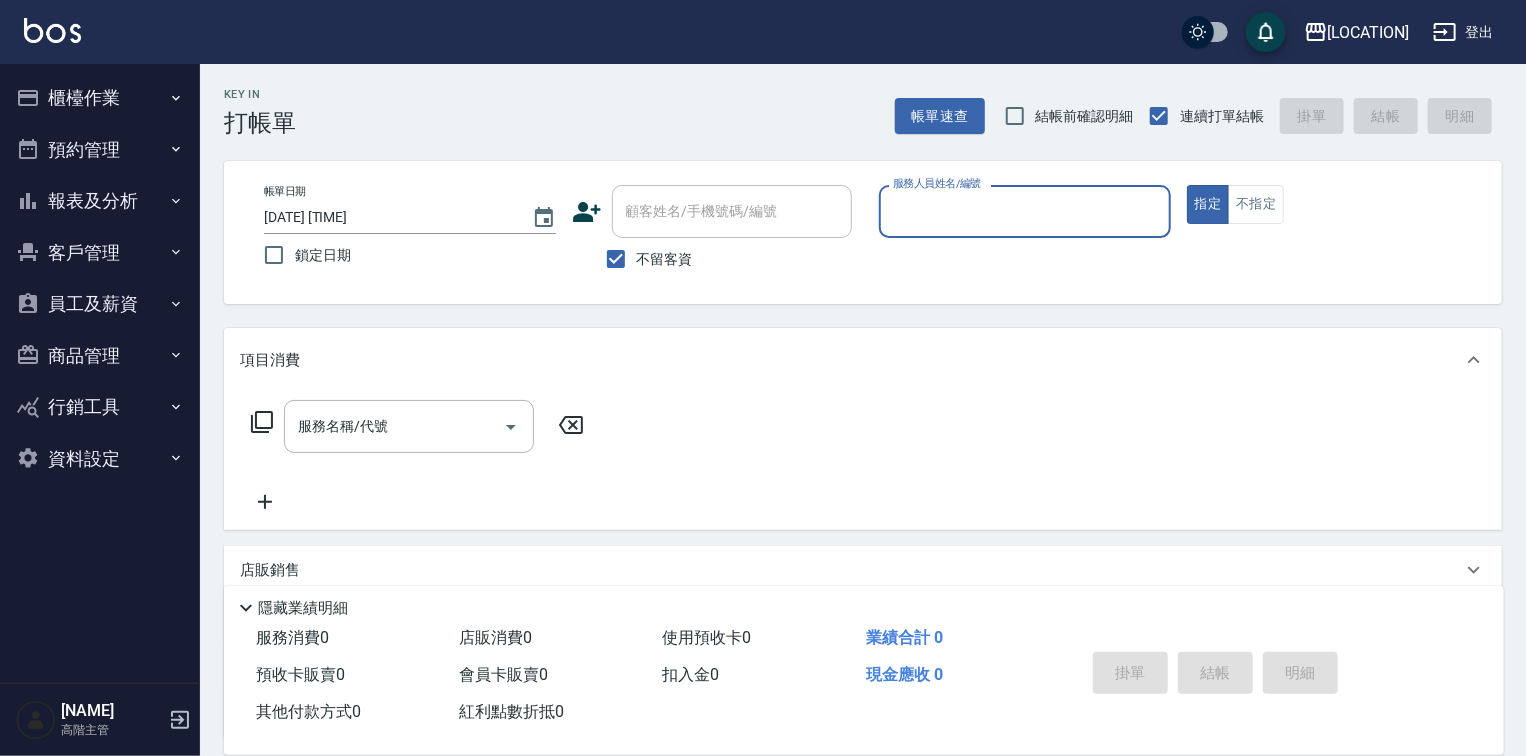 click on "櫃檯作業" at bounding box center [100, 98] 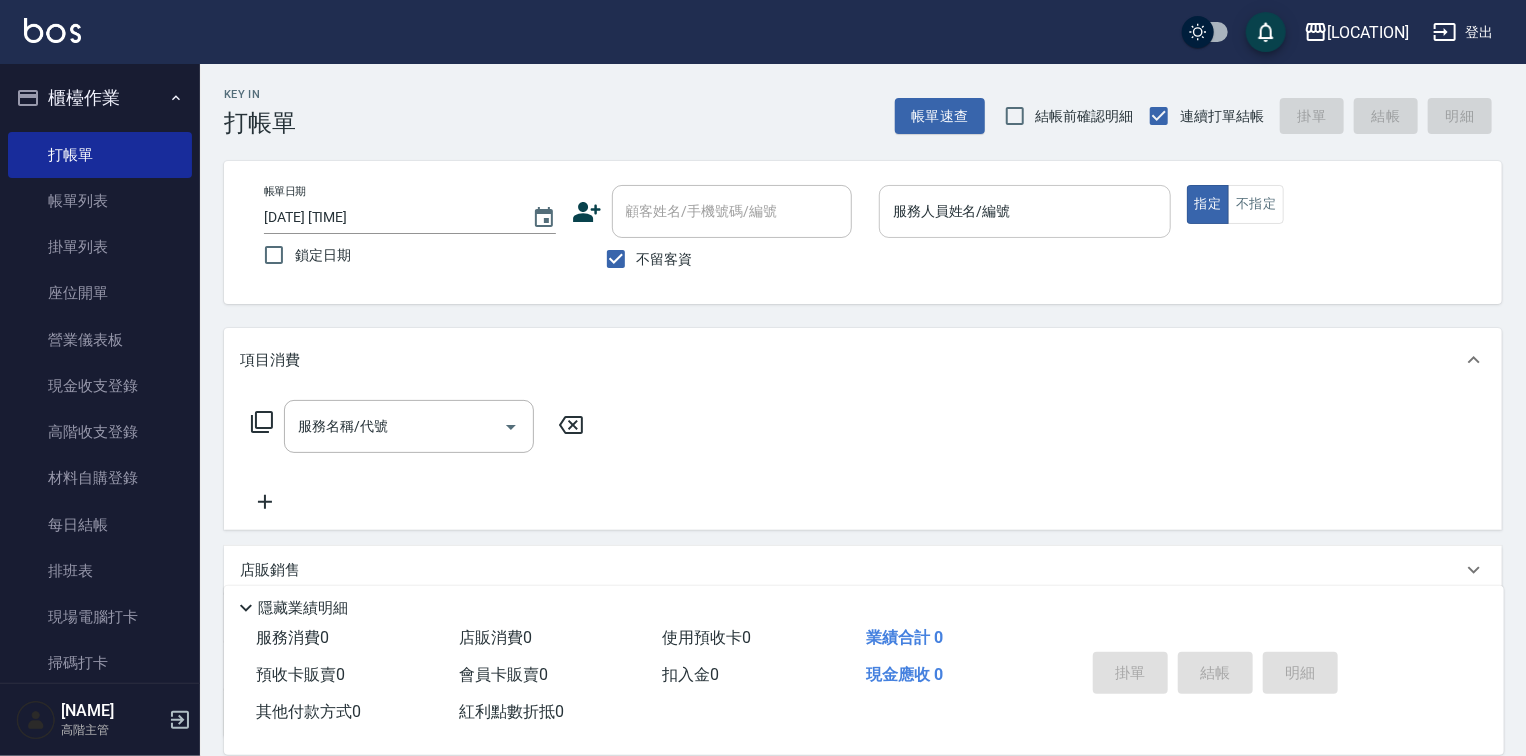 drag, startPoint x: 1040, startPoint y: 222, endPoint x: 1032, endPoint y: 234, distance: 14.422205 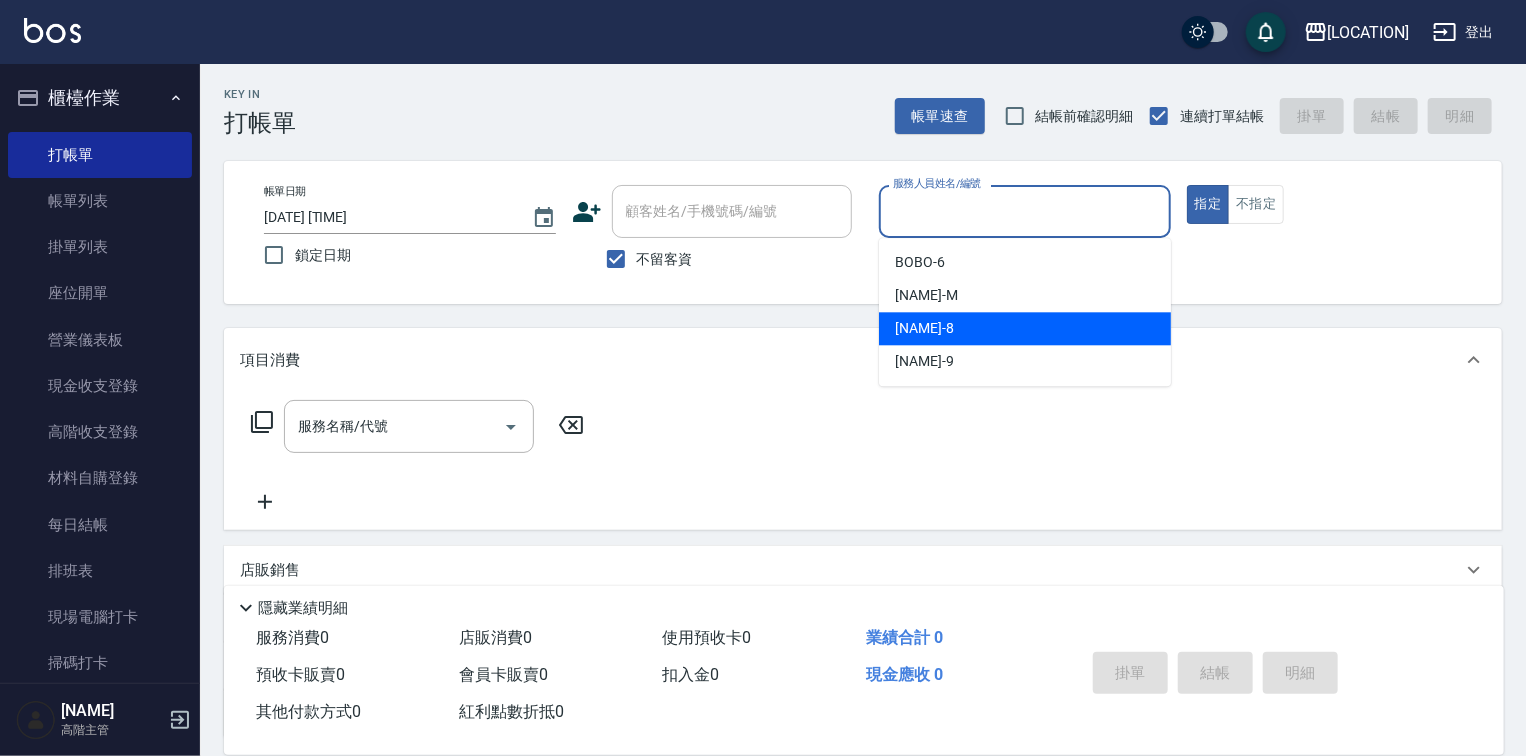 click on "[NAME] -[NUMBER]" at bounding box center [1025, 328] 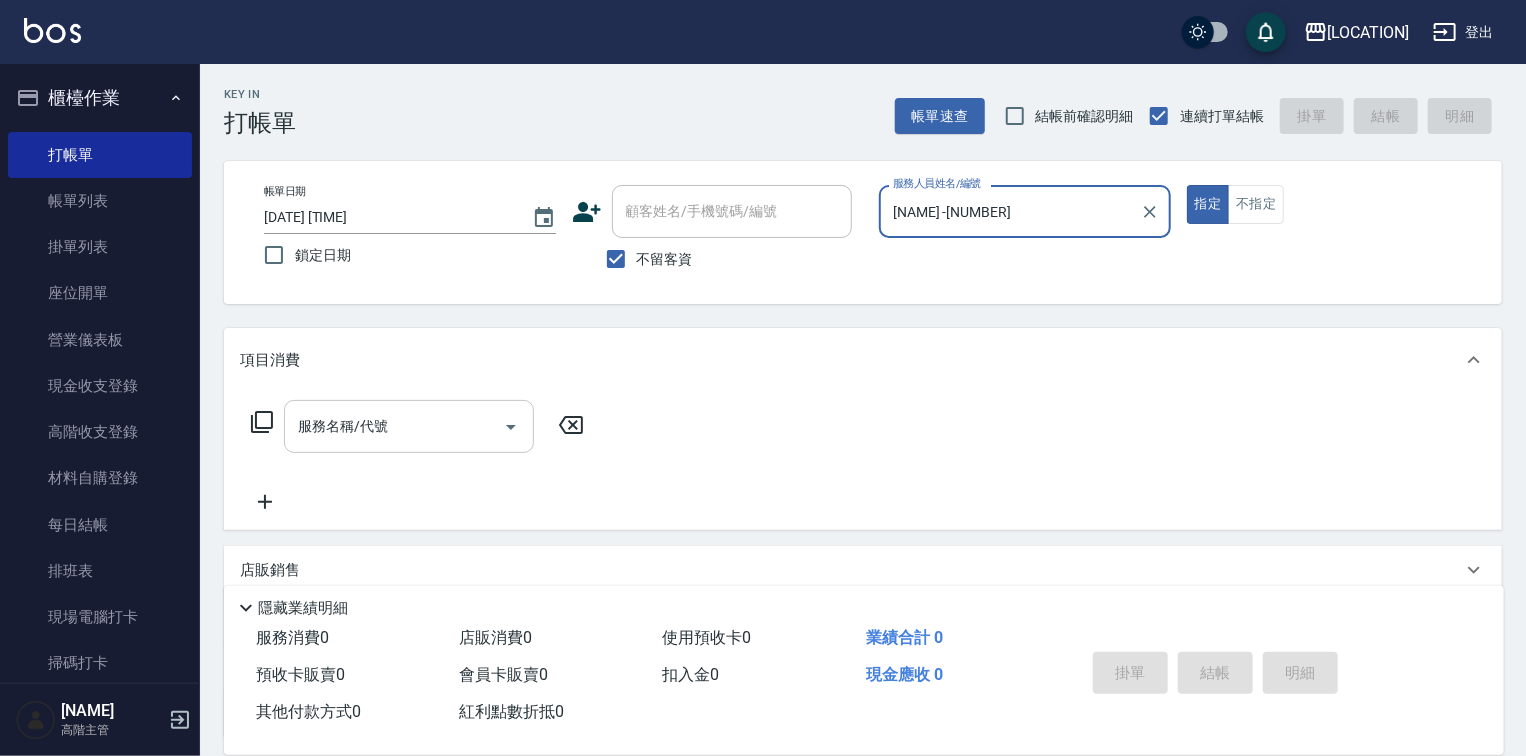 click on "服務名稱/代號" at bounding box center [394, 426] 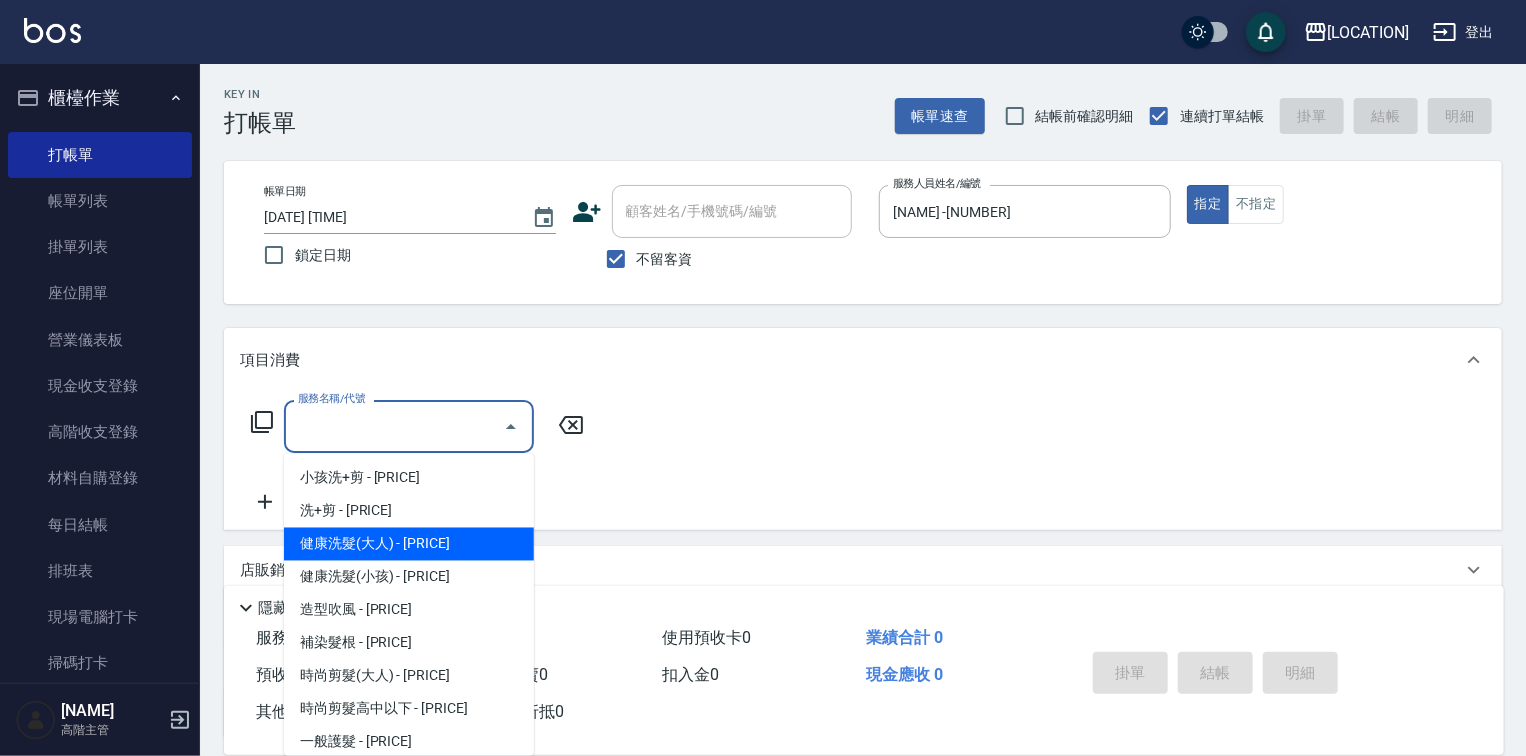 click on "健康洗髮(大人) - [PRICE]" at bounding box center [409, 544] 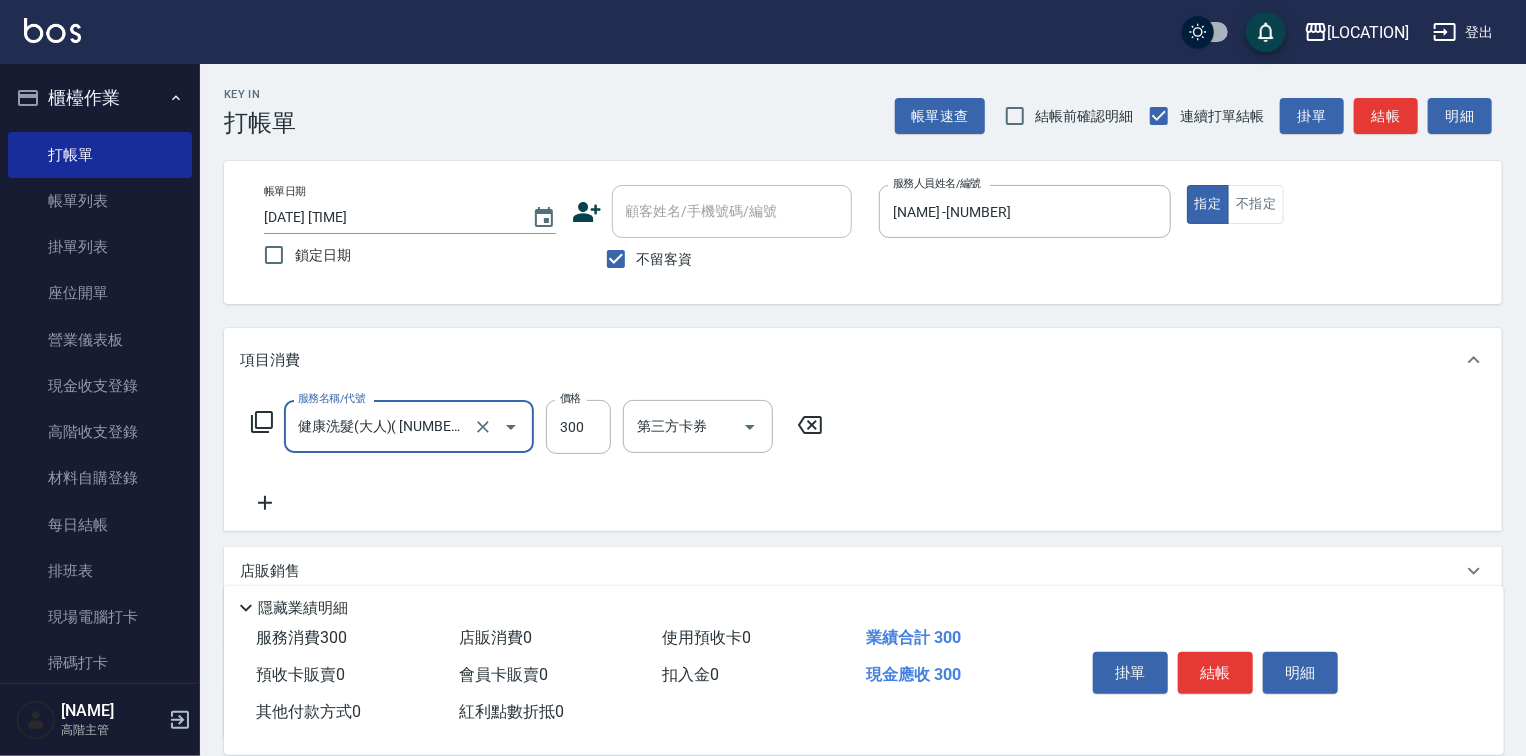 type on "健康洗髮(大人)( [NUMBER] )" 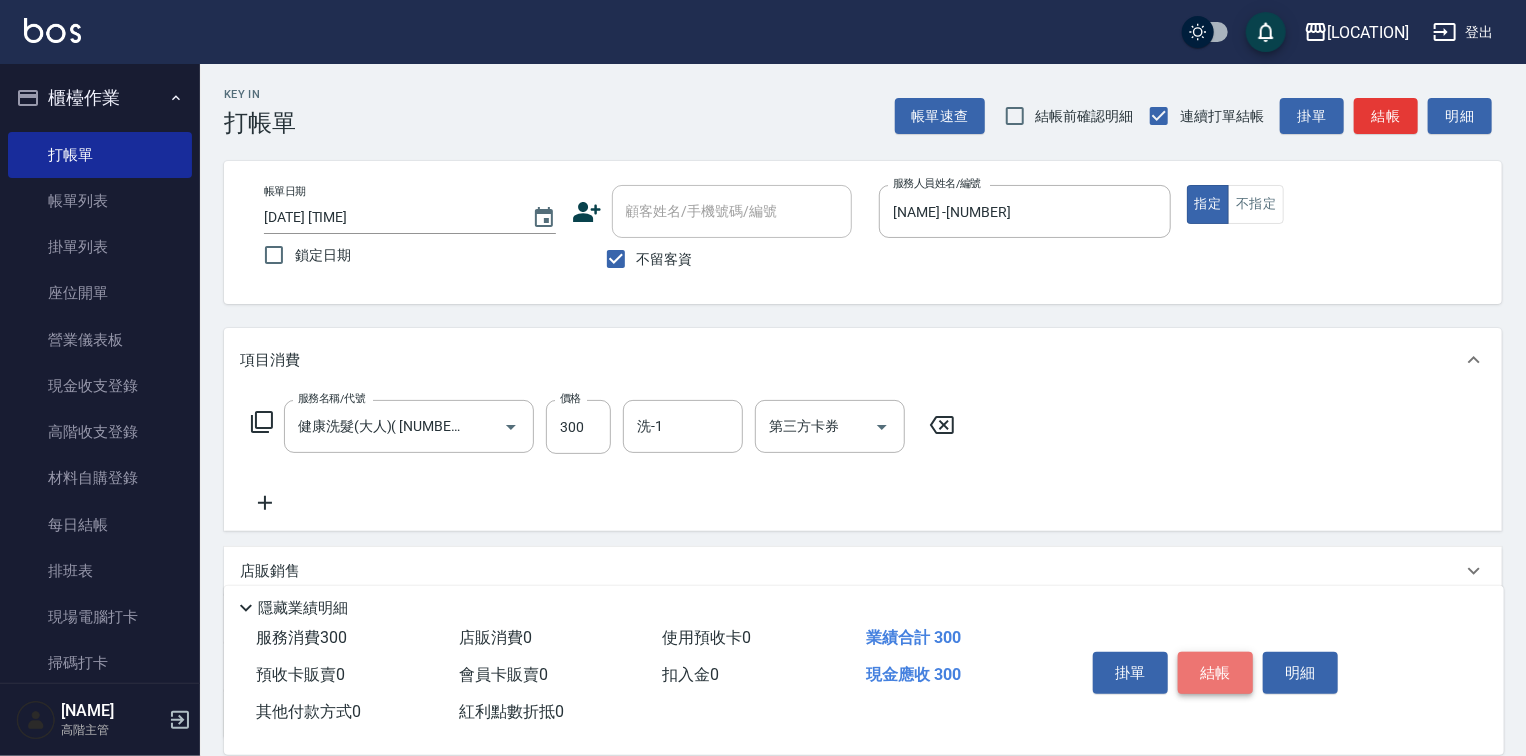 click on "結帳" at bounding box center [1215, 673] 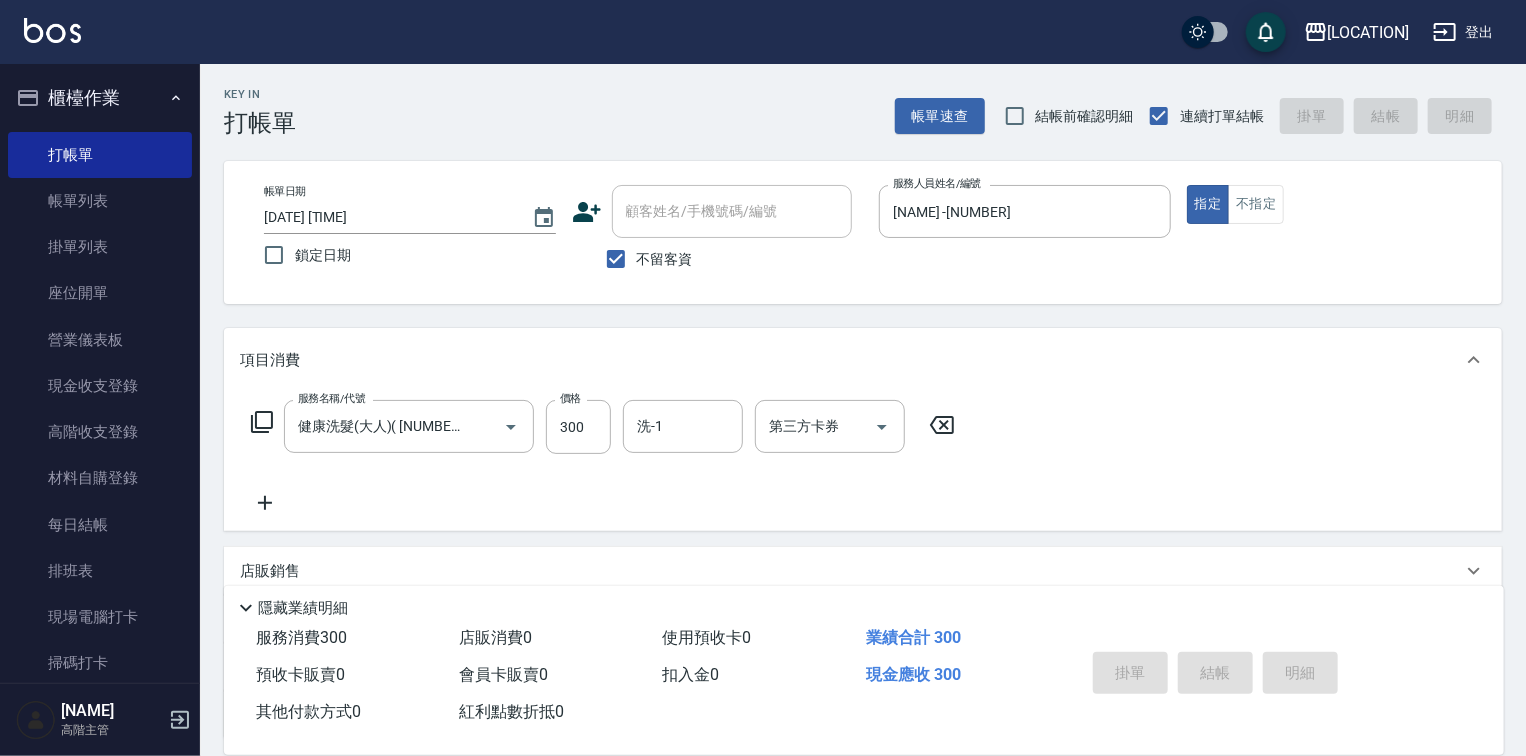 type on "[DATE] [TIME]" 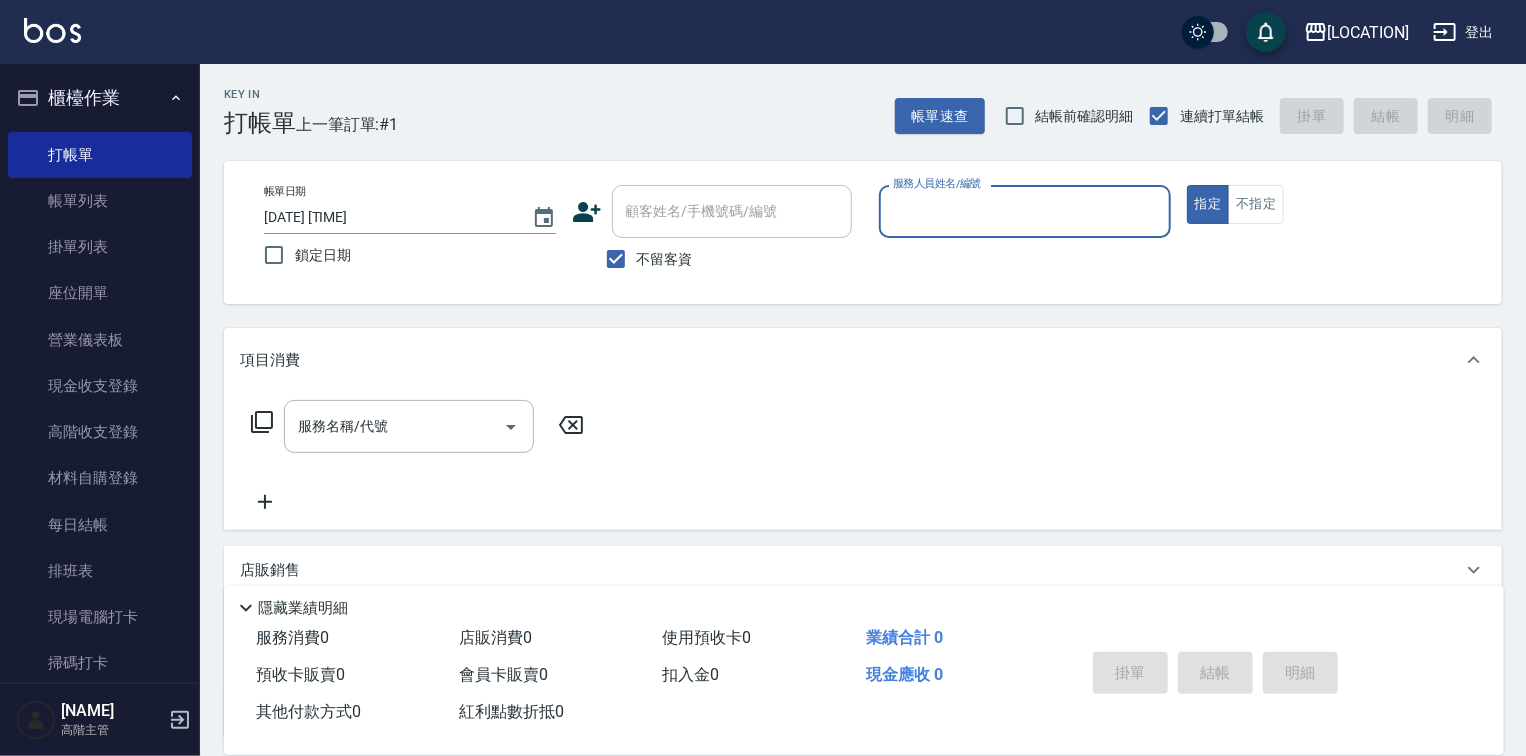 click on "服務人員姓名/編號" at bounding box center [1025, 211] 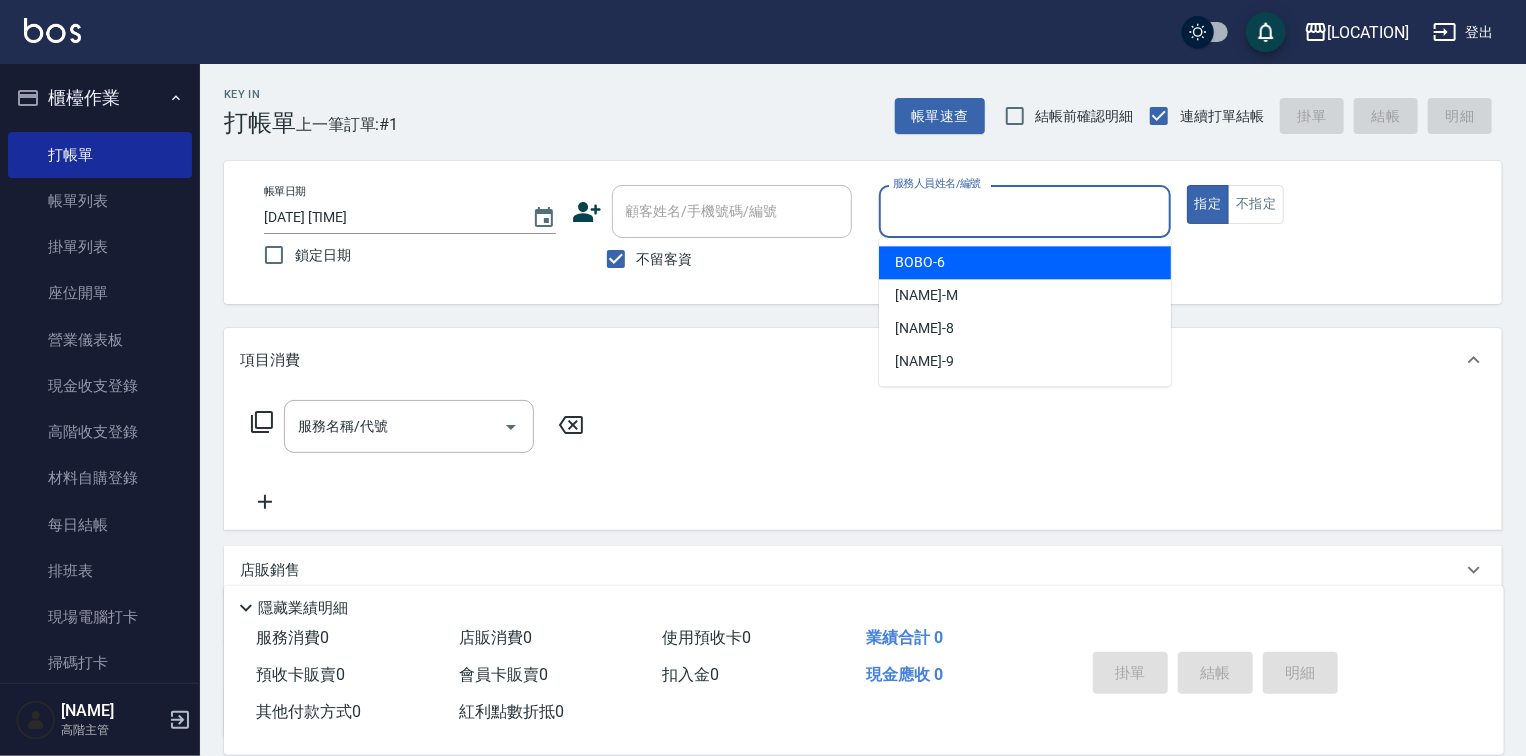 click on "BOBO -[NUMBER]" at bounding box center [1025, 262] 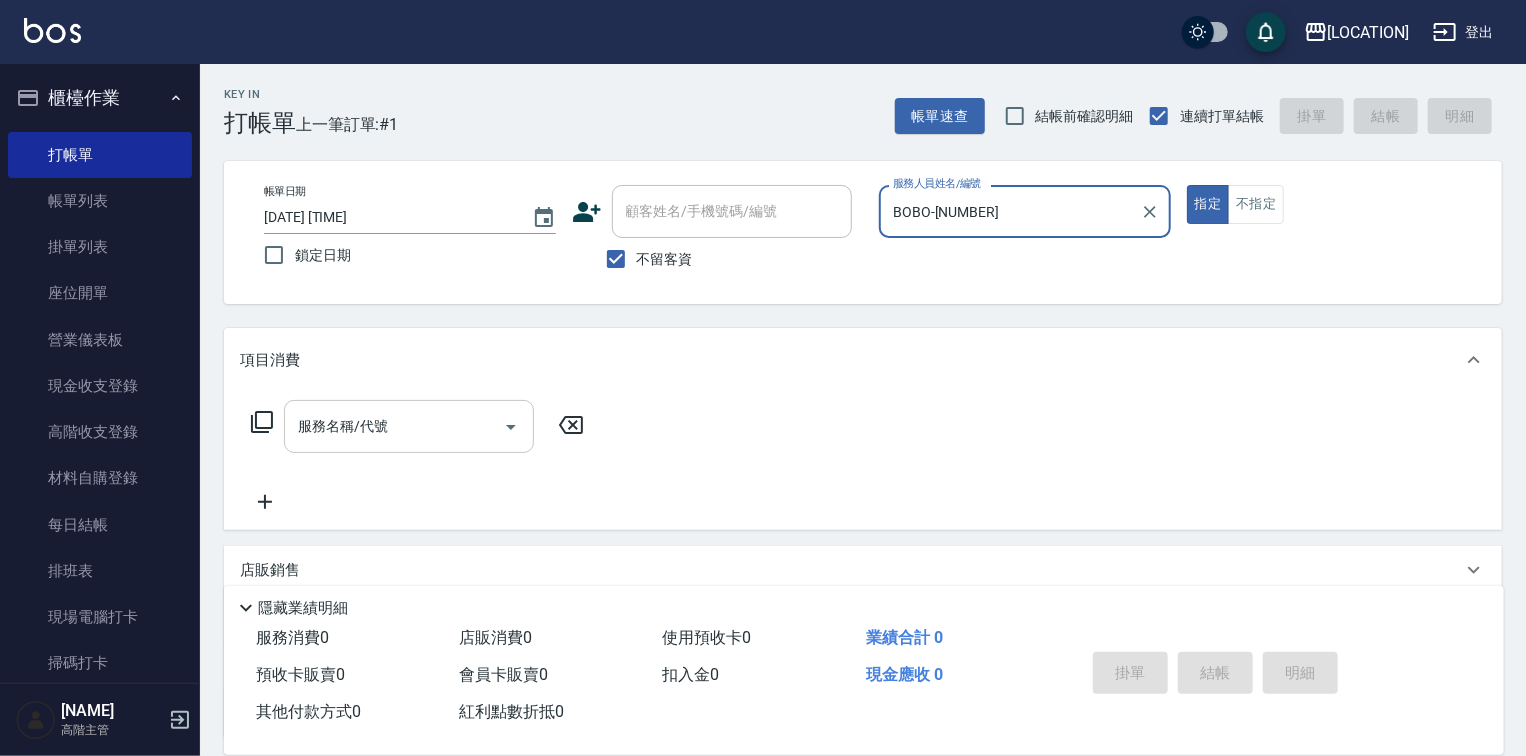 click on "服務名稱/代號" at bounding box center (394, 426) 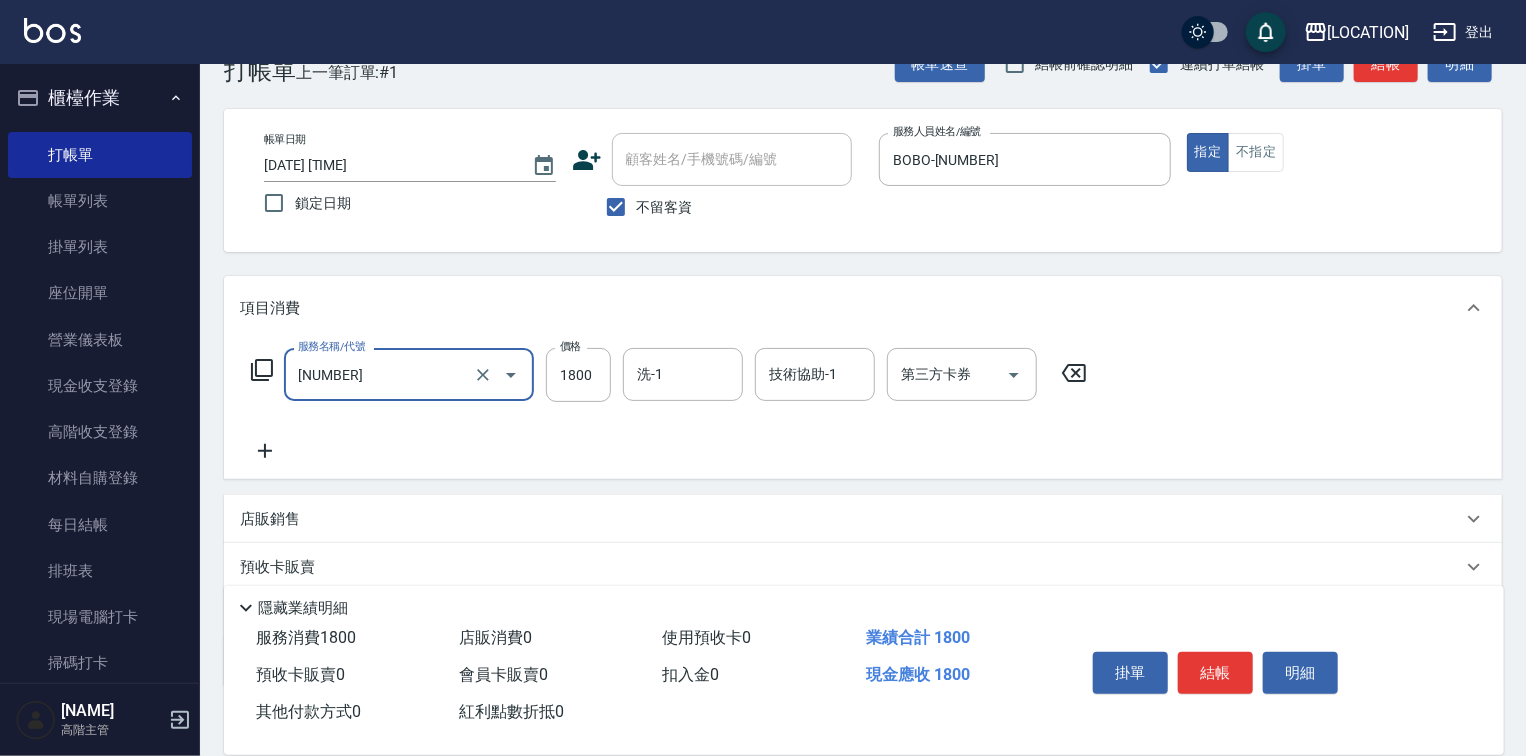 scroll, scrollTop: 80, scrollLeft: 0, axis: vertical 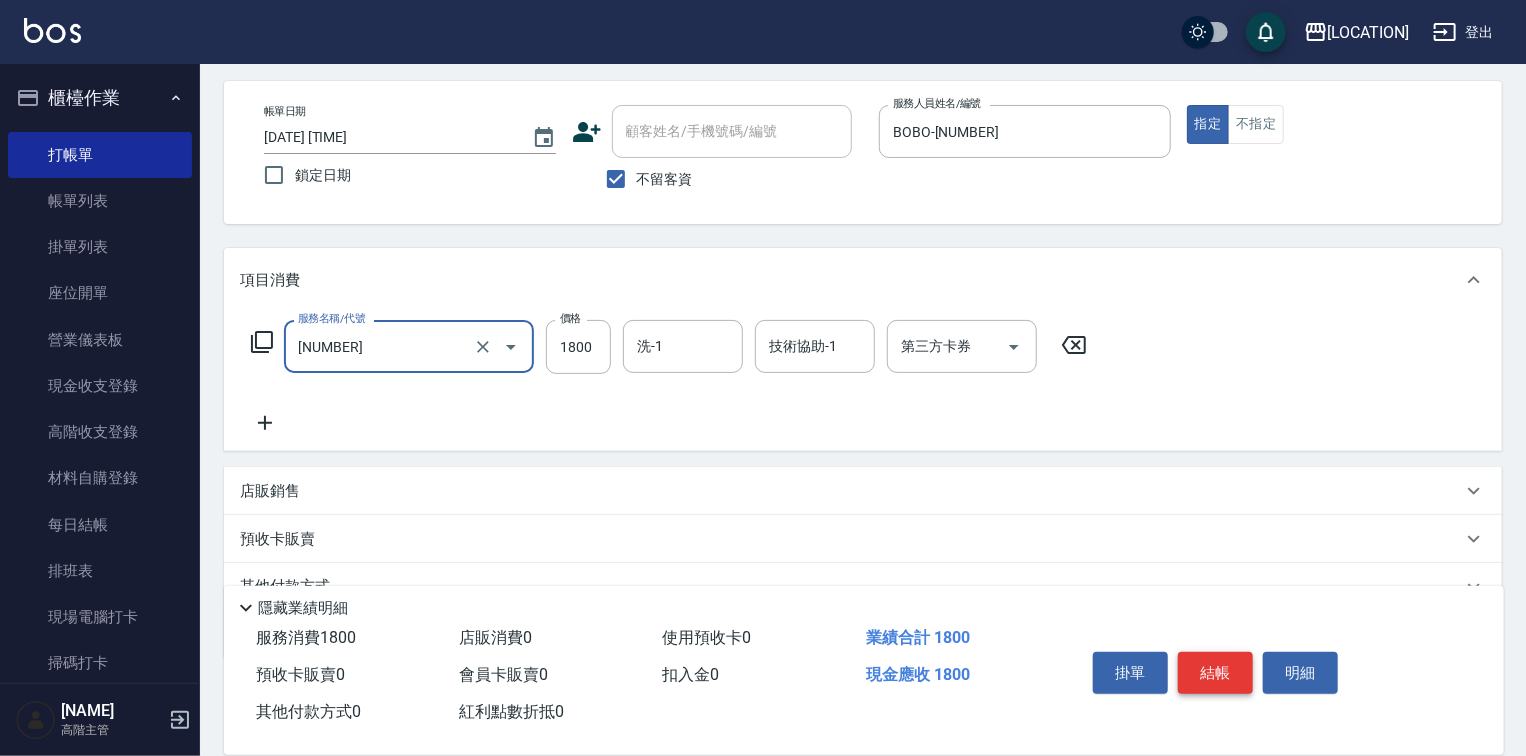 type on "時尚染髮(中)( [NUMBER] )" 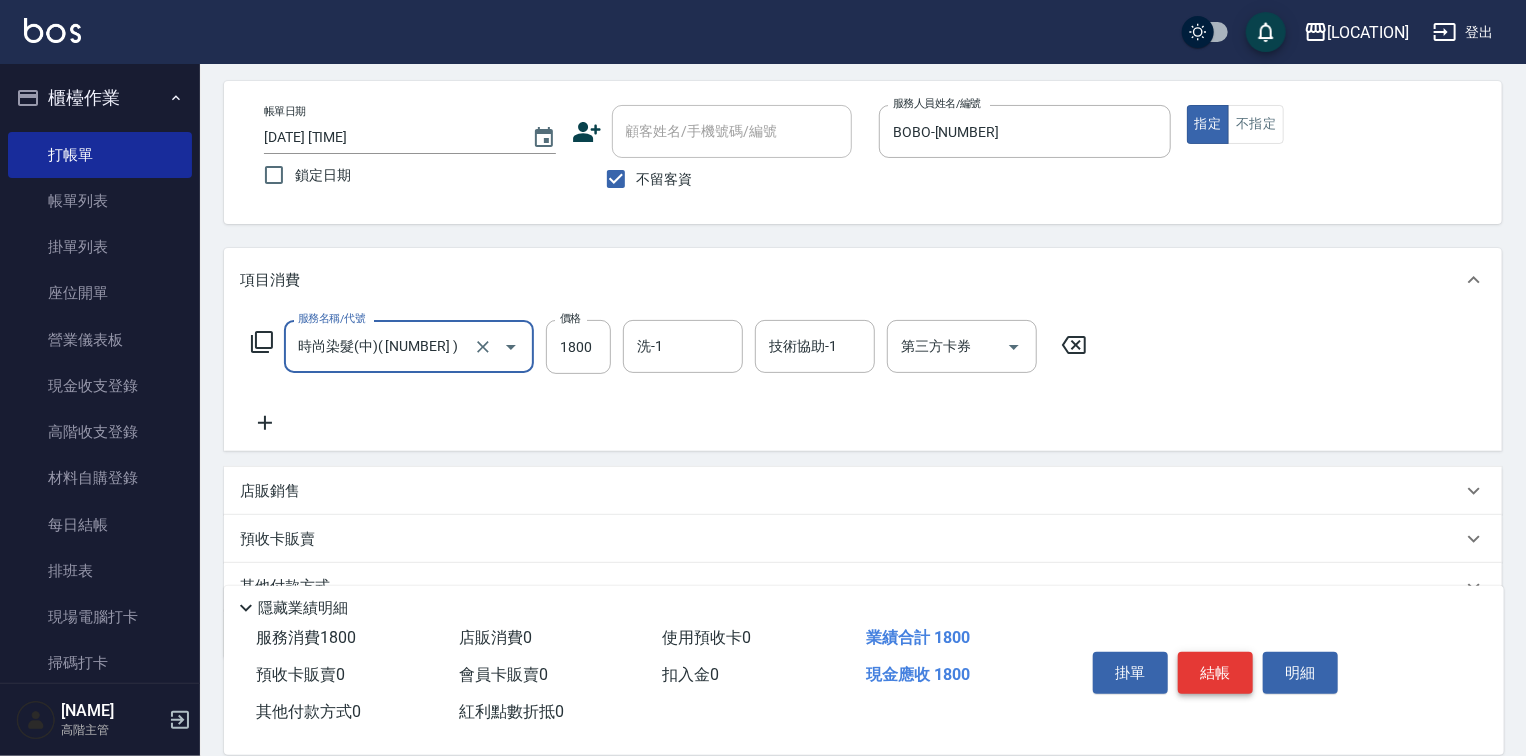 click on "結帳" at bounding box center [1215, 673] 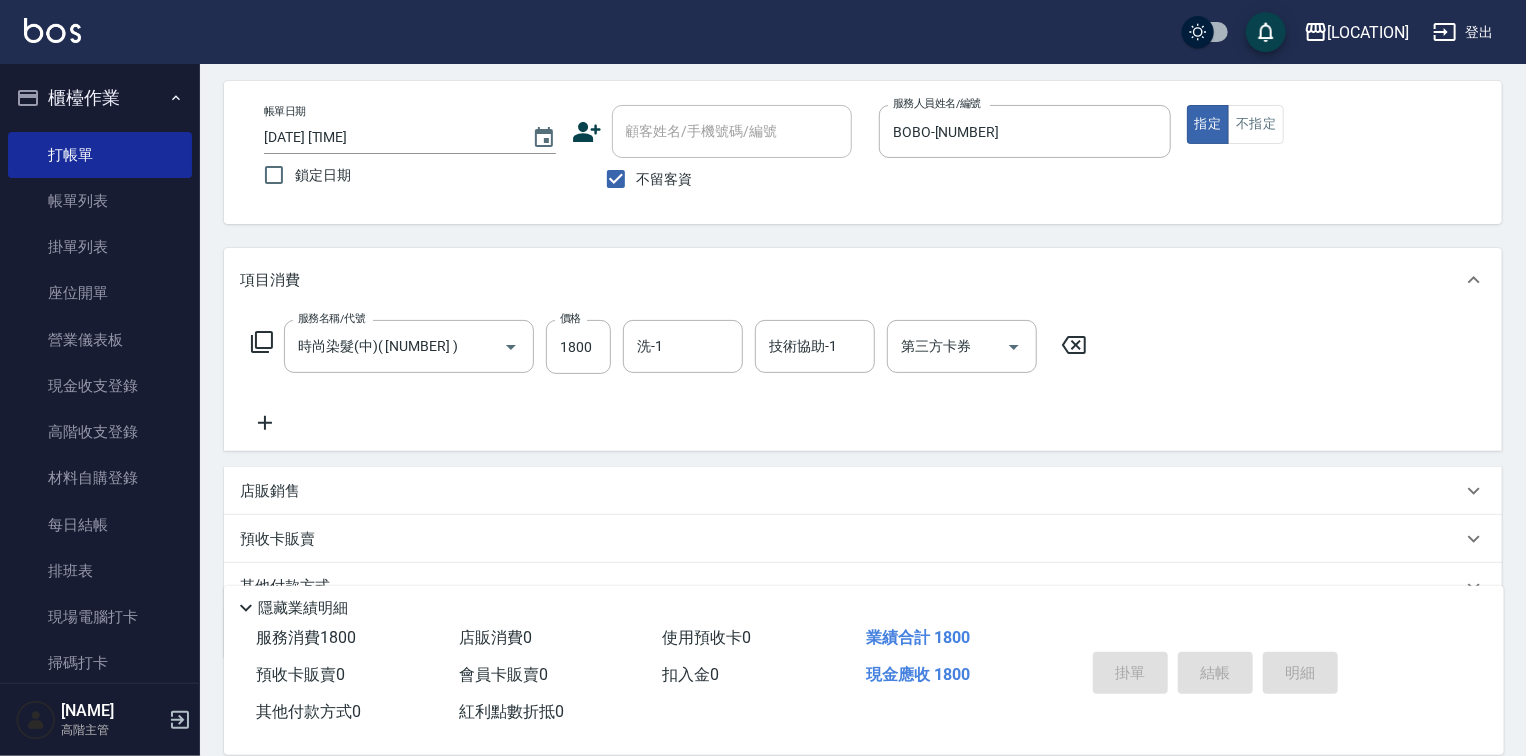 type 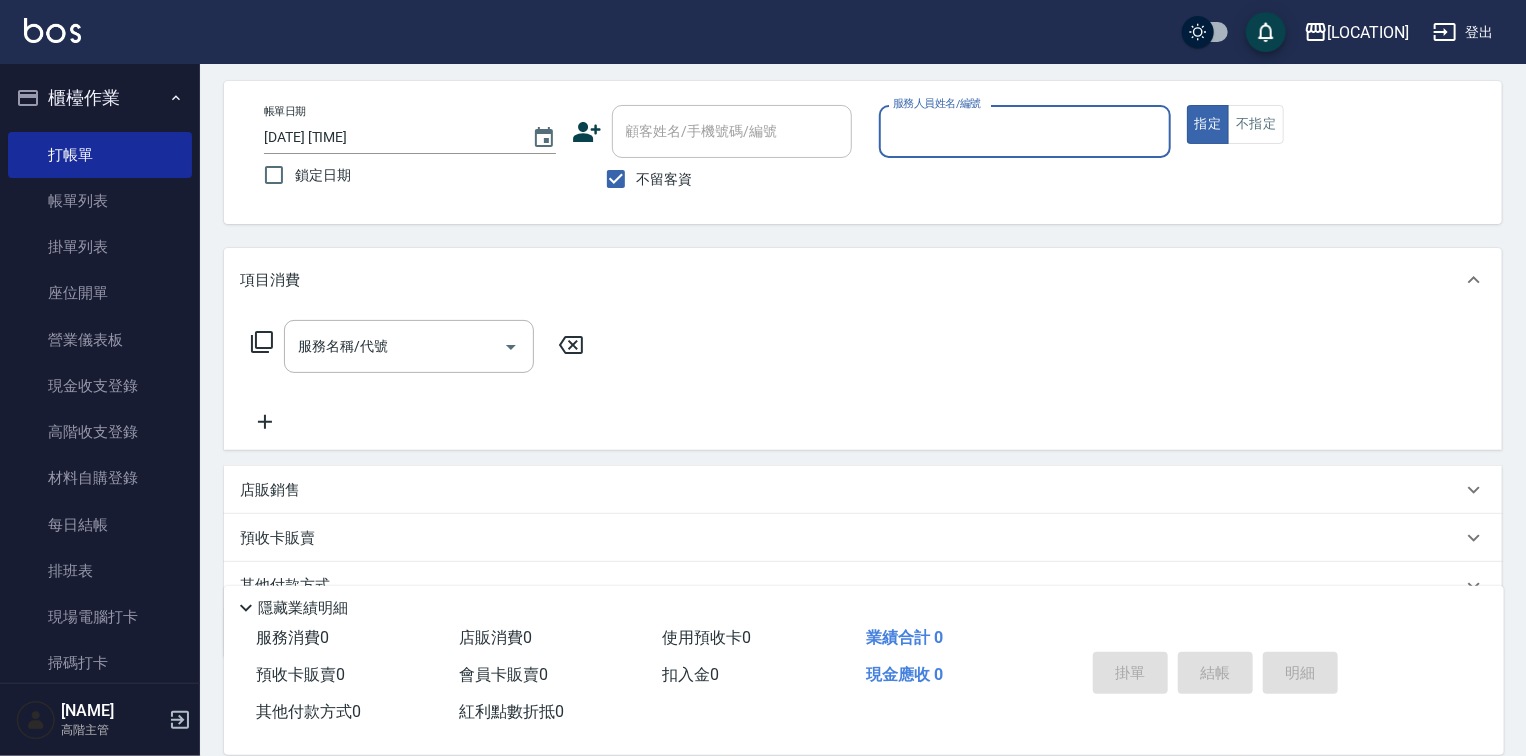 click on "服務人員姓名/編號" at bounding box center (1025, 131) 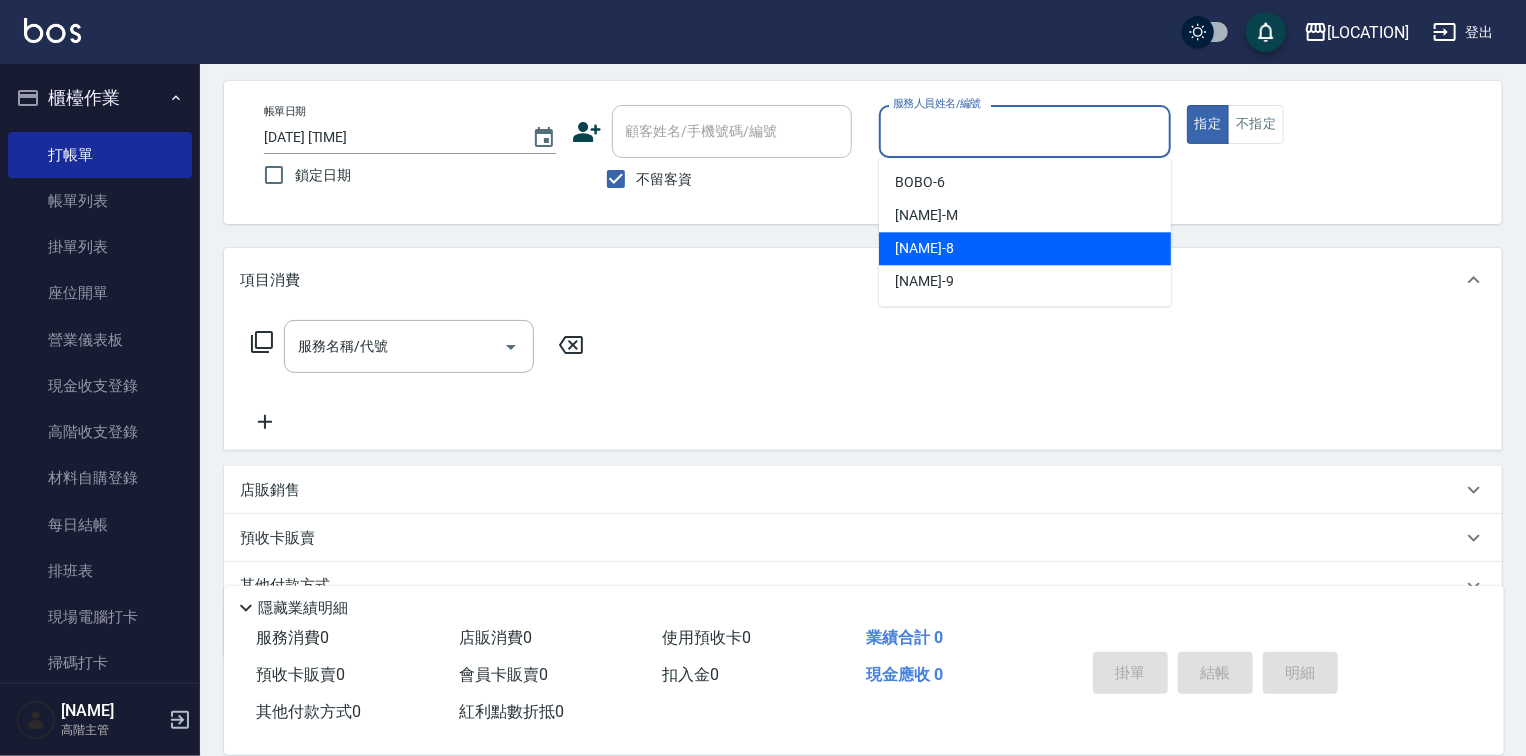 click on "[NAME] -[NUMBER]" at bounding box center [1025, 248] 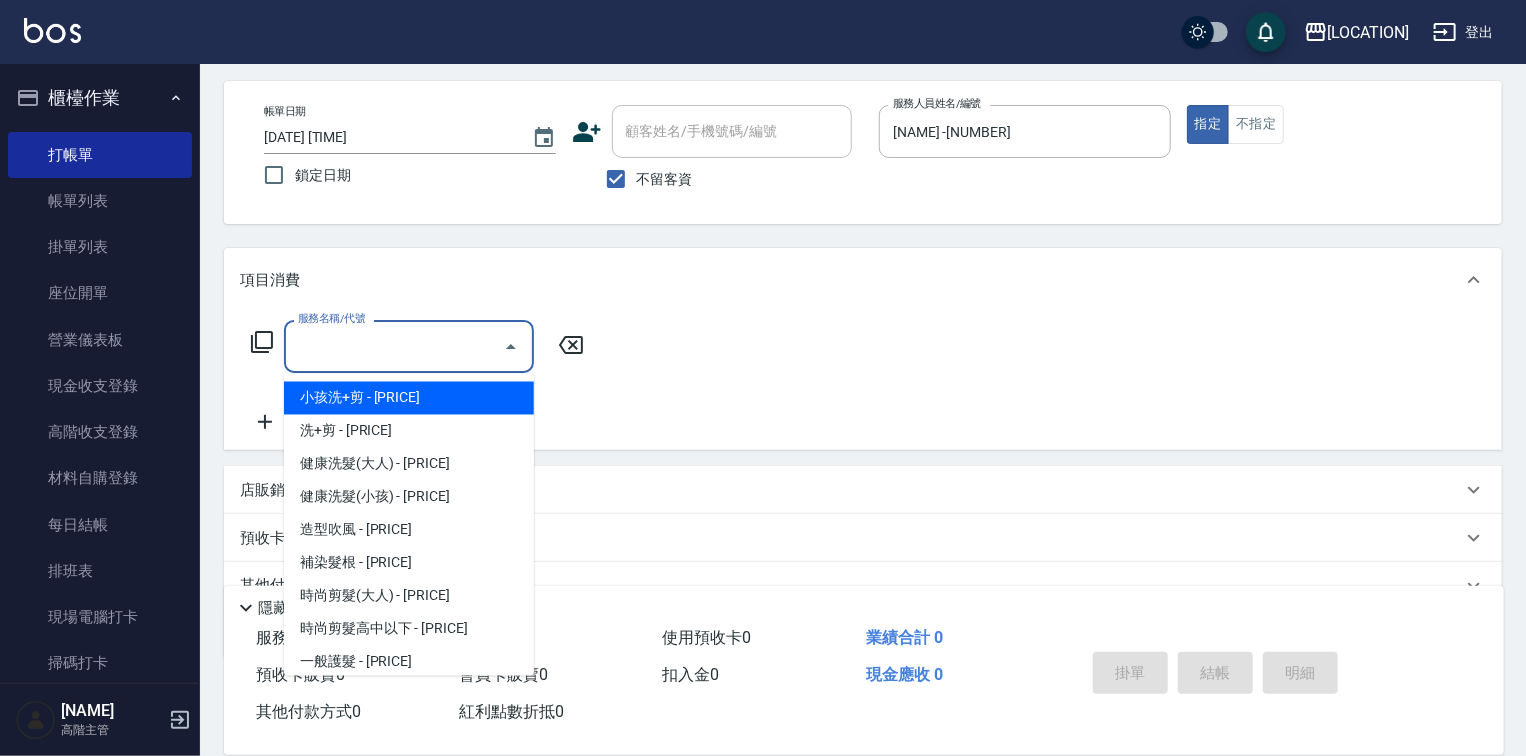 click on "服務名稱/代號" at bounding box center (394, 346) 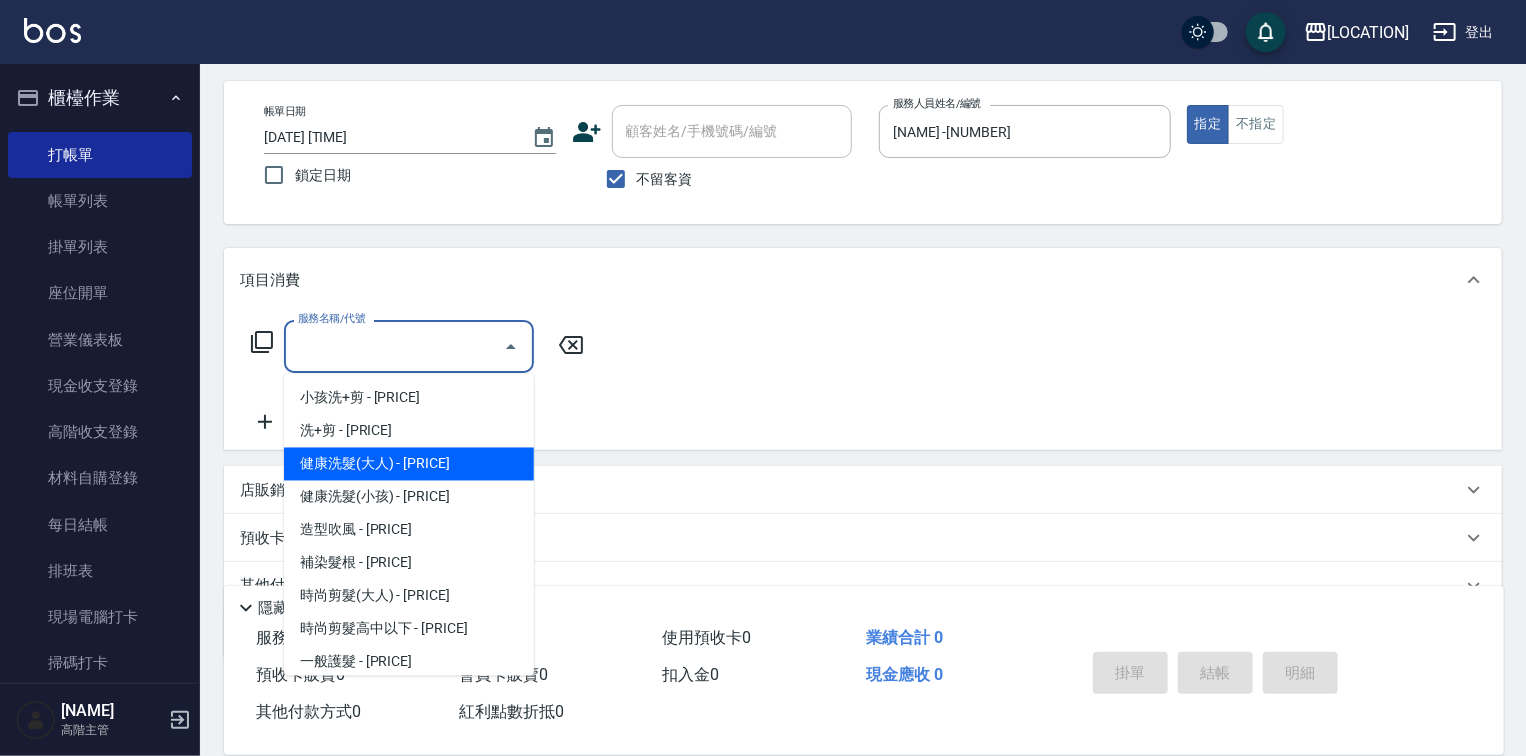 click on "健康洗髮(大人) - [PRICE]" at bounding box center [409, 464] 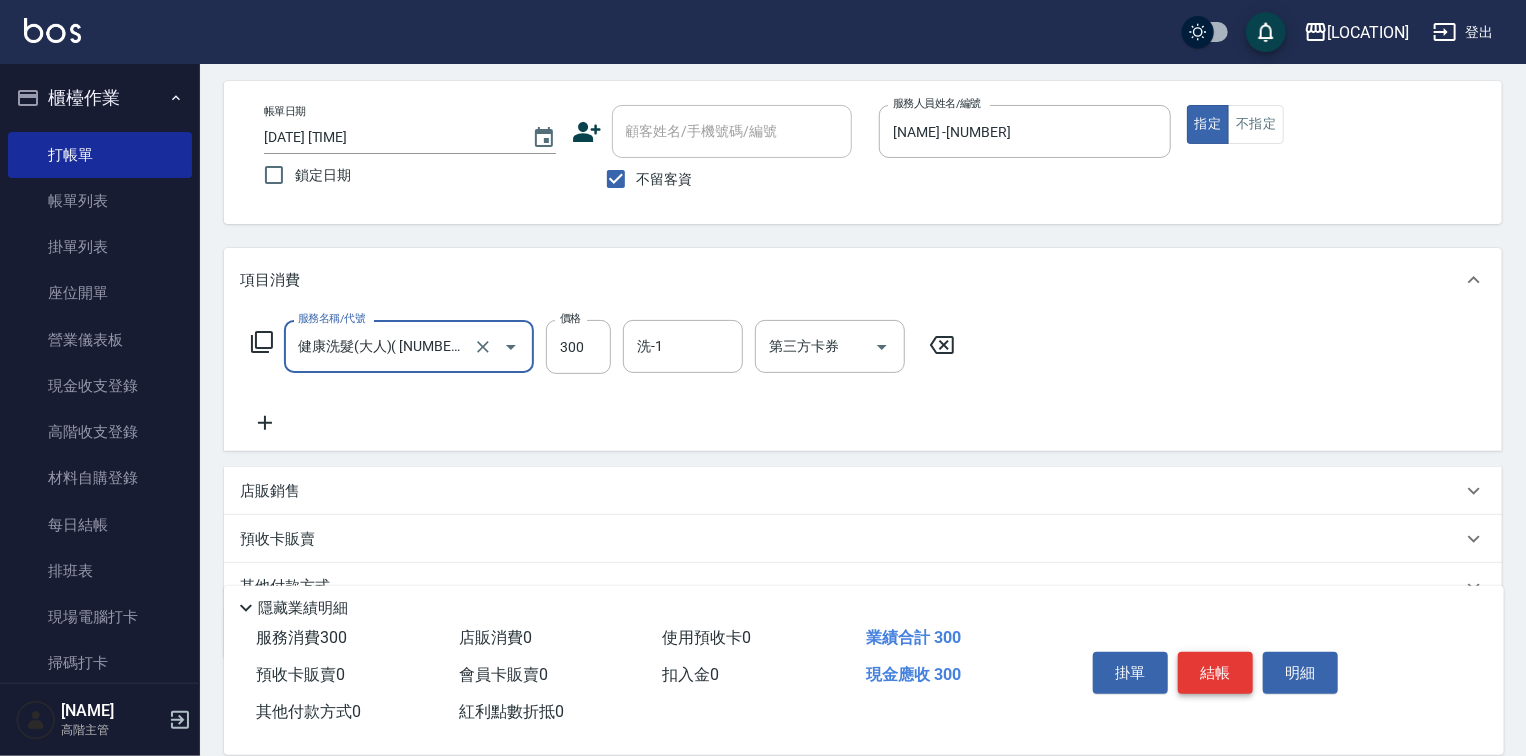 click on "結帳" at bounding box center [1215, 673] 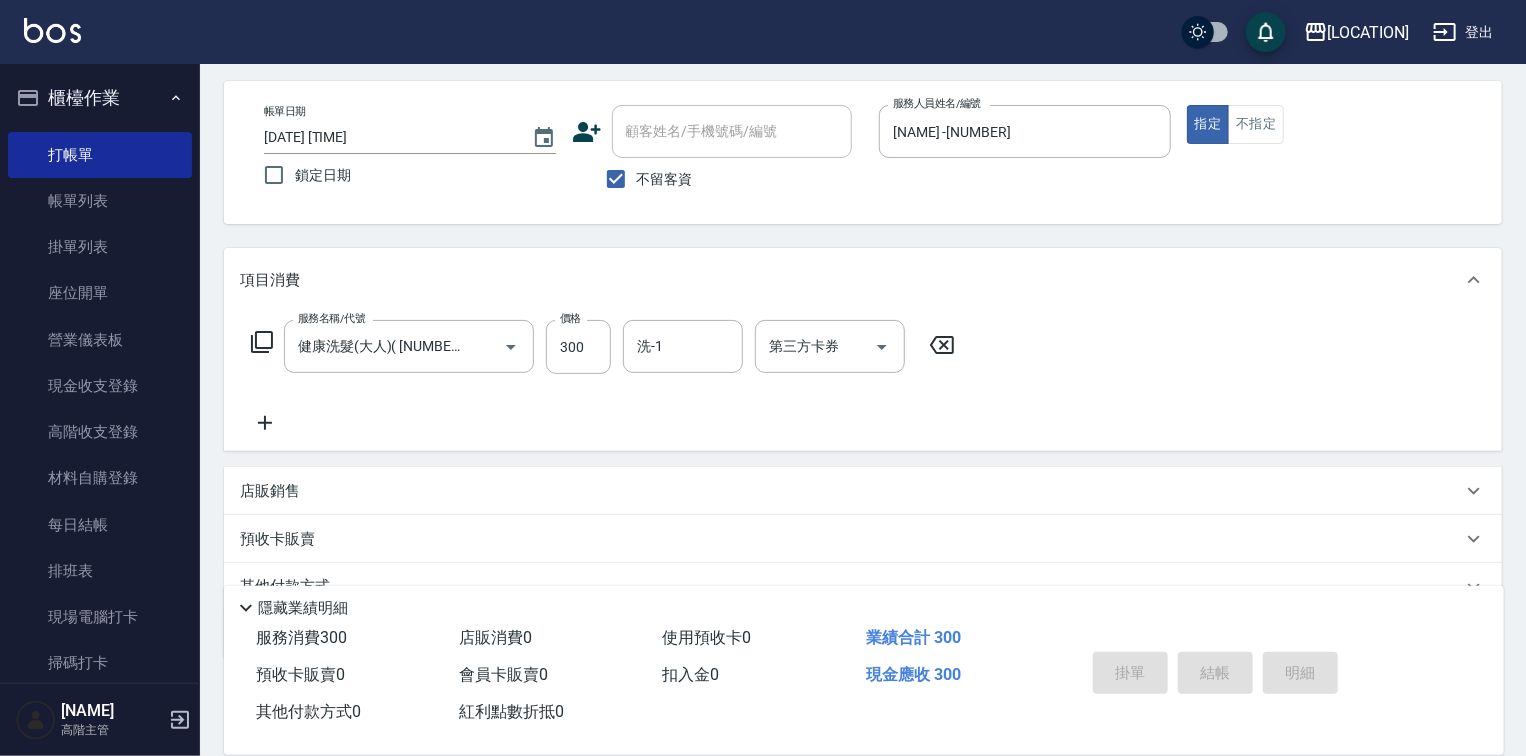 type 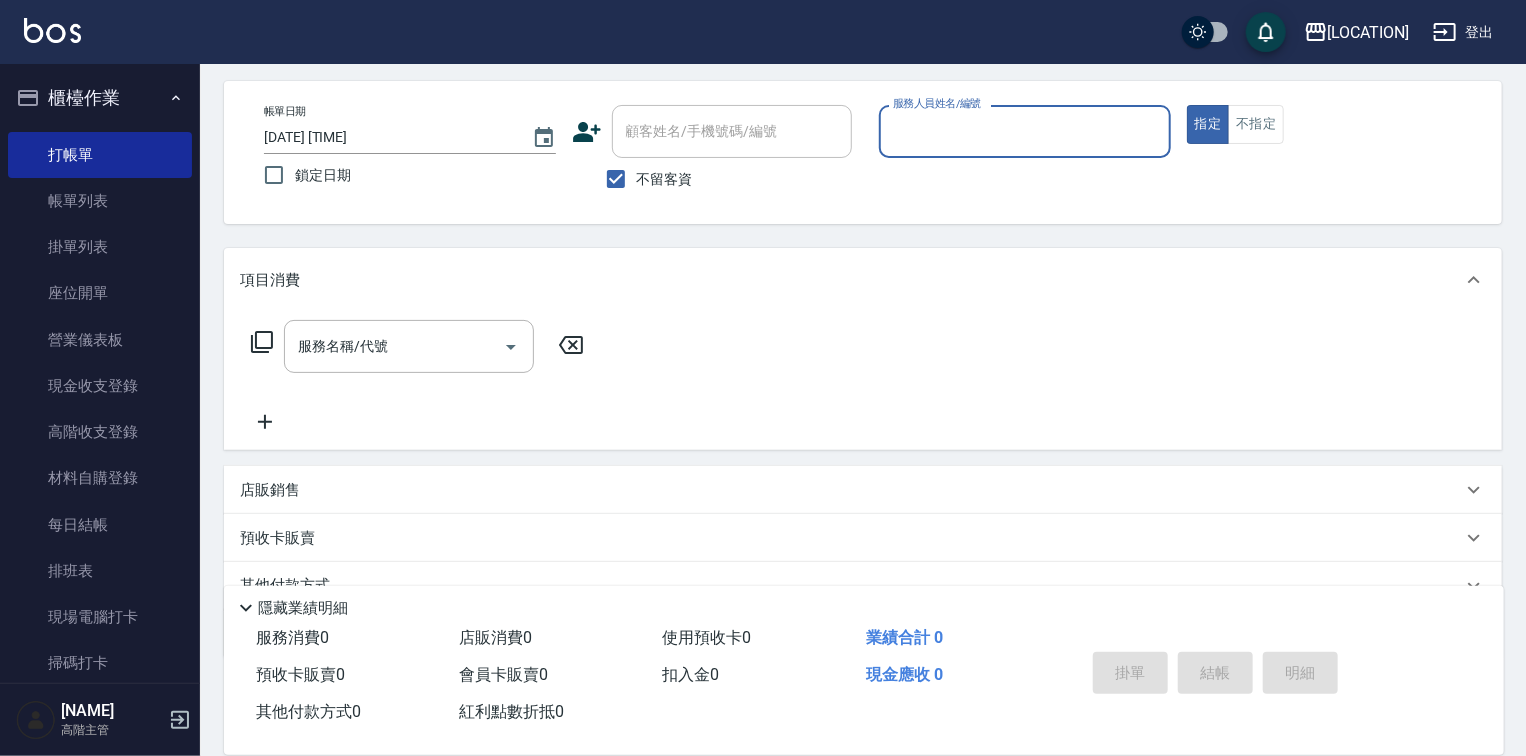 click on "服務人員姓名/編號" at bounding box center [1025, 131] 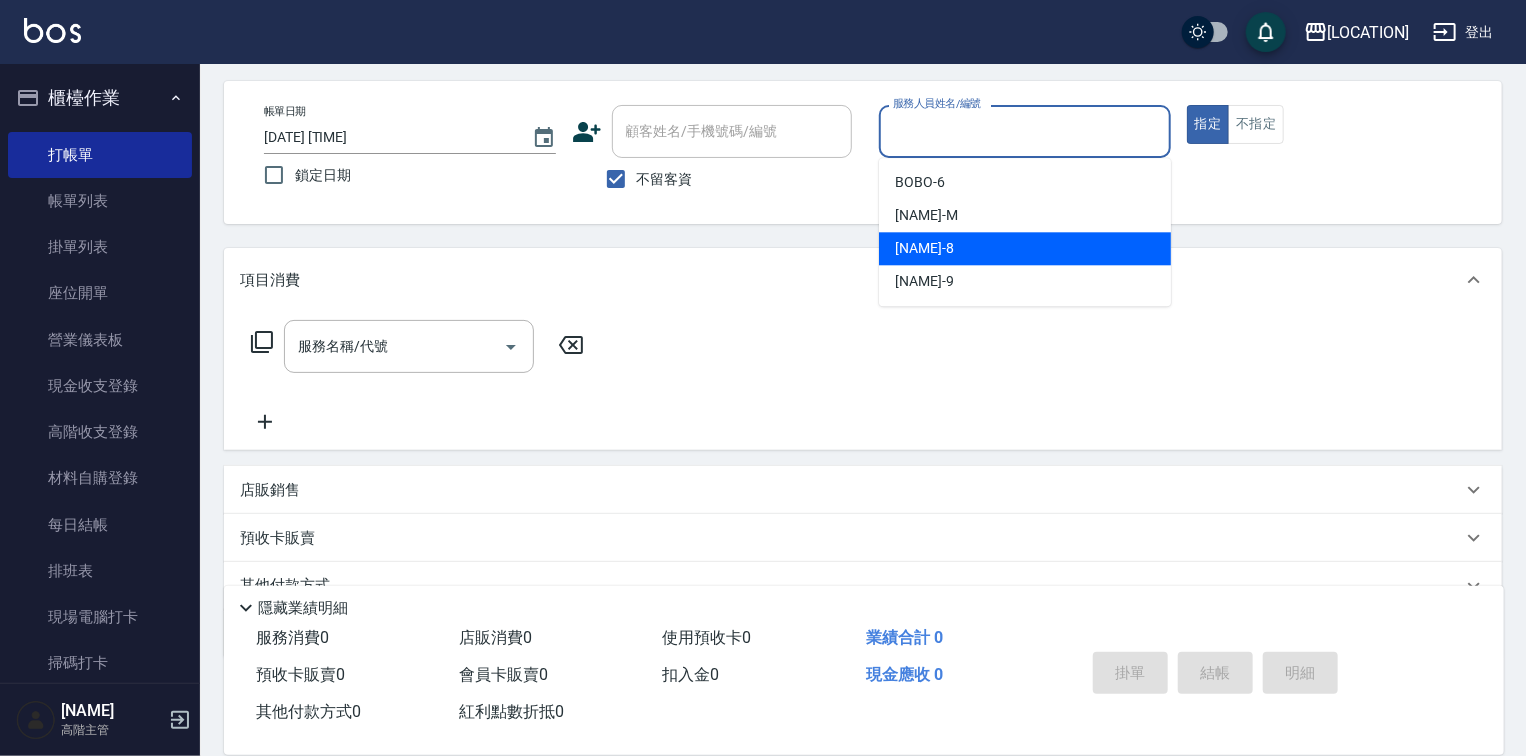click on "[NAME] -[NUMBER]" at bounding box center (1025, 248) 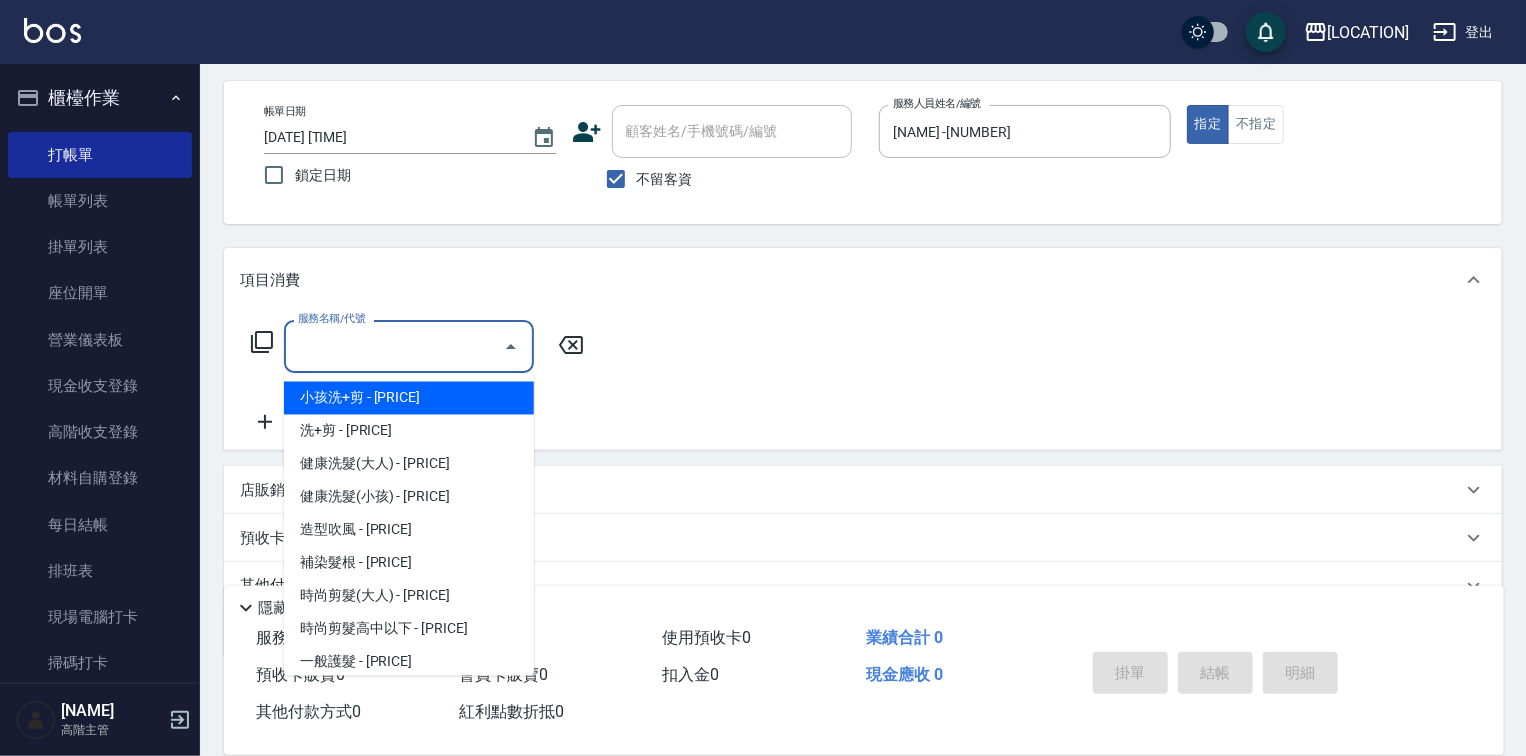 click on "服務名稱/代號" at bounding box center [394, 346] 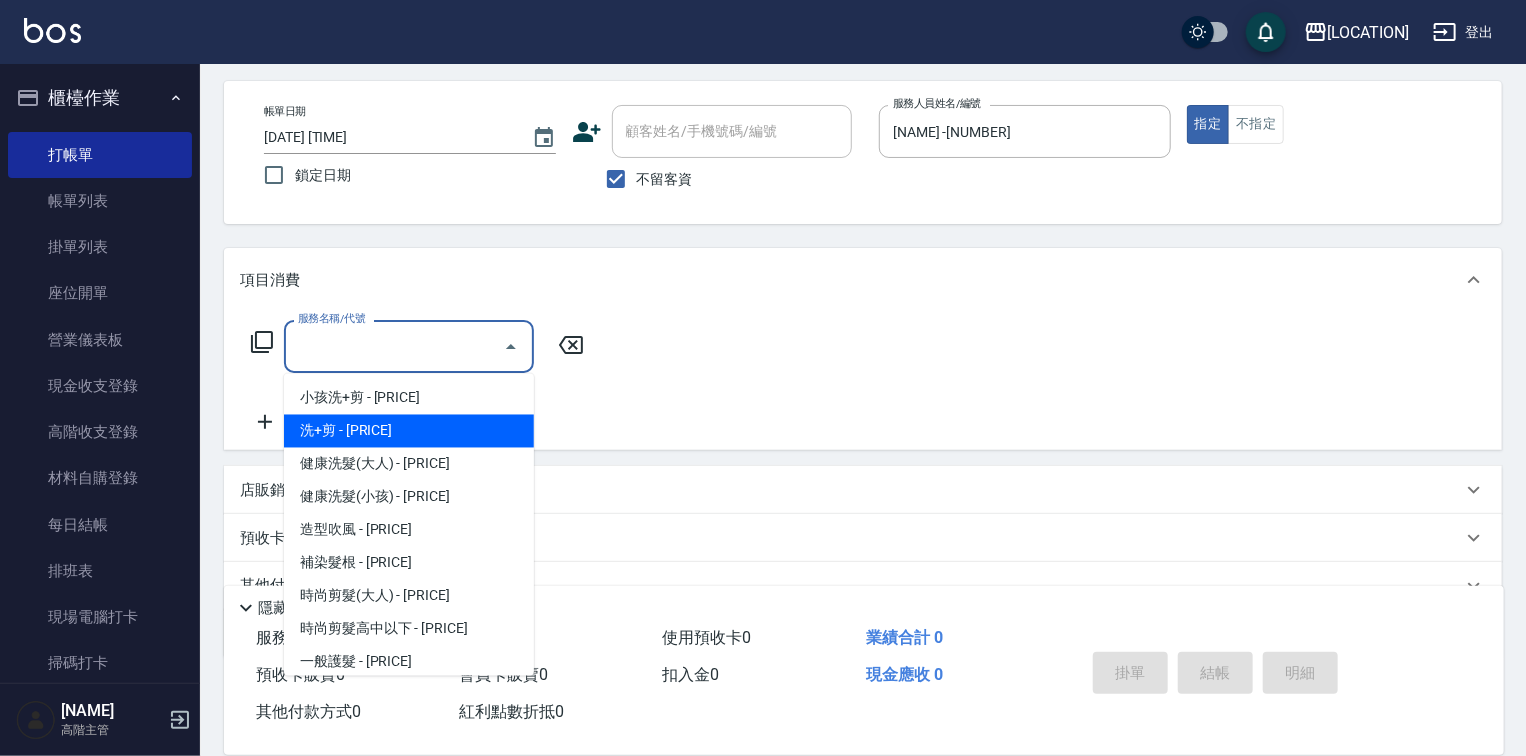 click on "洗+剪 - [PRICE]" at bounding box center (409, 431) 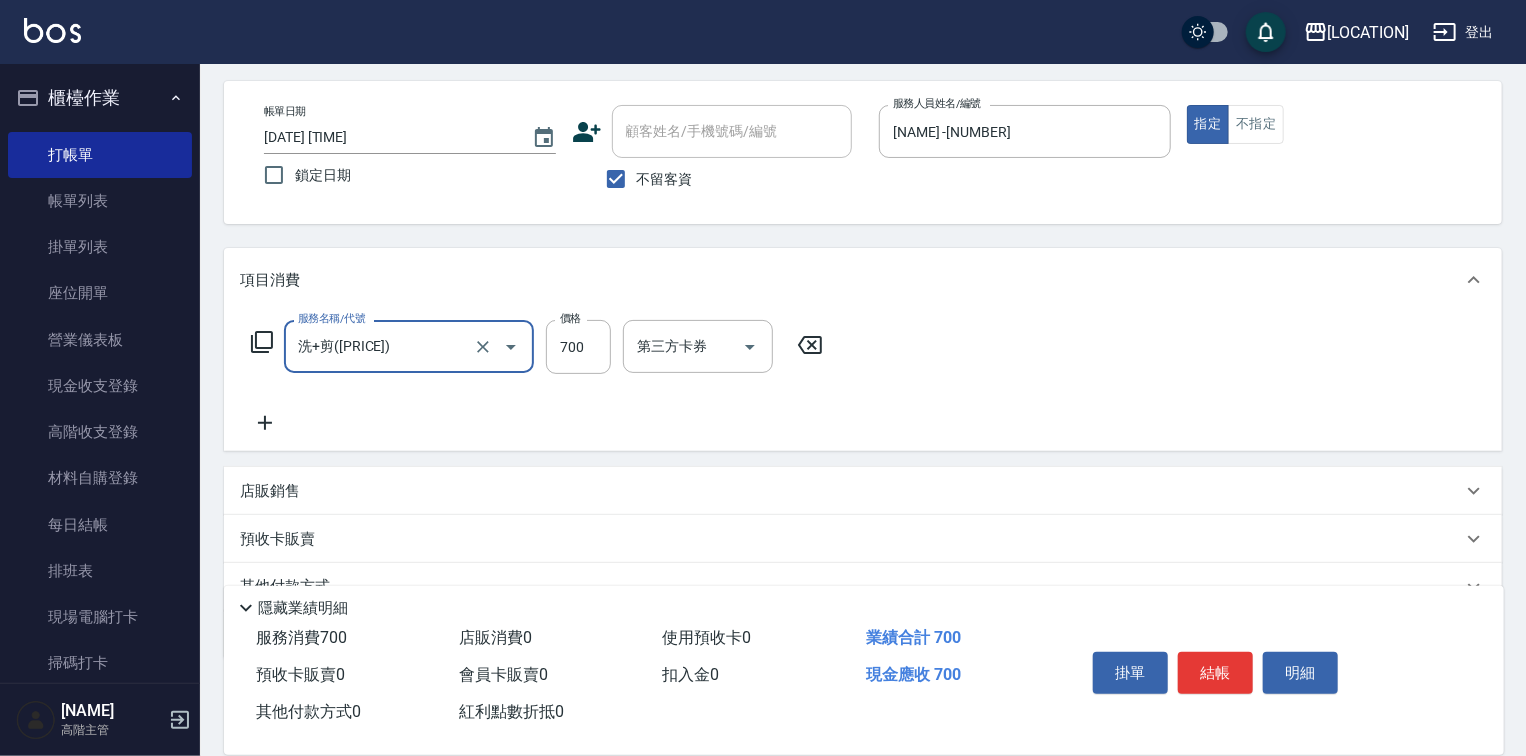 click on "結帳" at bounding box center (1215, 673) 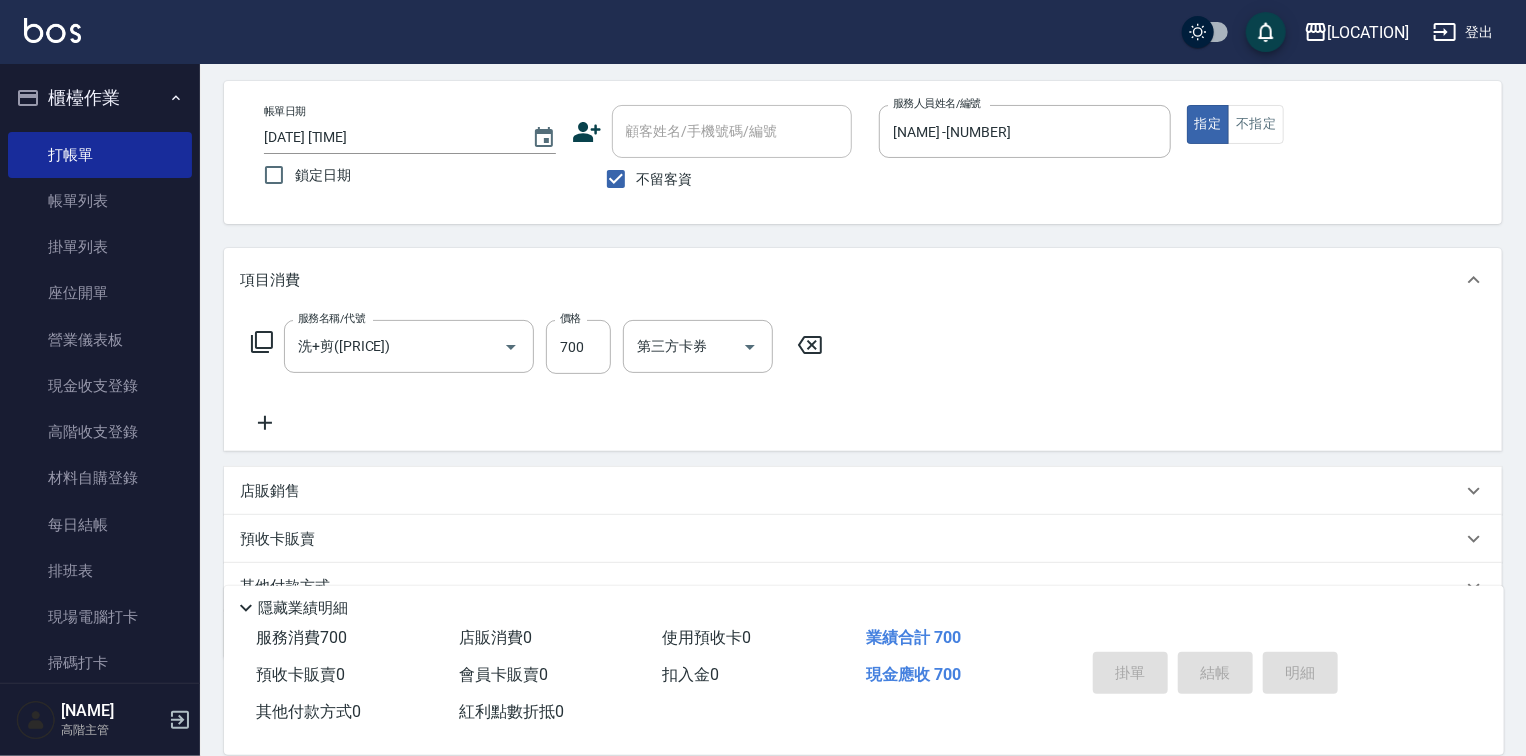 type 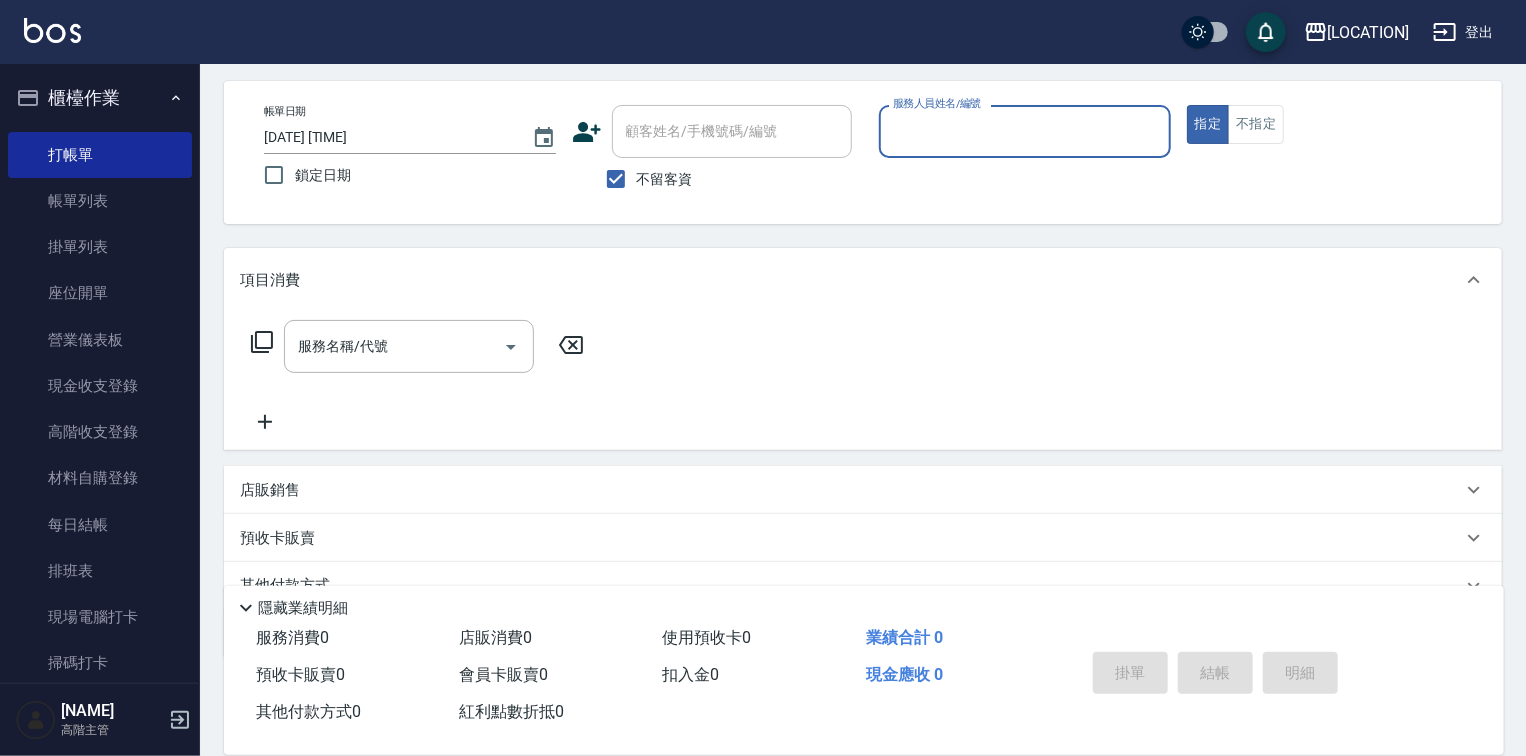 drag, startPoint x: 1019, startPoint y: 132, endPoint x: 1020, endPoint y: 155, distance: 23.021729 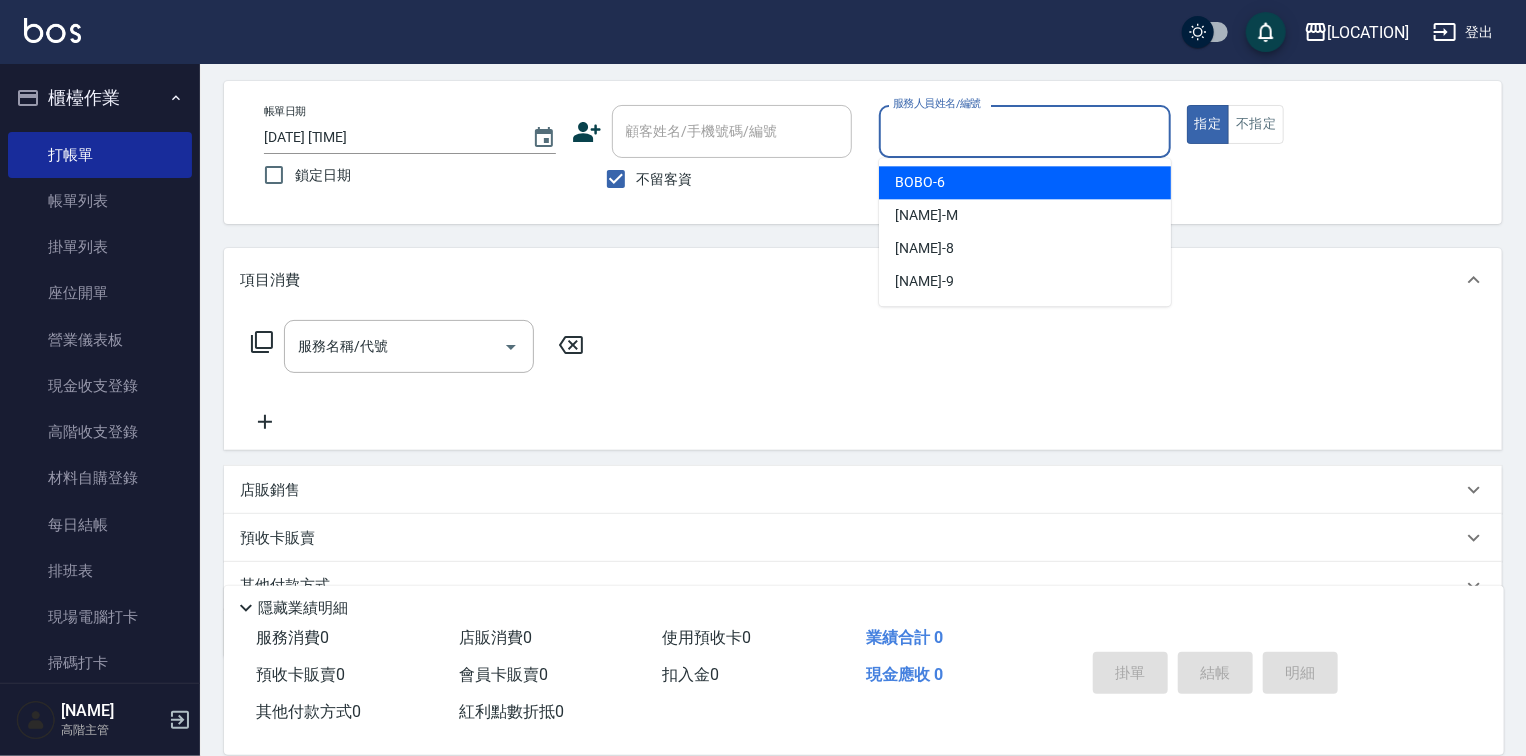 click on "BOBO -[NUMBER]" at bounding box center [1025, 182] 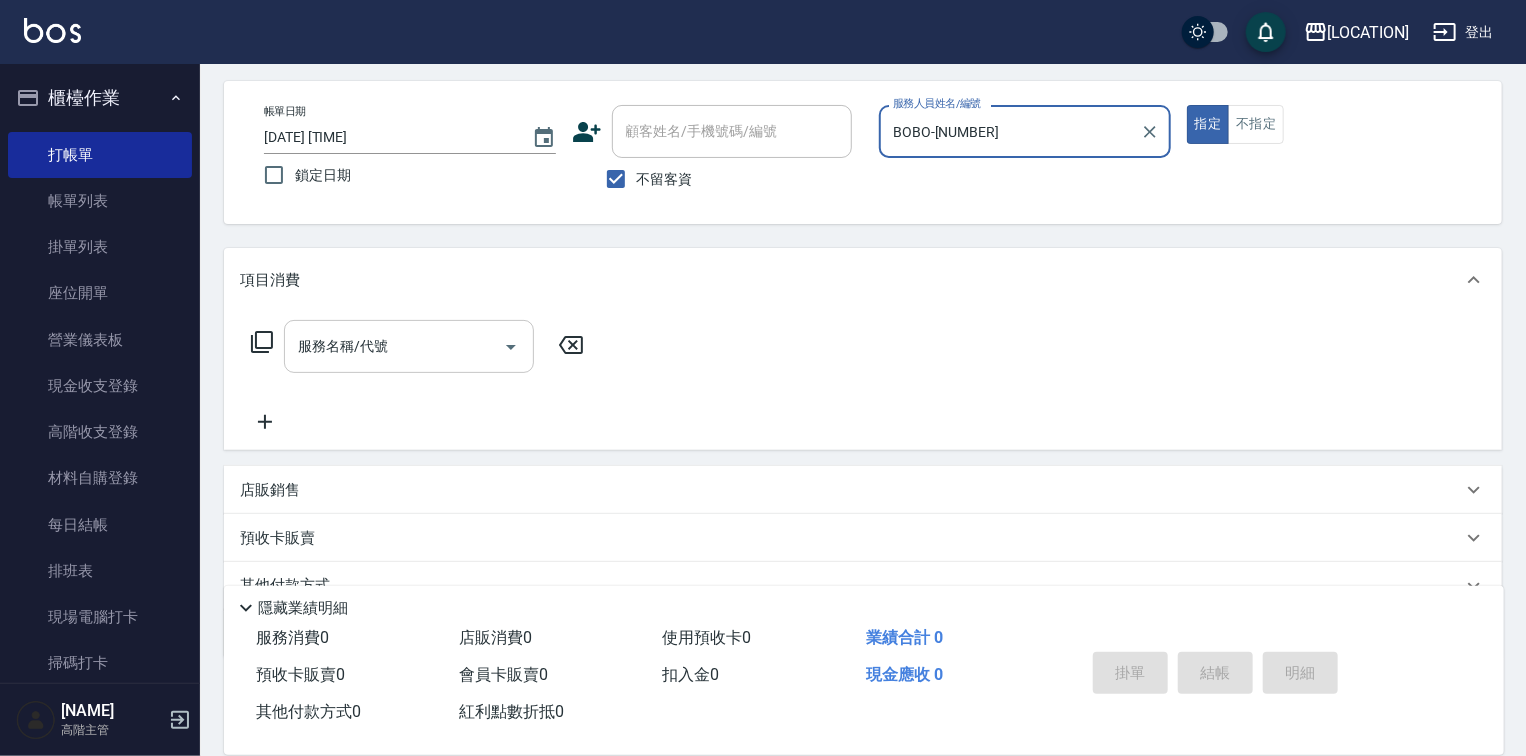 click on "服務名稱/代號" at bounding box center (394, 346) 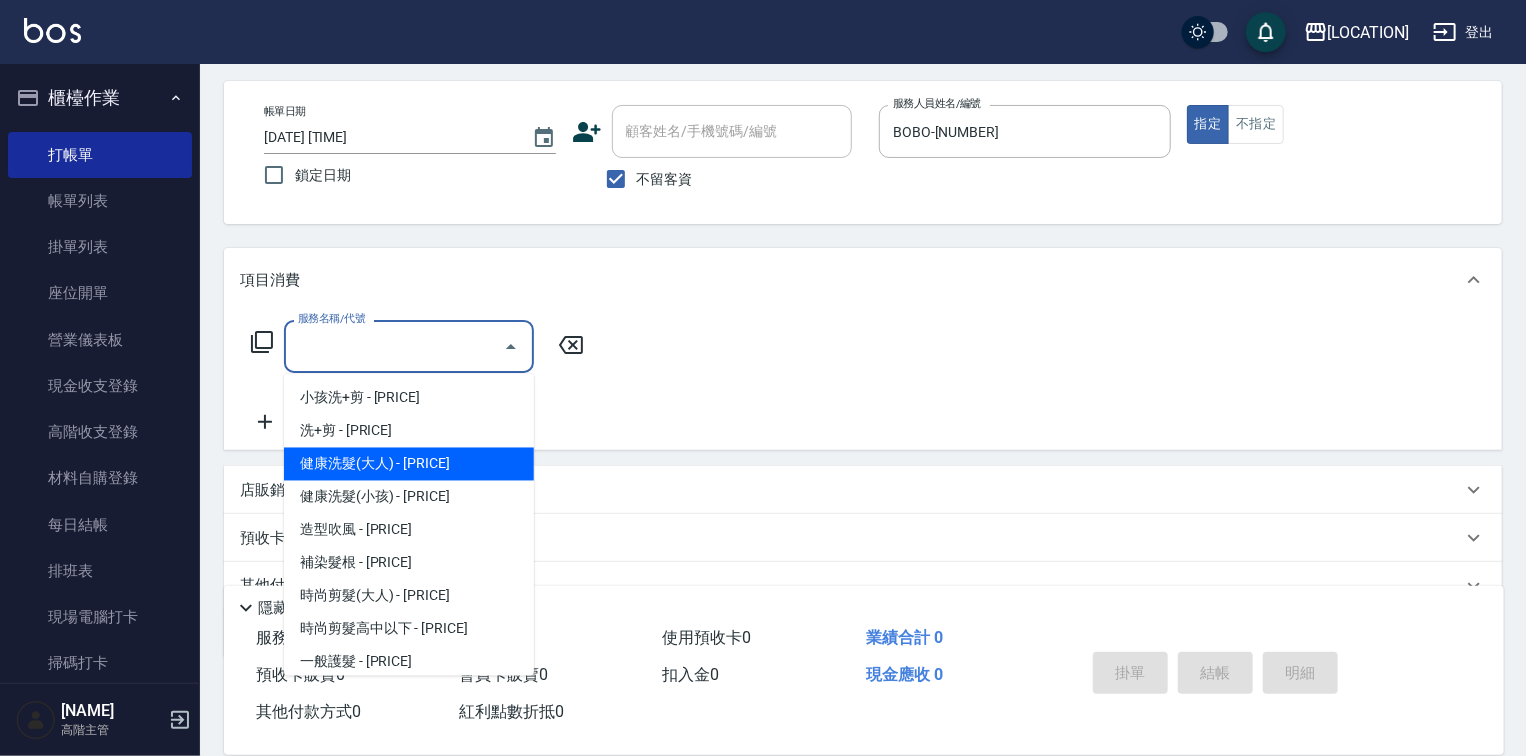 click on "健康洗髮(大人) - [PRICE]" at bounding box center (409, 464) 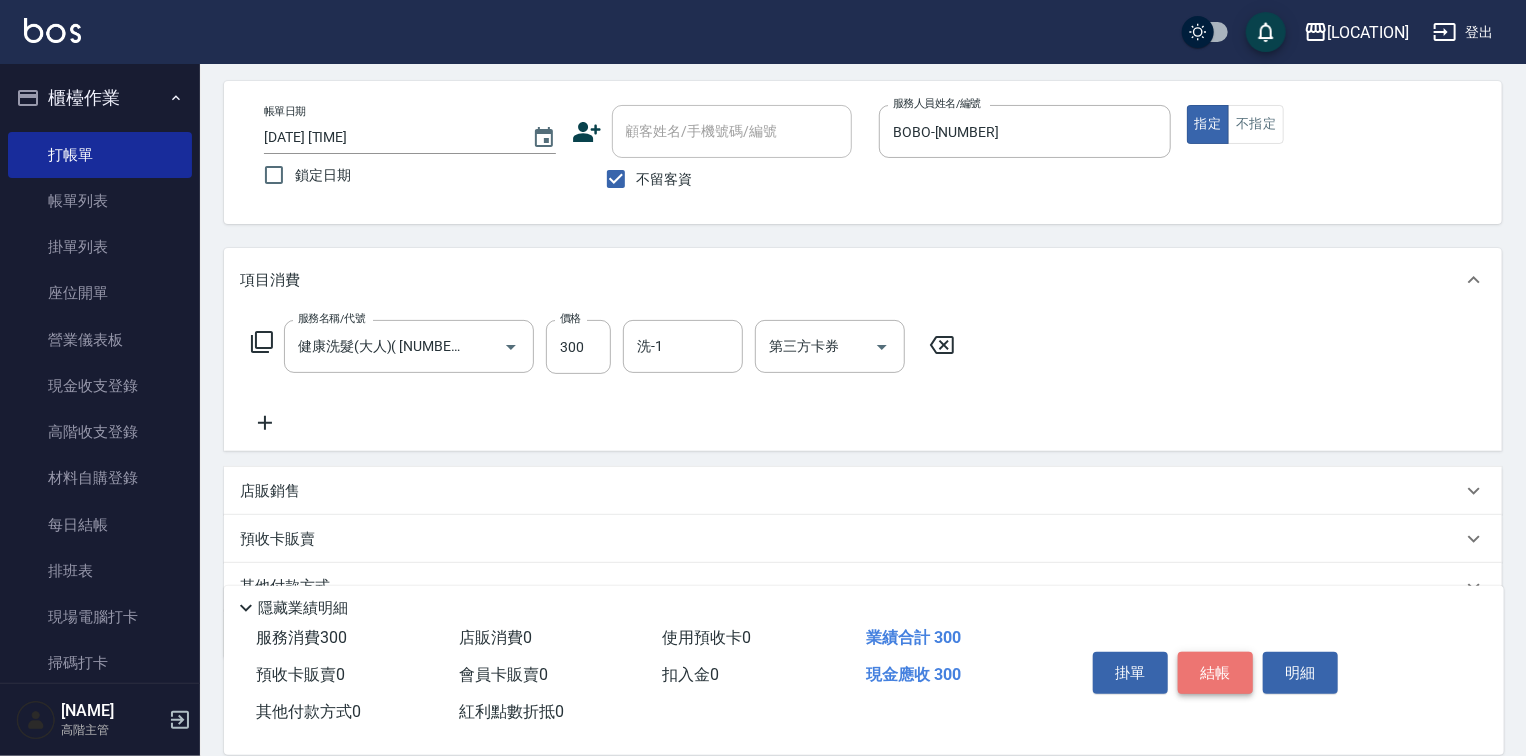 click on "結帳" at bounding box center (1215, 673) 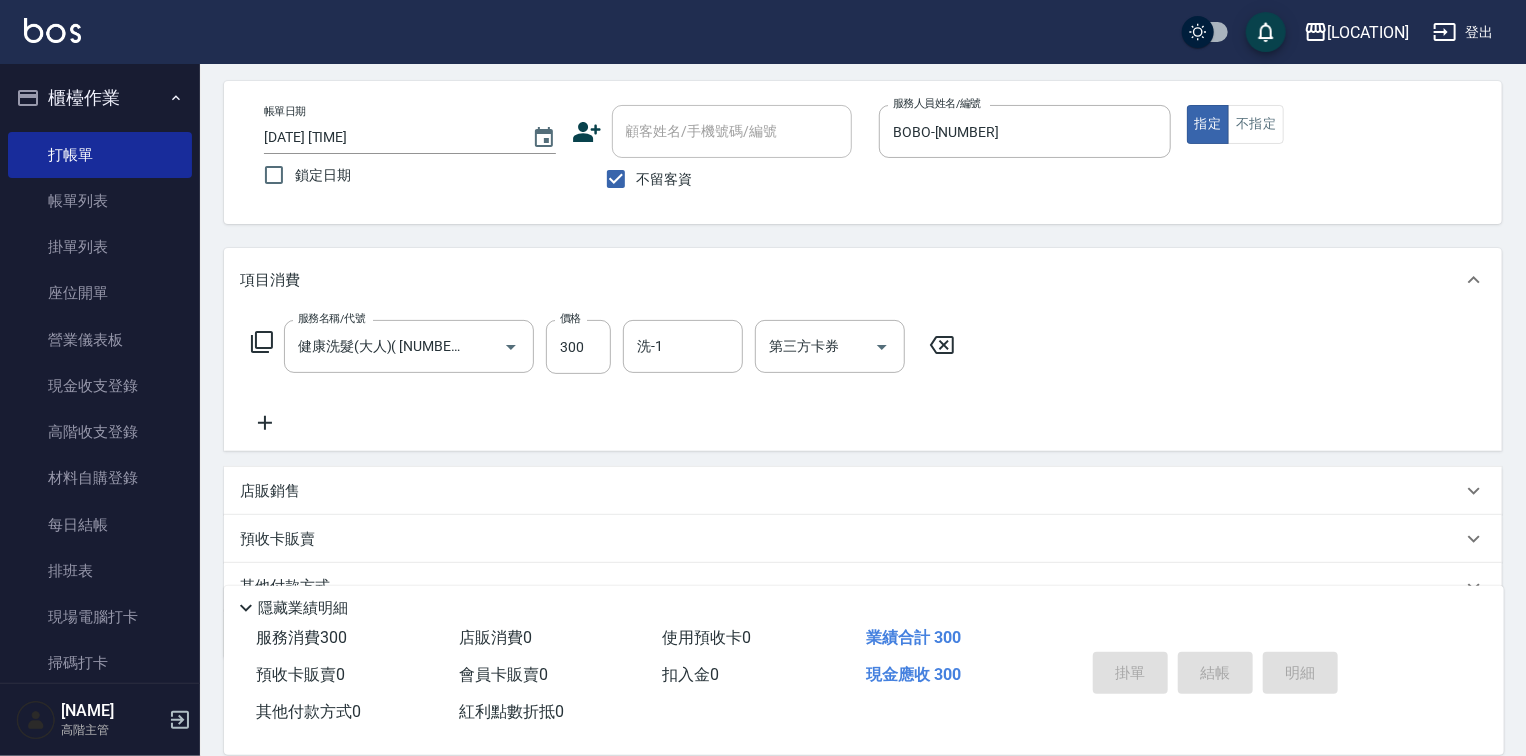 type 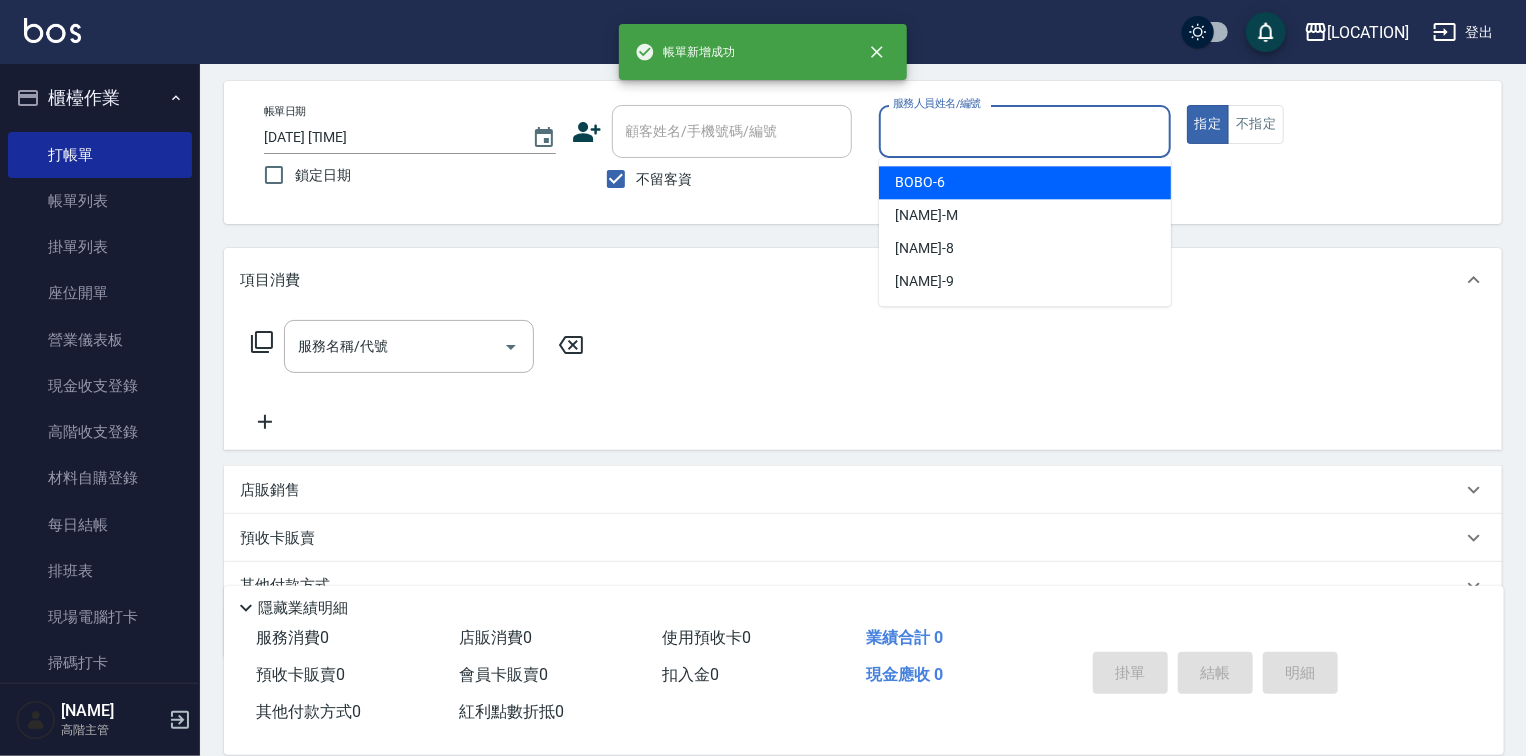 click on "服務人員姓名/編號" at bounding box center [1025, 131] 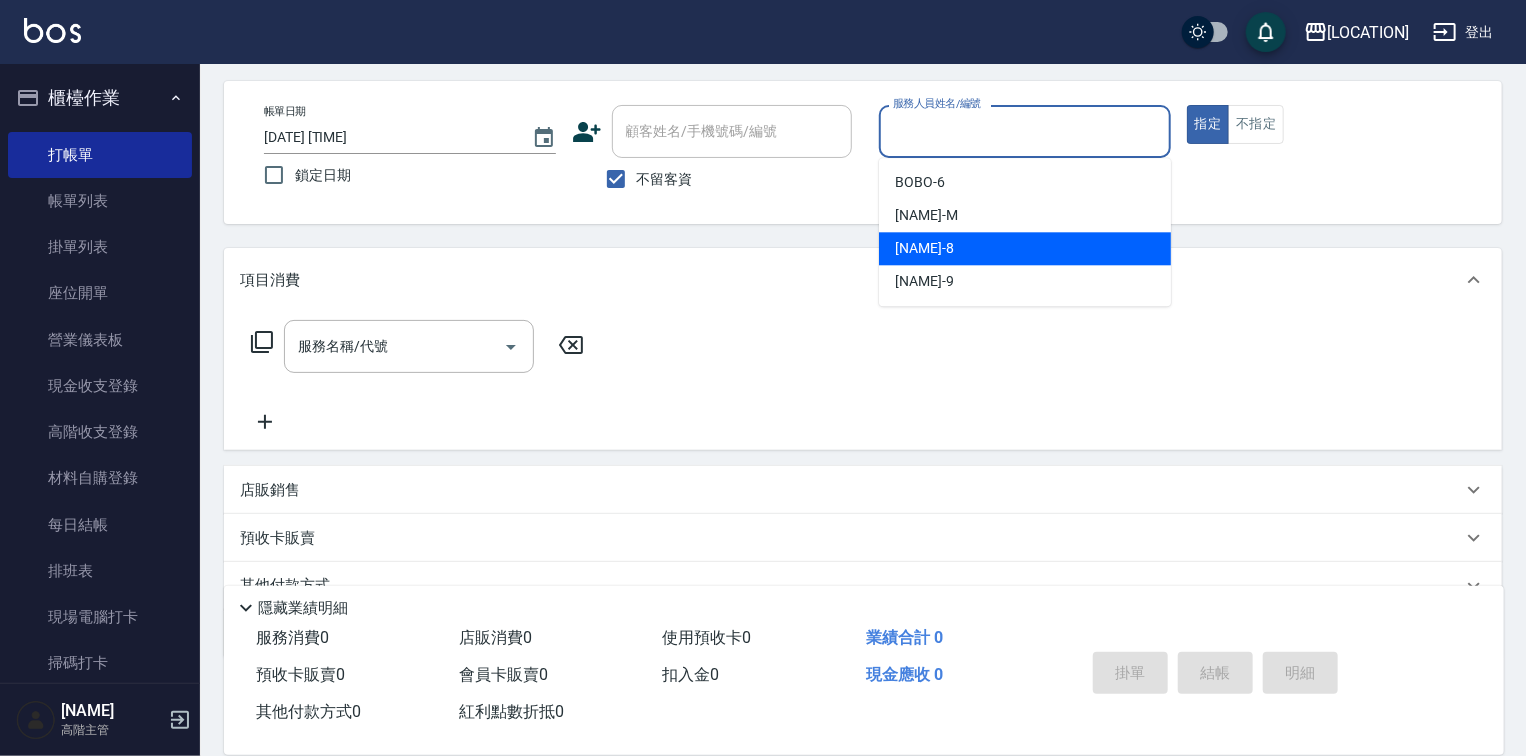 click on "[NAME] -[NUMBER]" at bounding box center (1025, 248) 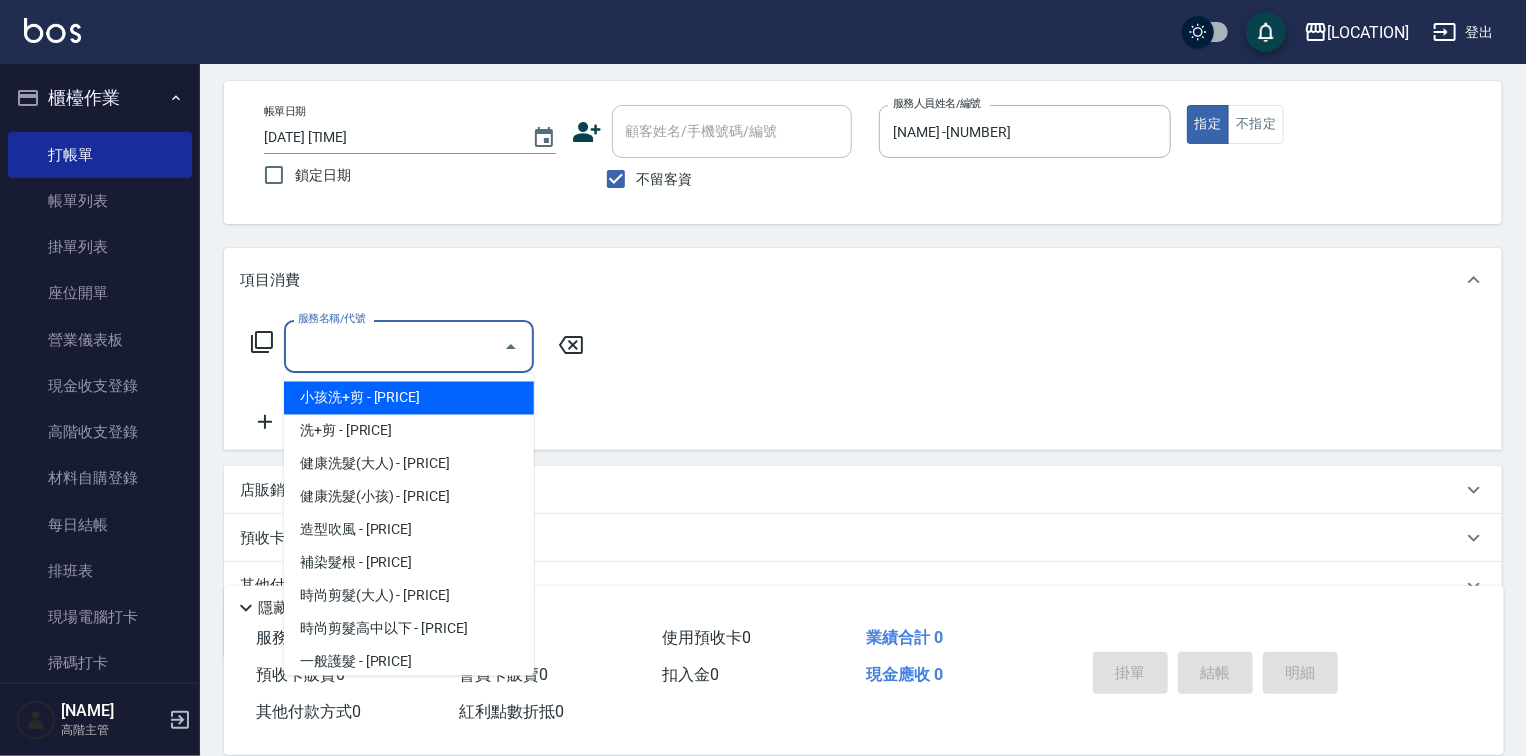 drag, startPoint x: 434, startPoint y: 346, endPoint x: 461, endPoint y: 512, distance: 168.18144 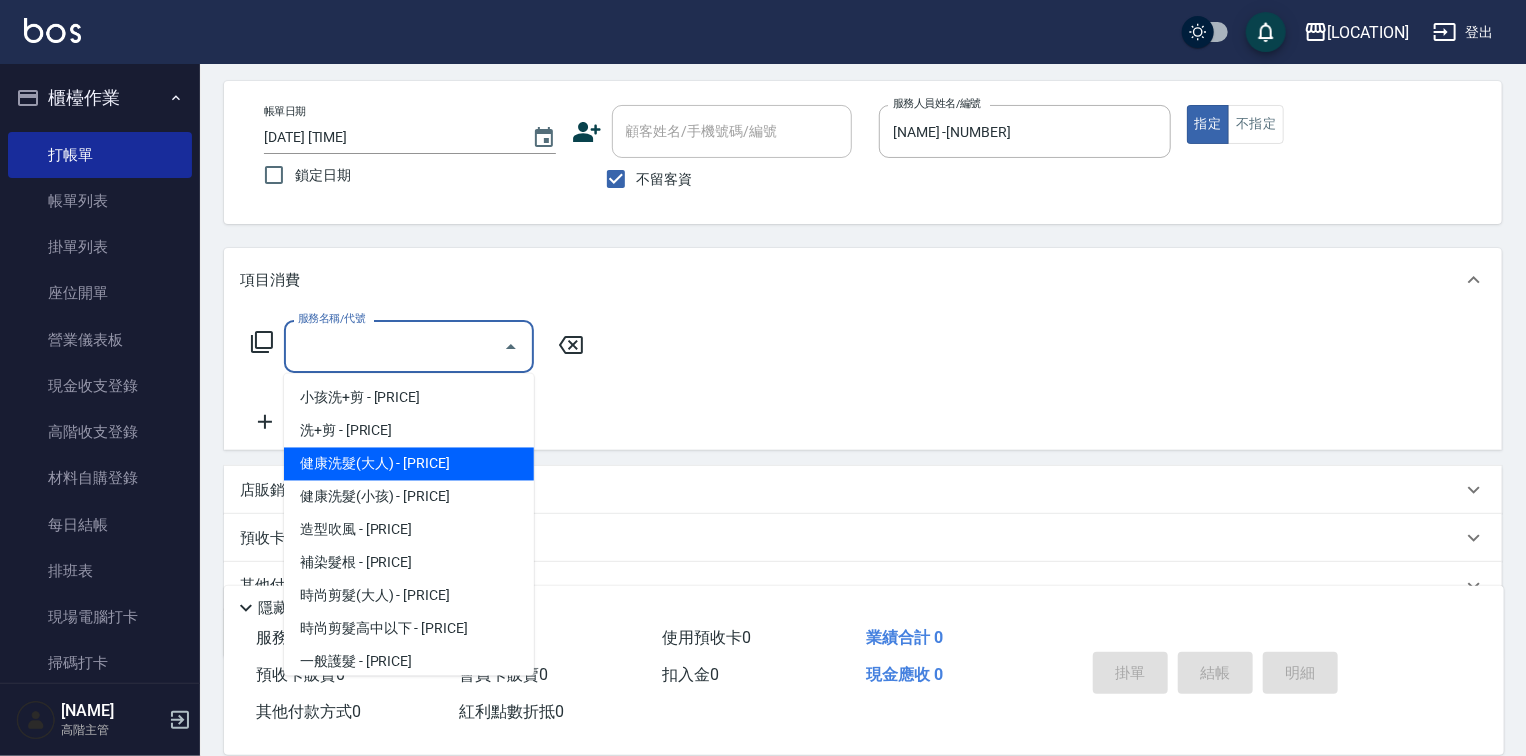 click on "健康洗髮(大人) - [PRICE]" at bounding box center [409, 464] 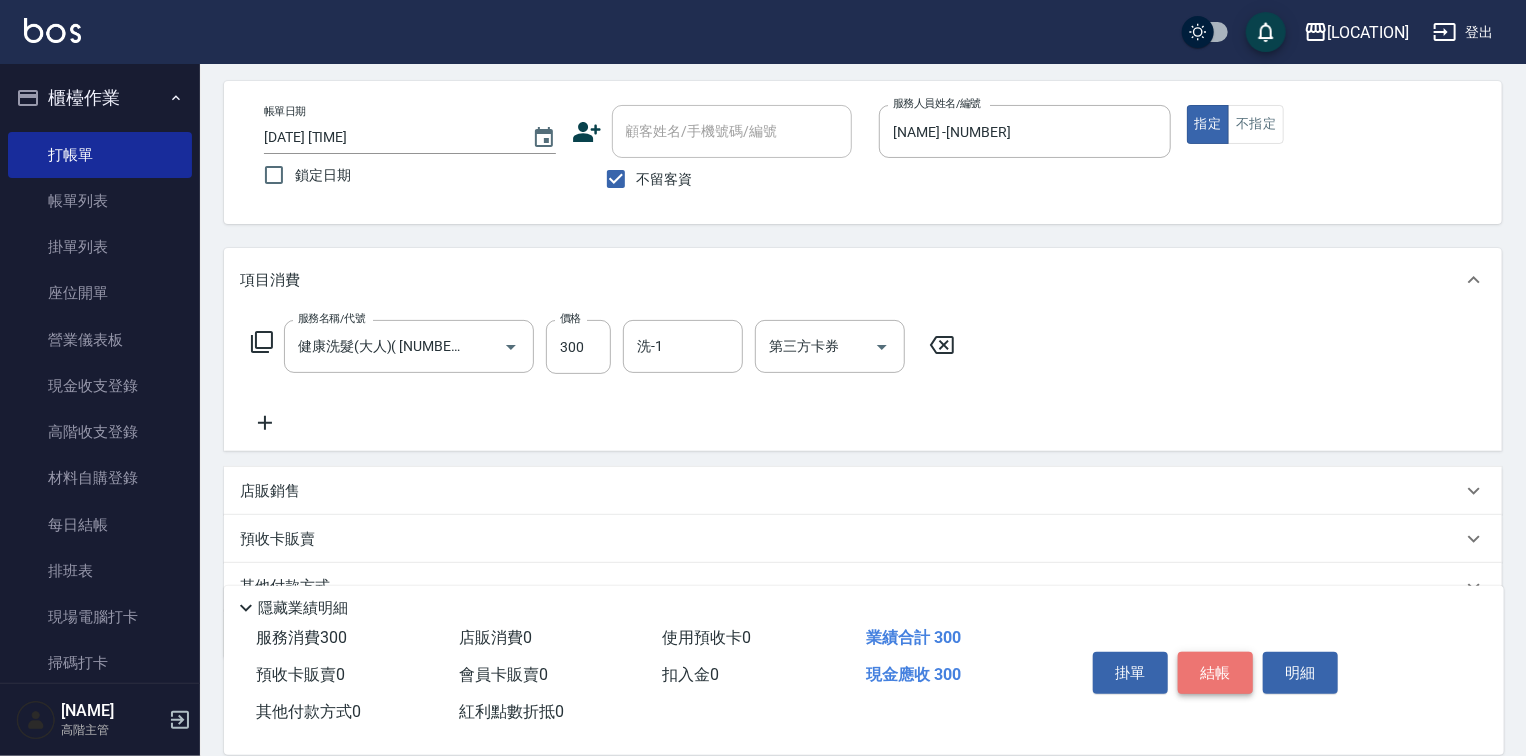 click on "結帳" at bounding box center (1215, 673) 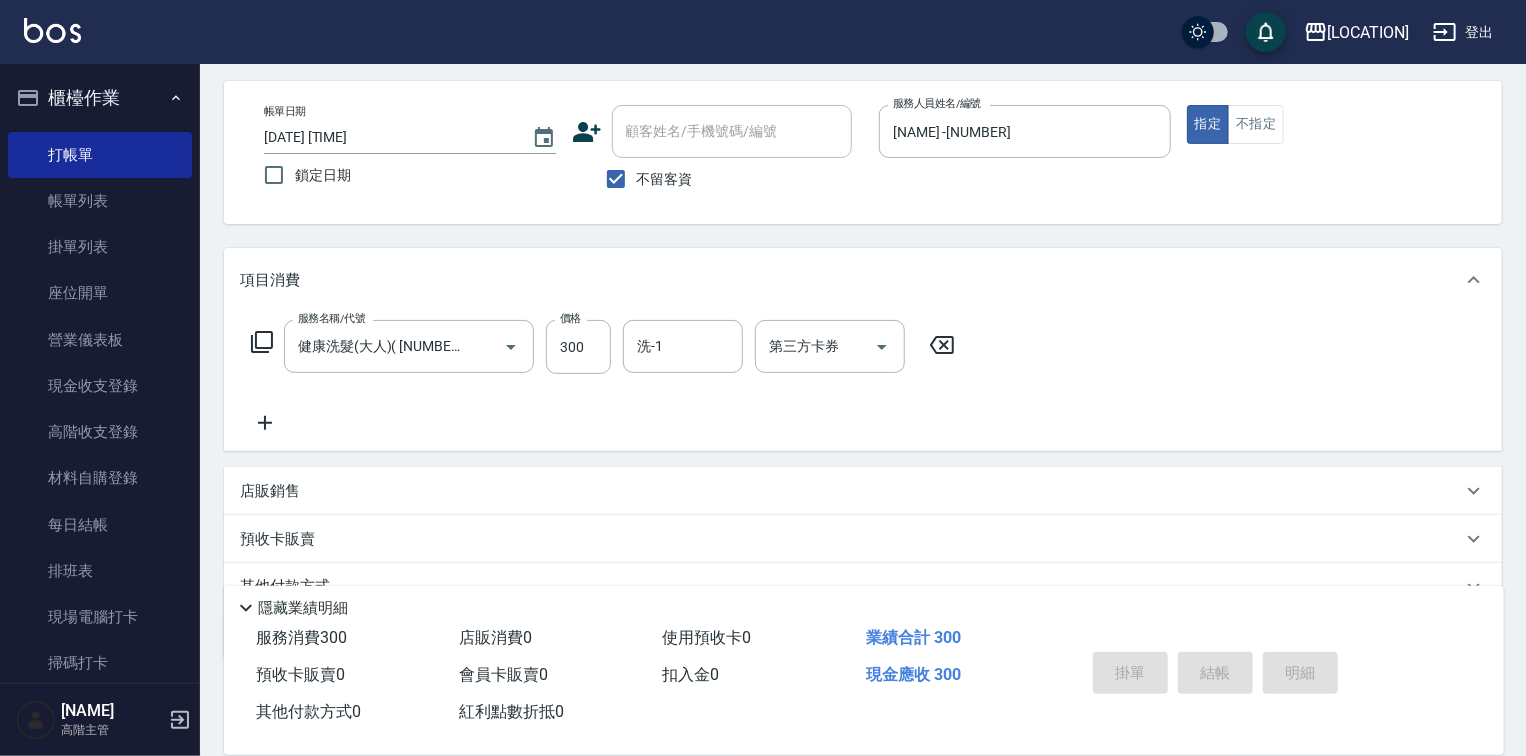 type on "2025/08/03 17:31" 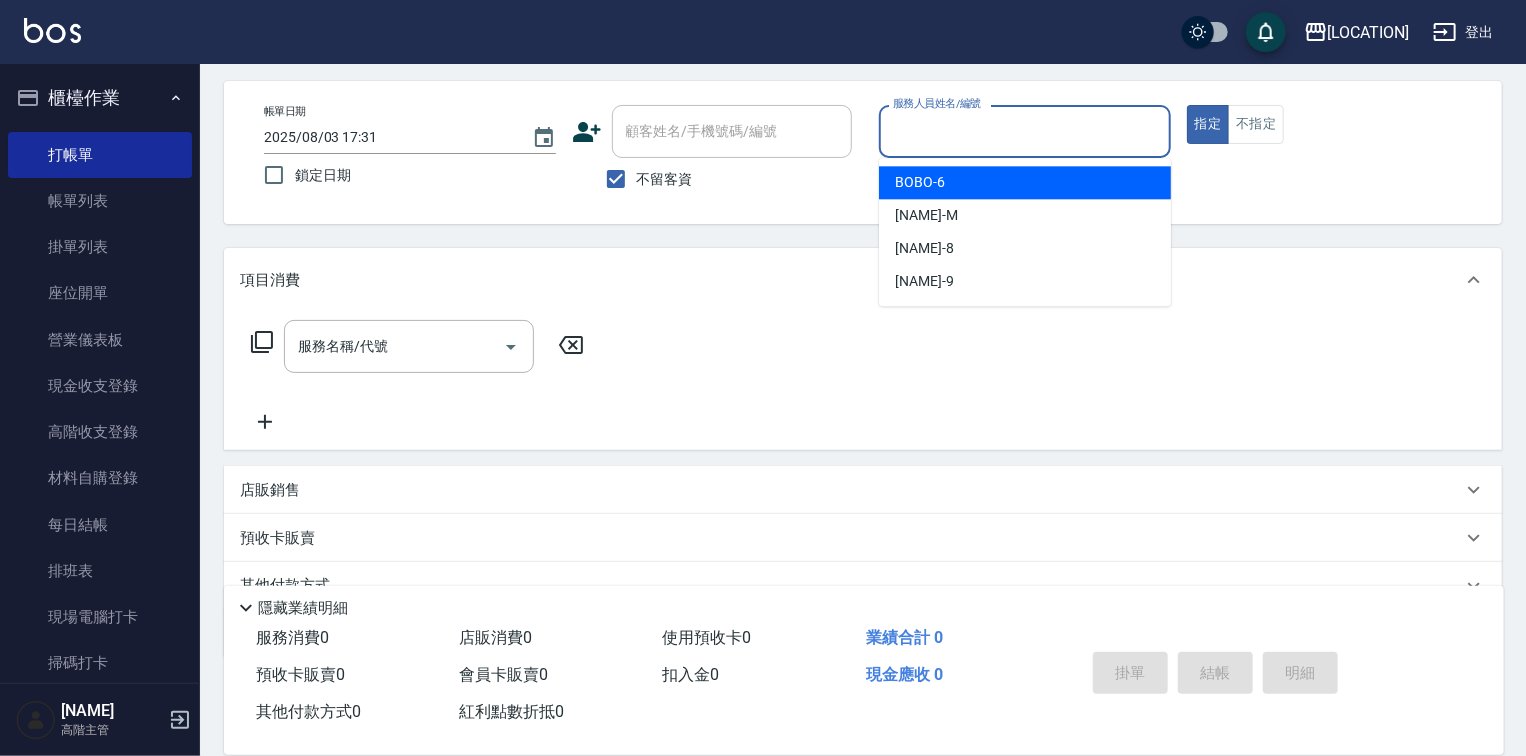 drag, startPoint x: 936, startPoint y: 124, endPoint x: 961, endPoint y: 156, distance: 40.60788 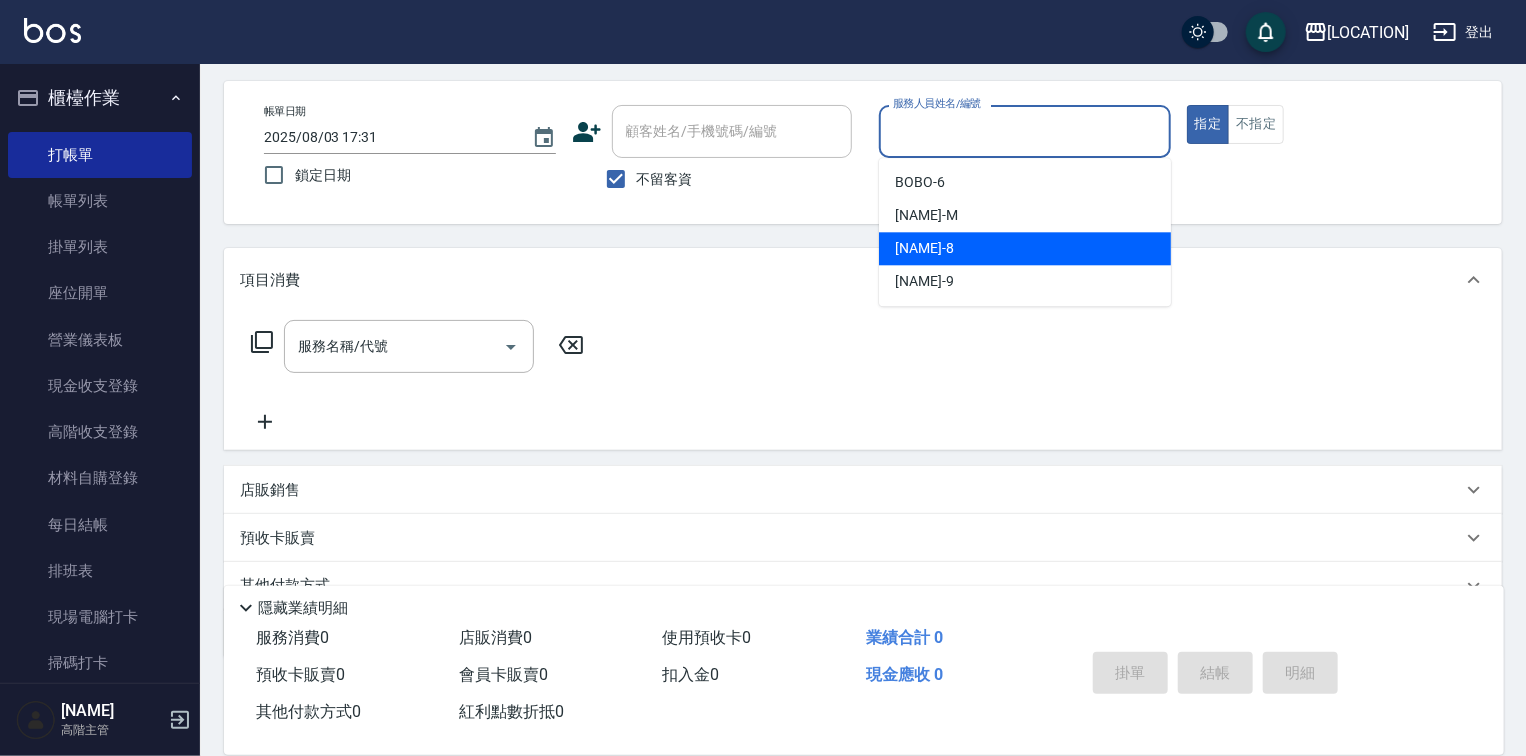 click on "[NAME] -[NUMBER]" at bounding box center (1025, 248) 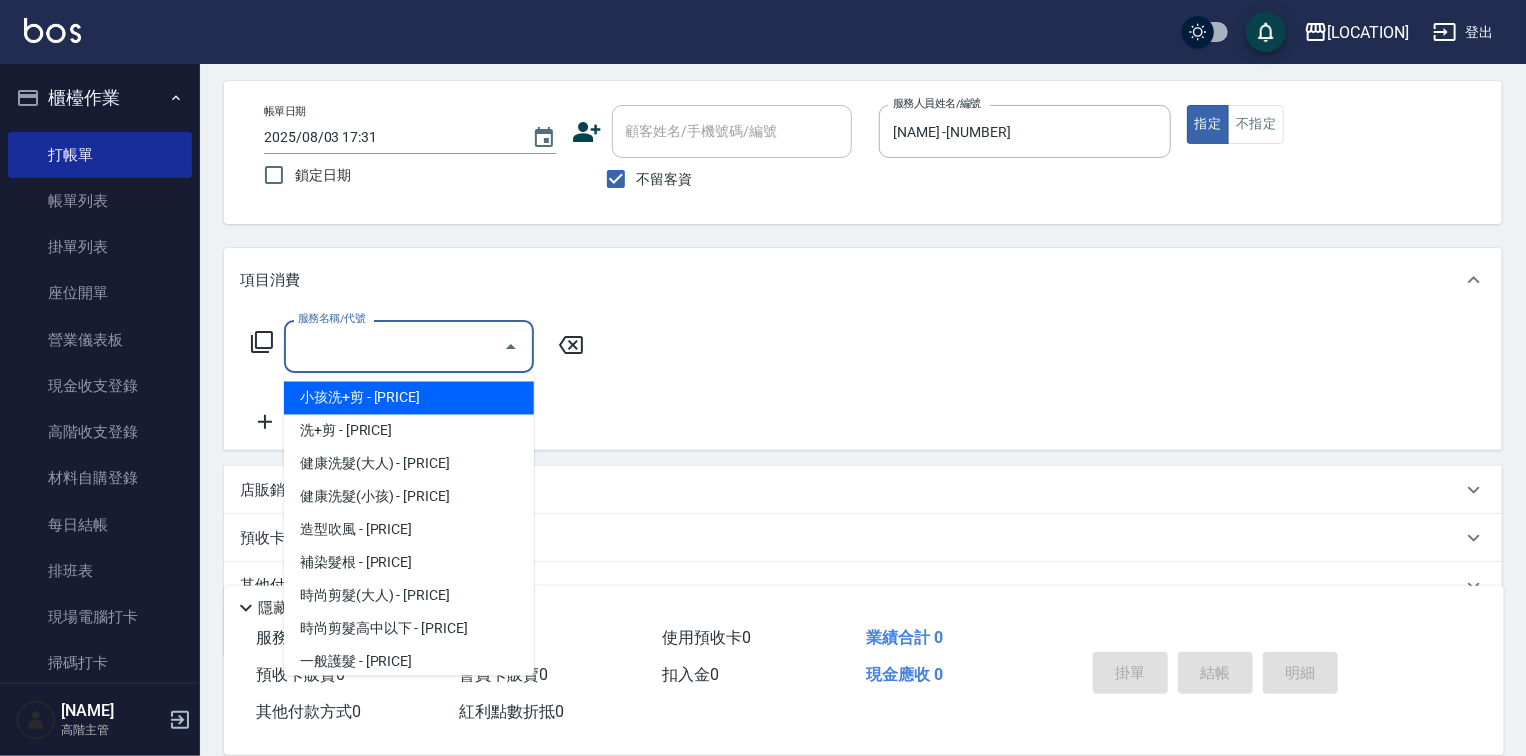click on "服務名稱/代號" at bounding box center [394, 346] 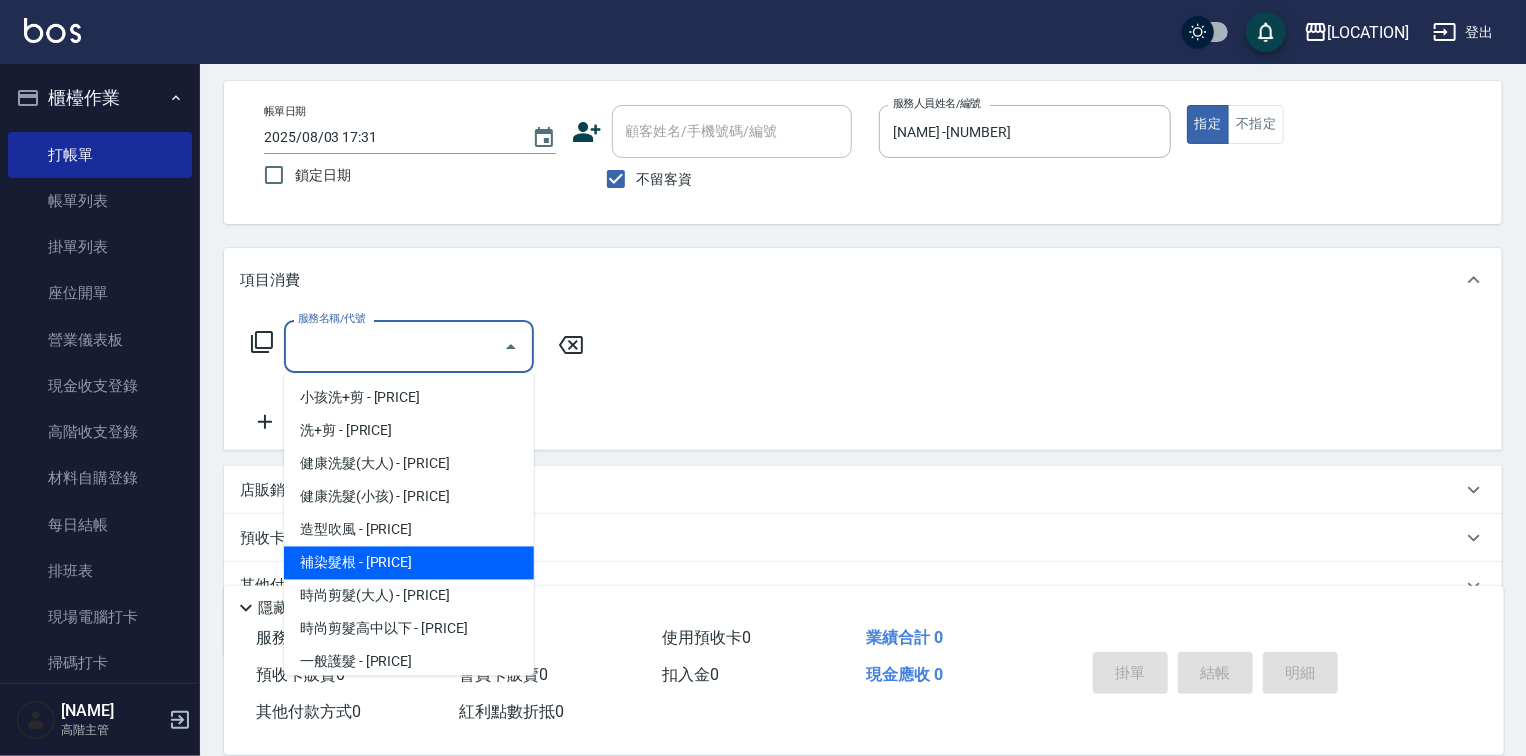 click on "補染髮根 - [PRICE]" at bounding box center [409, 563] 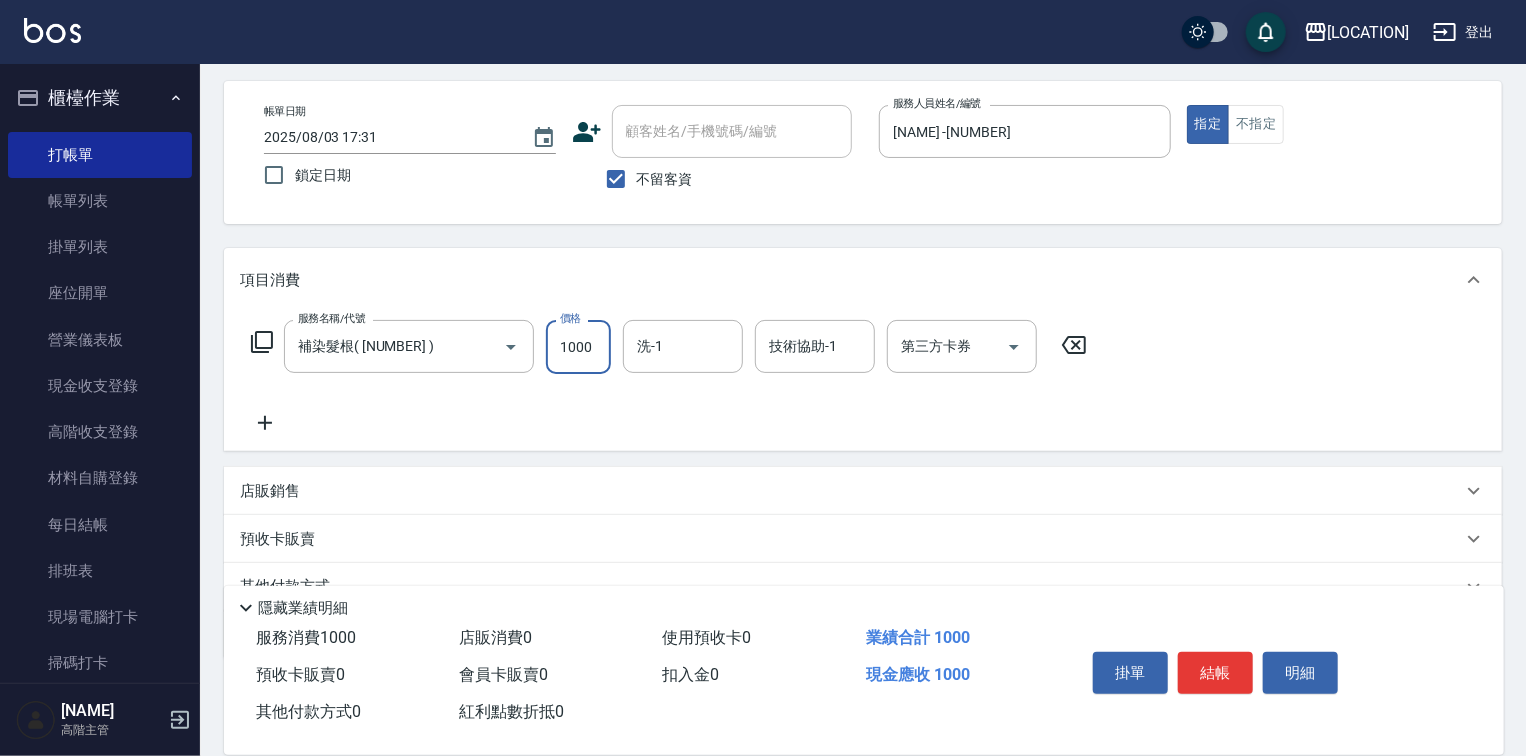 click on "1000" at bounding box center [578, 347] 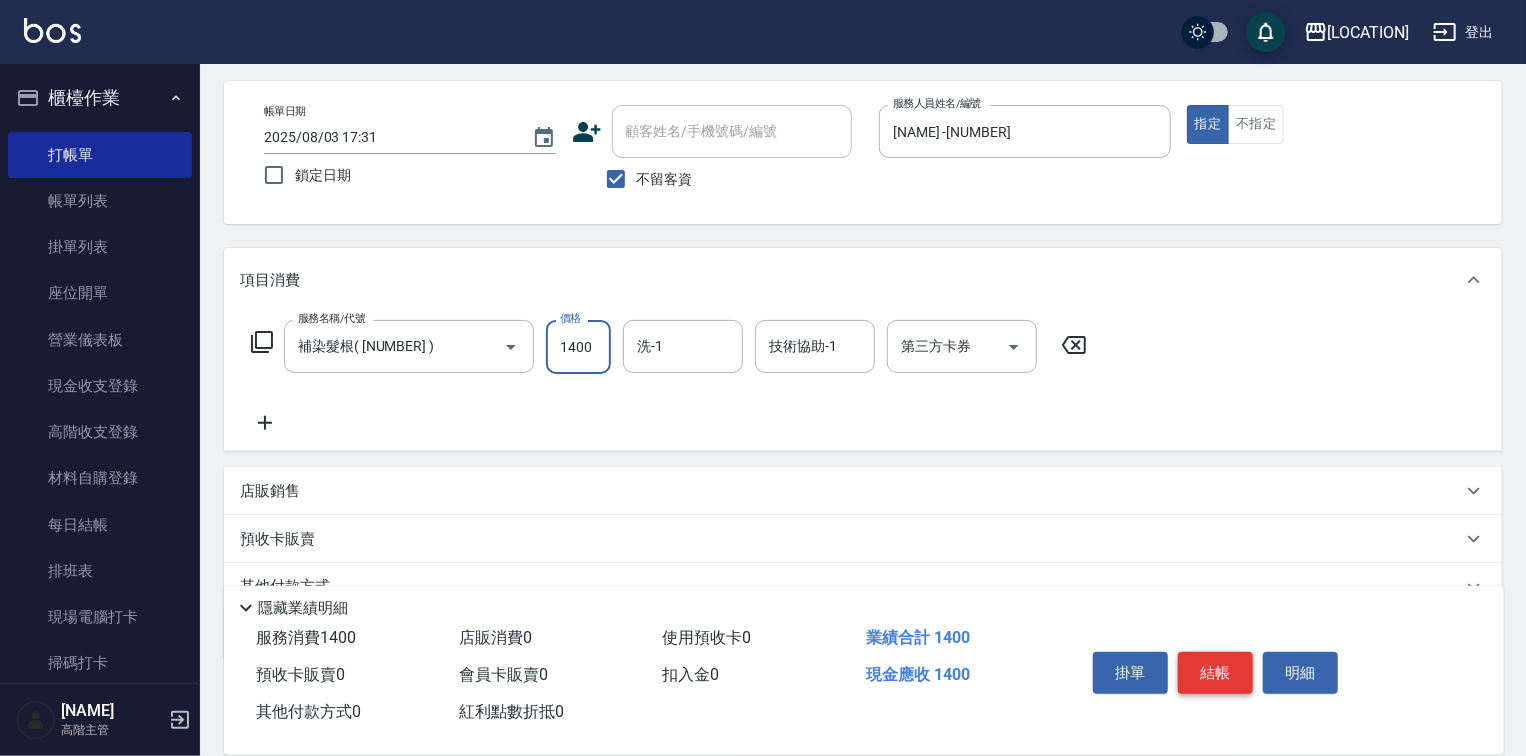 type on "1400" 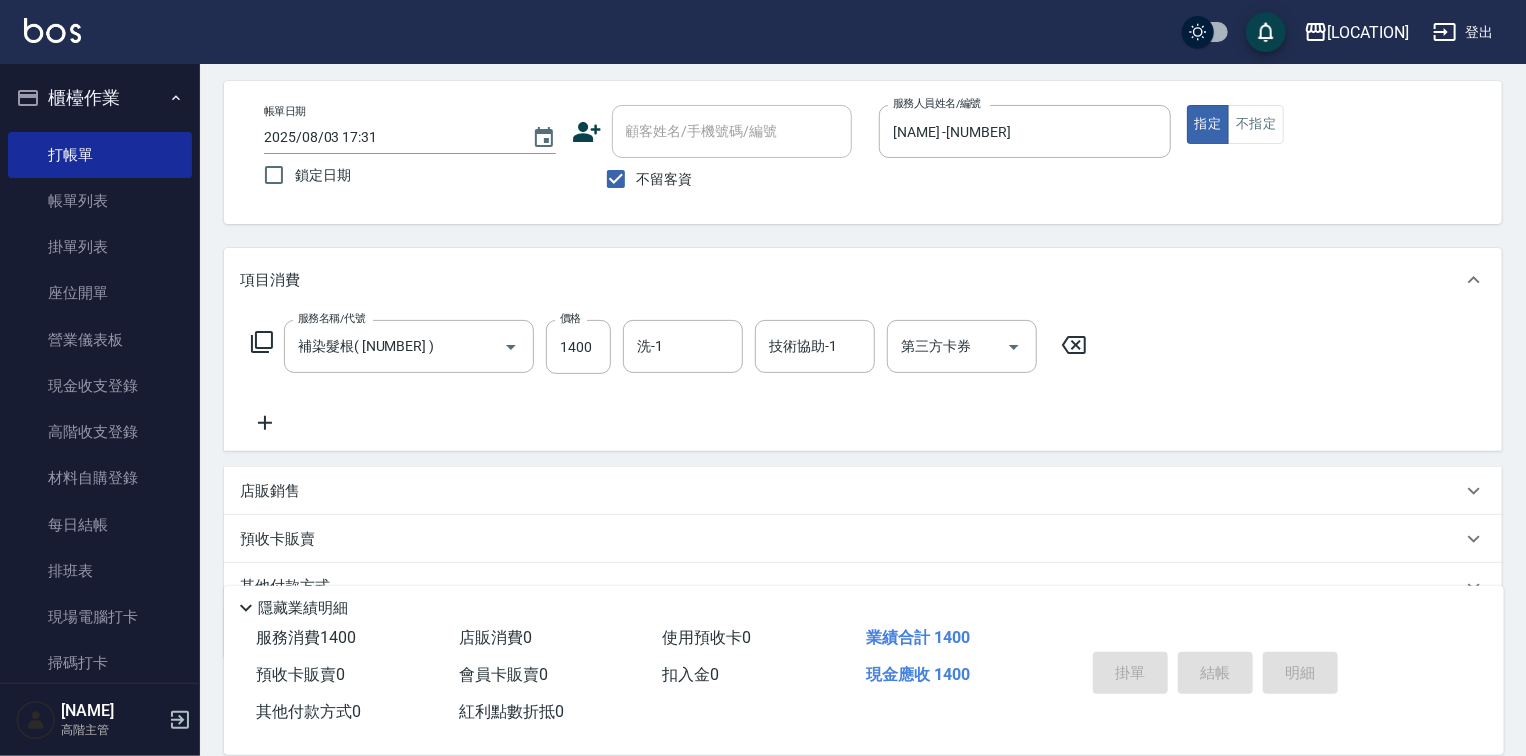 type 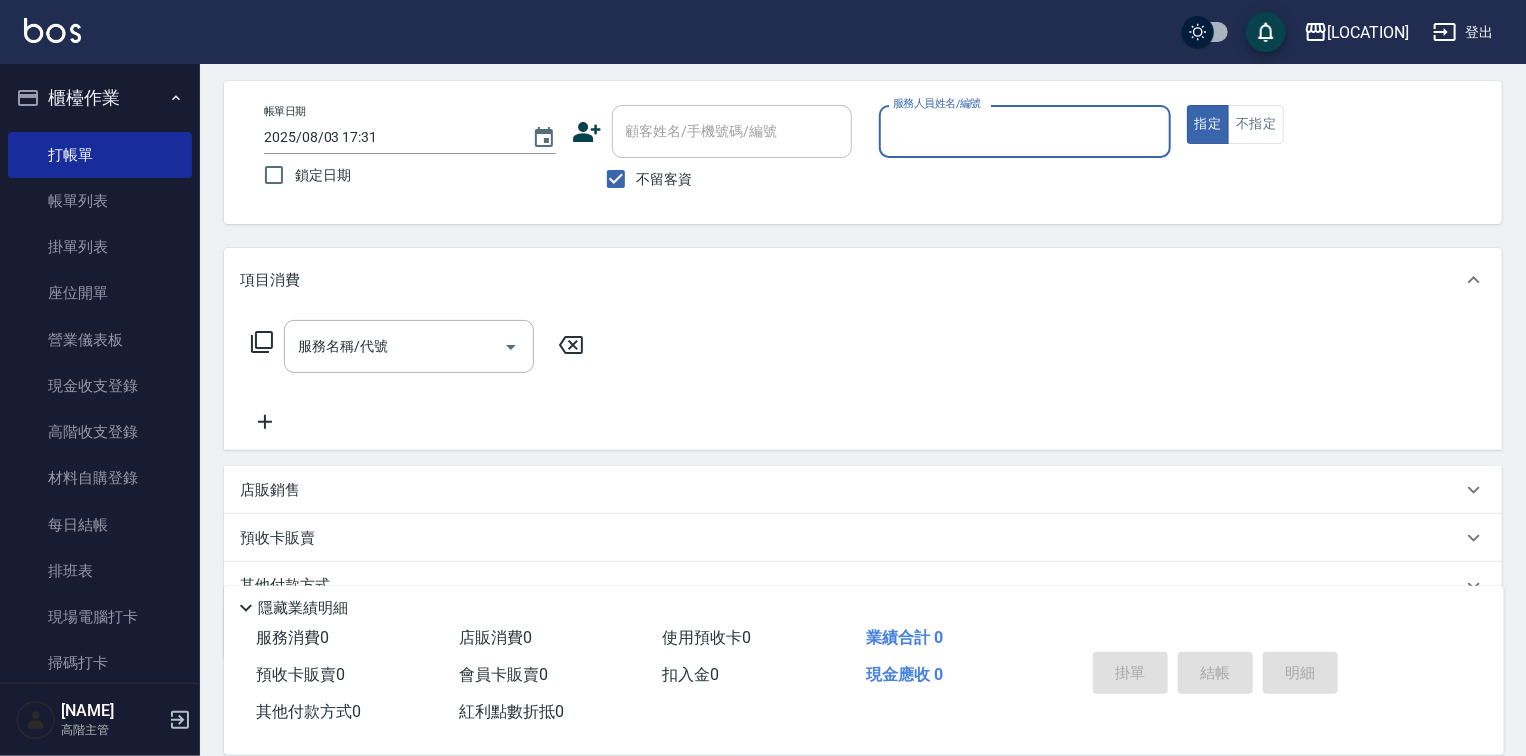 click on "服務人員姓名/編號" at bounding box center (1025, 131) 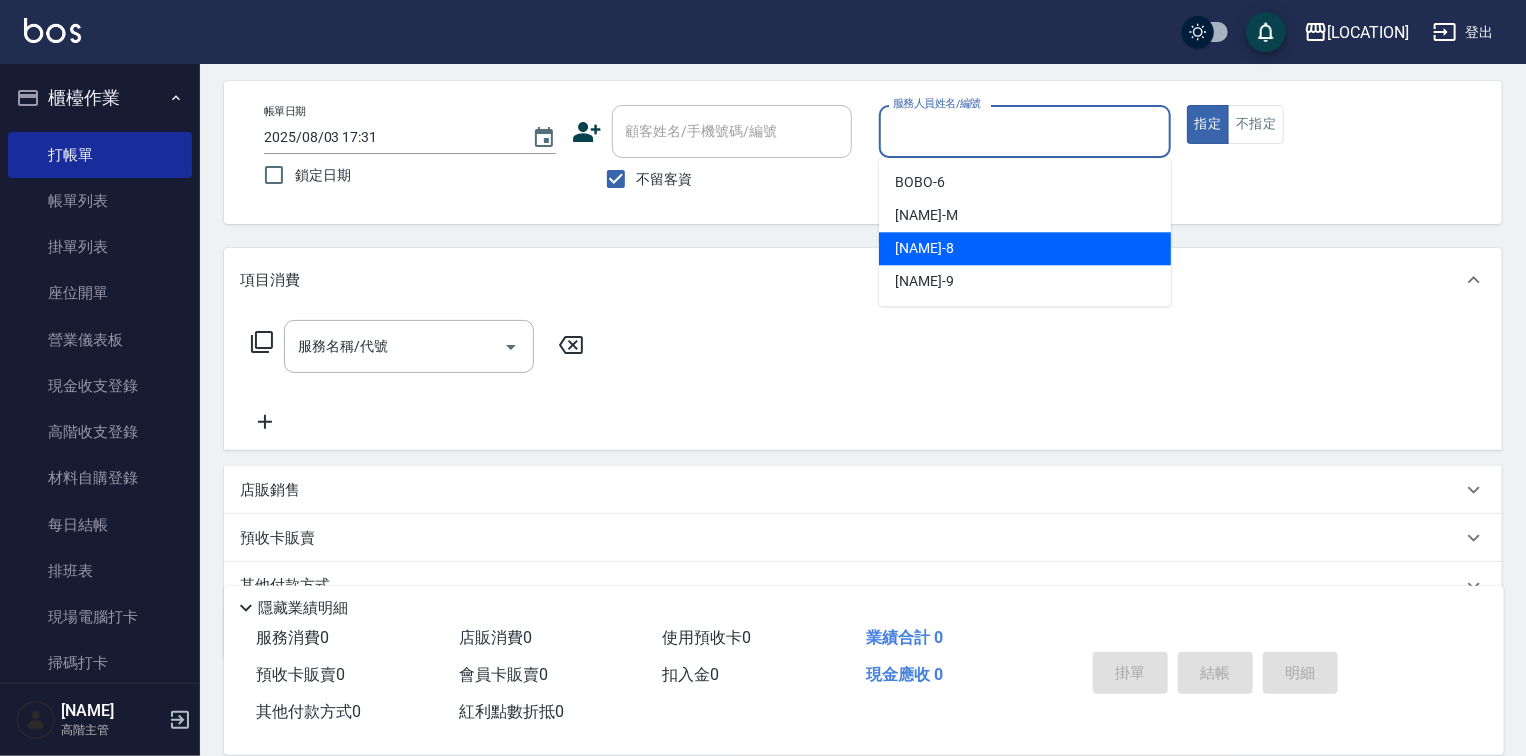 click on "[NAME] -[NUMBER]" at bounding box center [1025, 248] 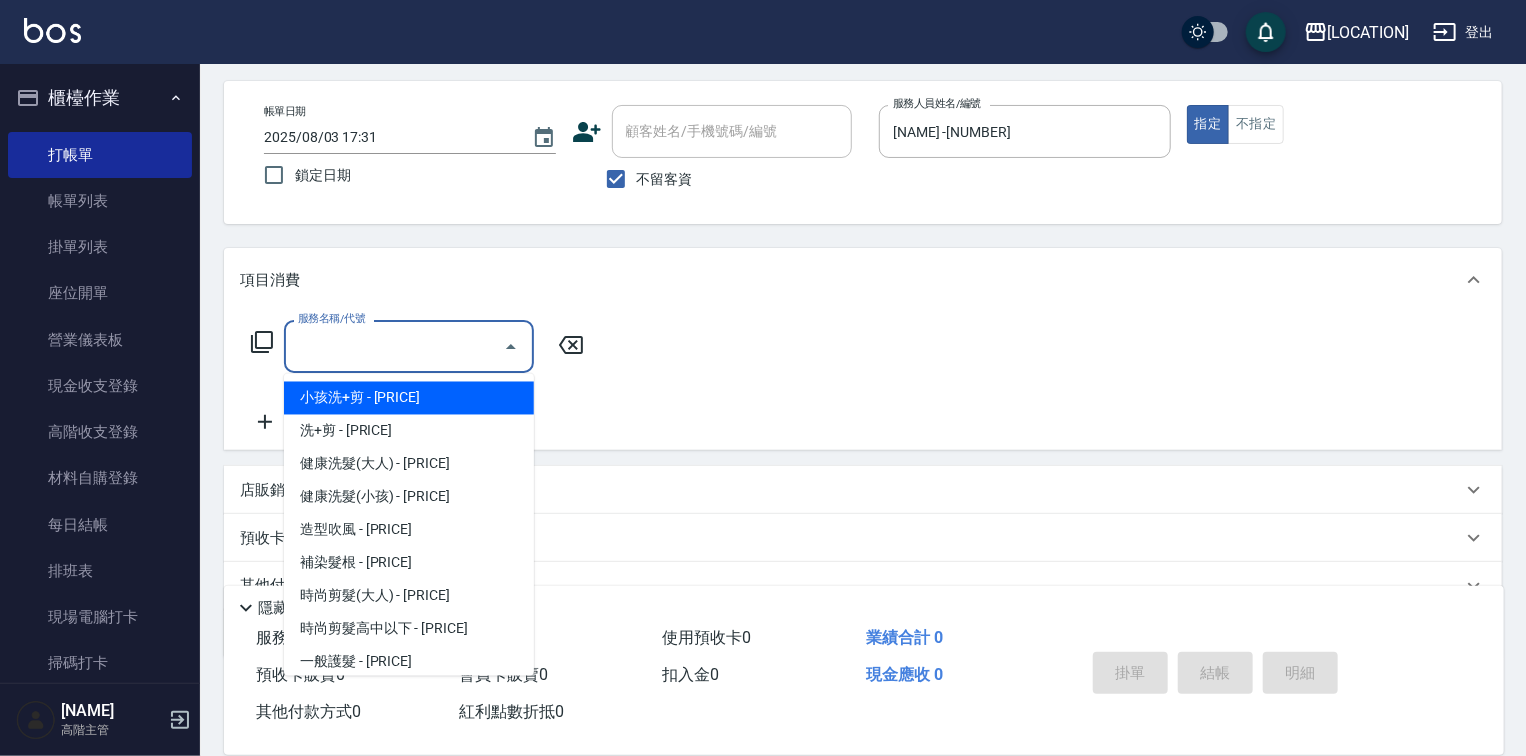 click on "服務名稱/代號" at bounding box center [394, 346] 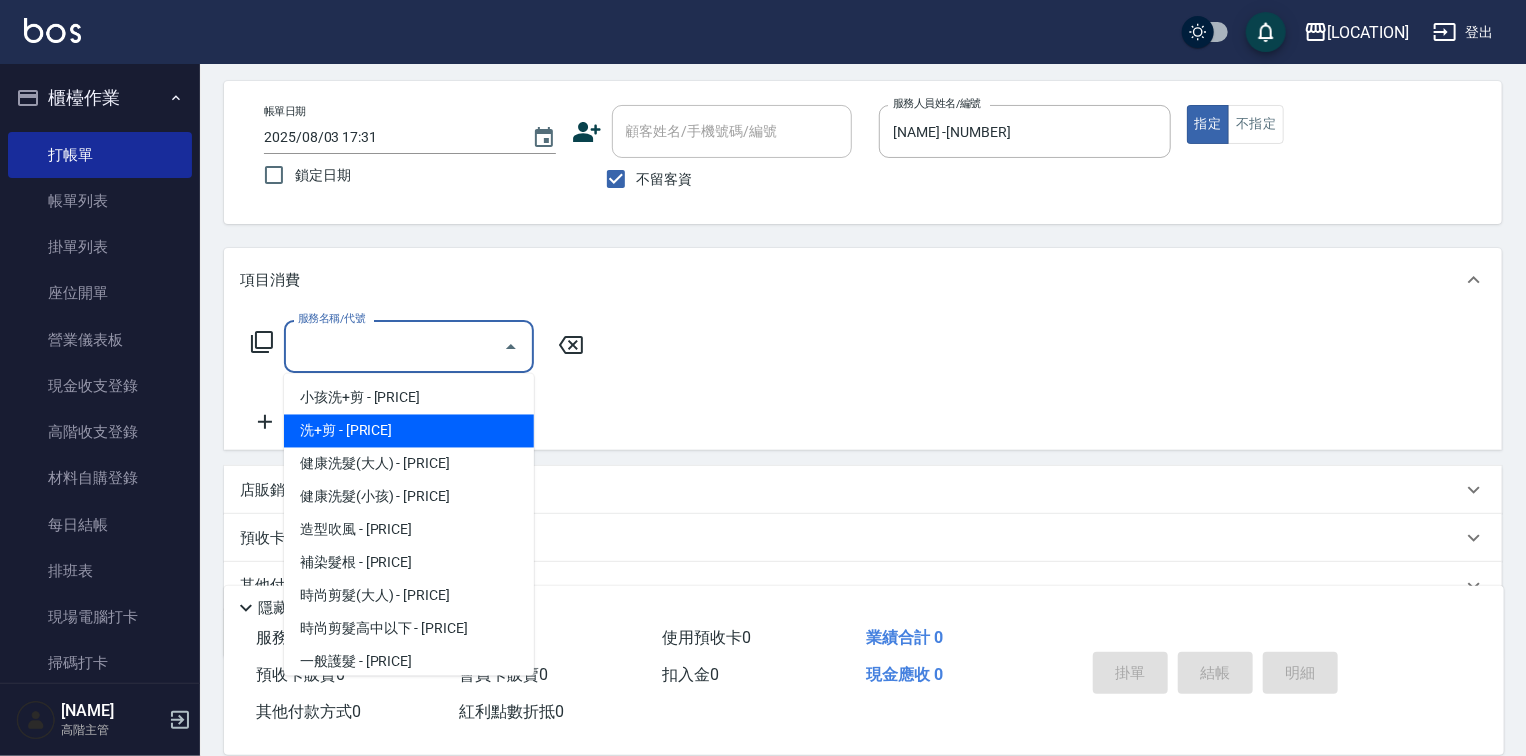 click on "洗+剪 - [PRICE]" at bounding box center (409, 431) 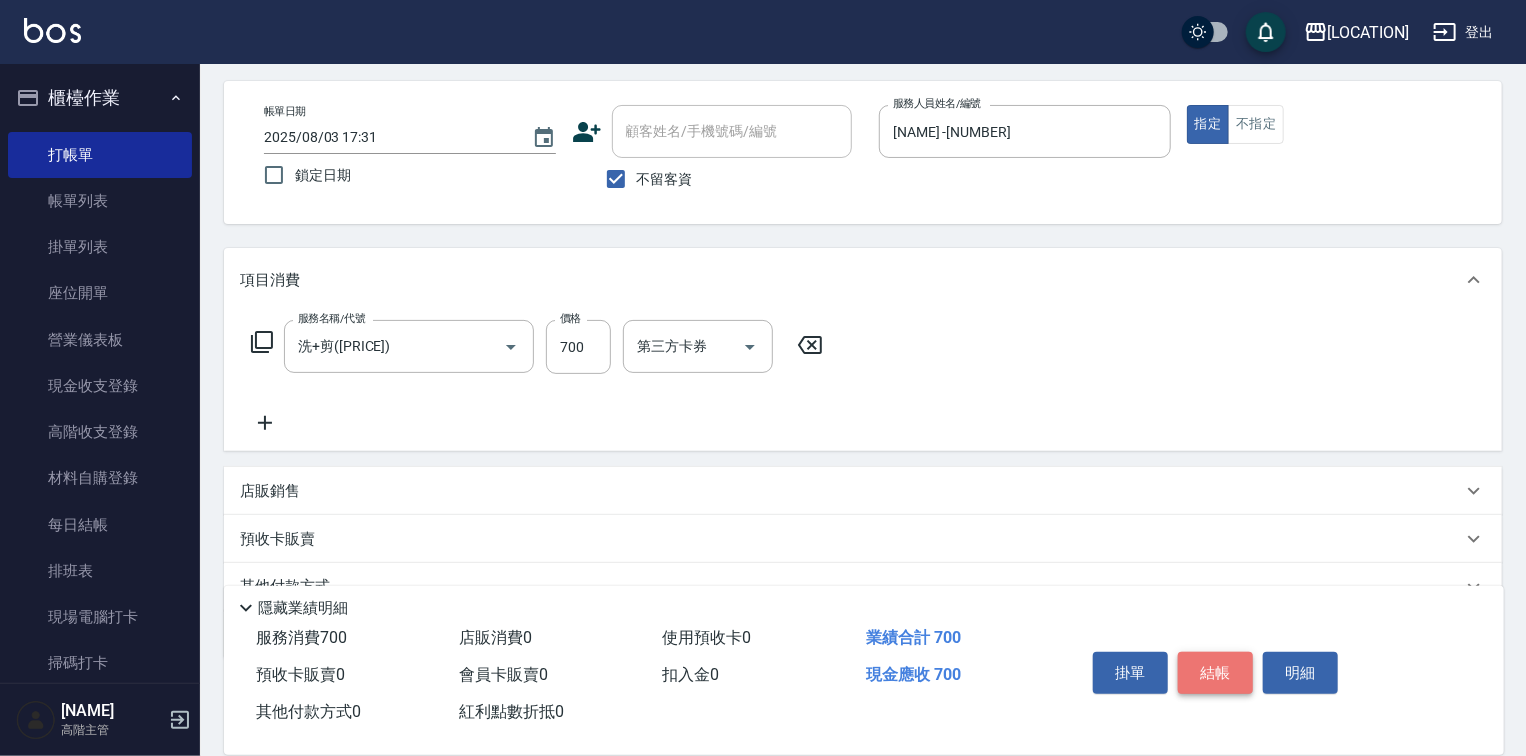 click on "結帳" at bounding box center (1215, 673) 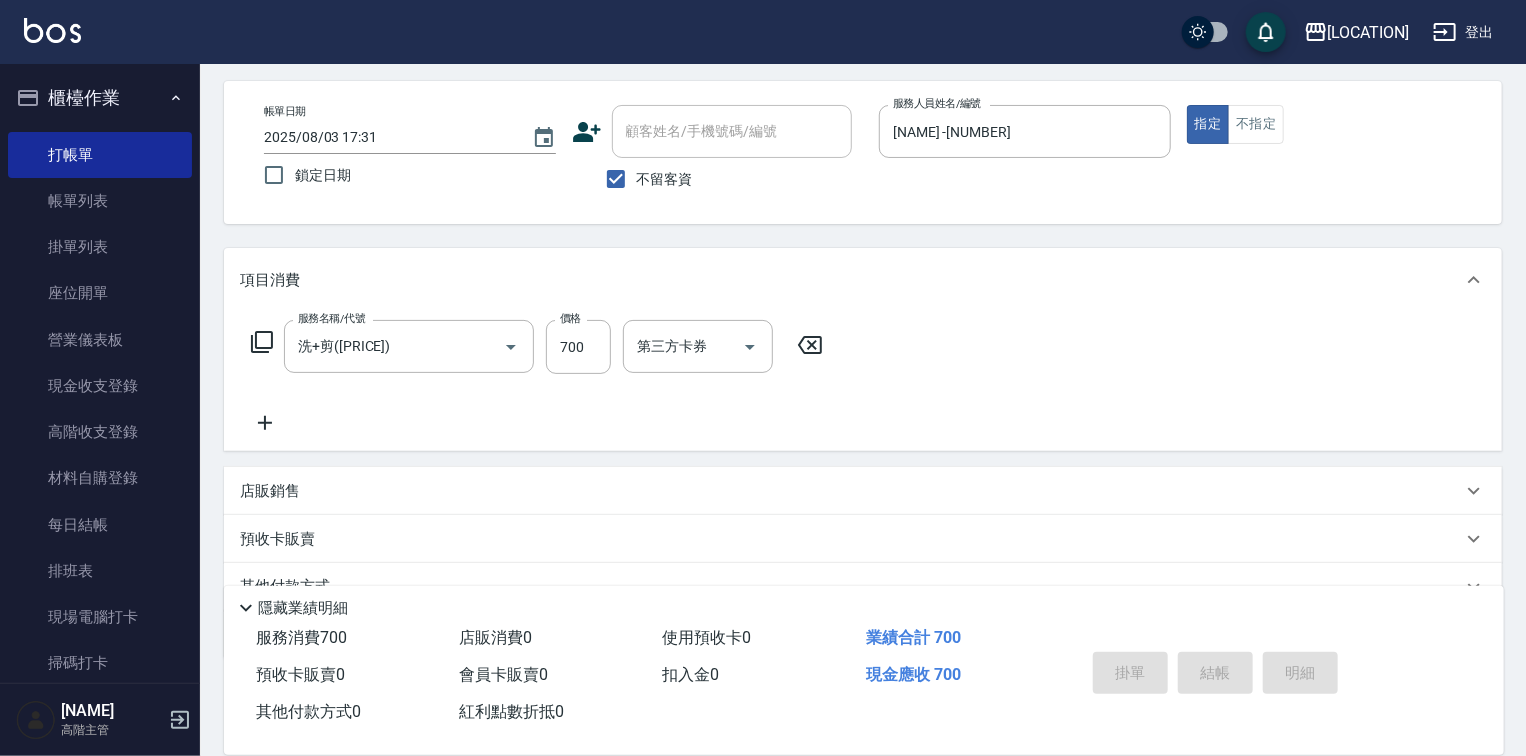 type 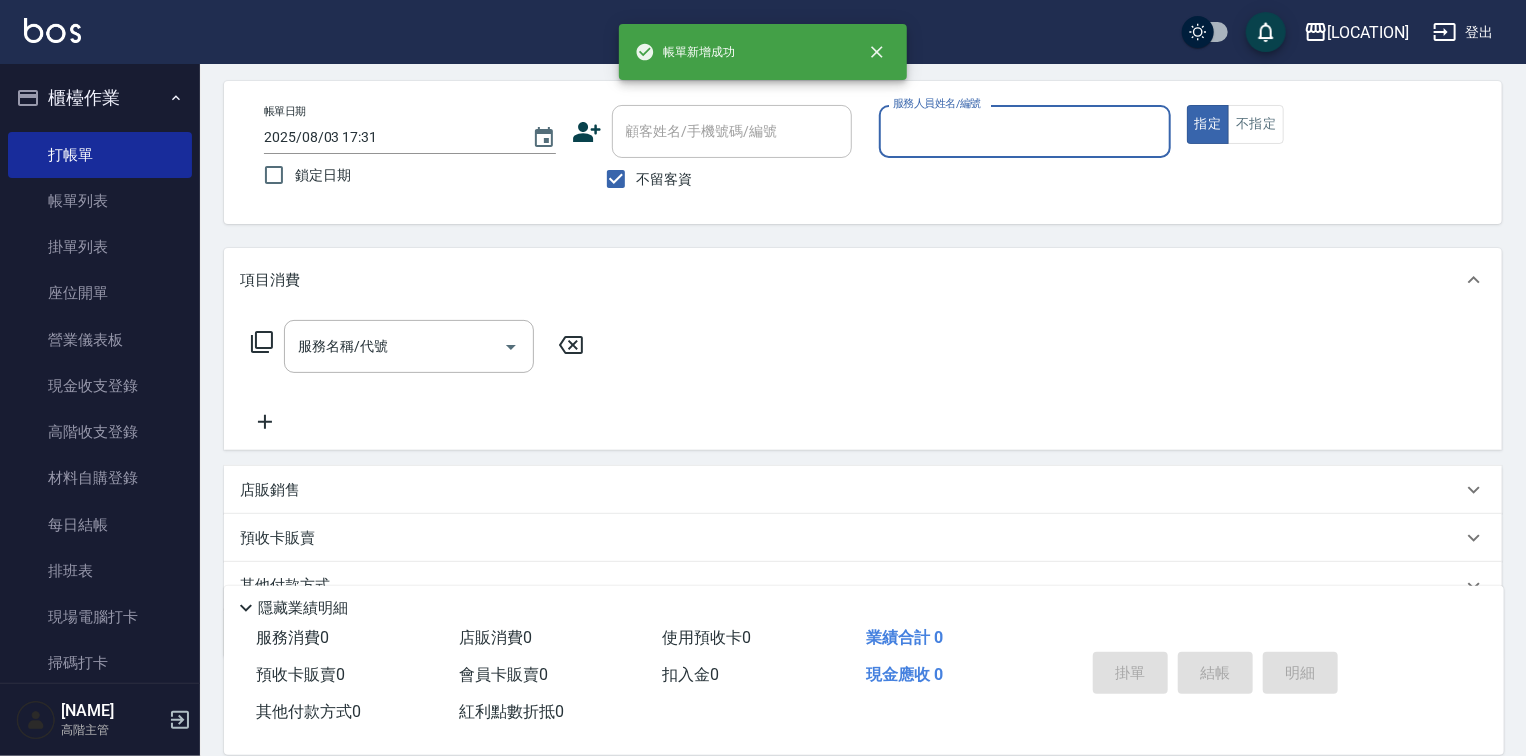 drag, startPoint x: 988, startPoint y: 119, endPoint x: 988, endPoint y: 135, distance: 16 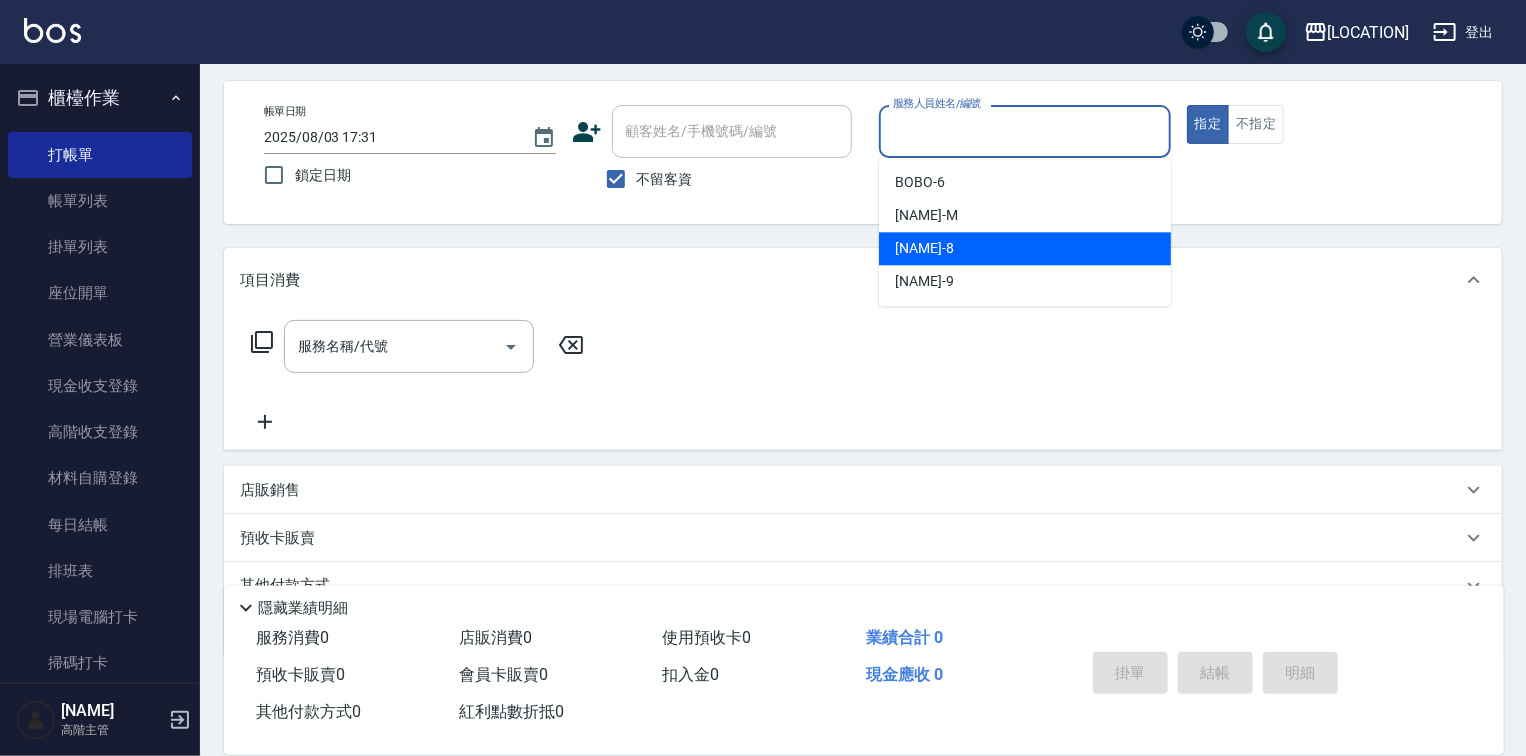 click on "[NAME] -[NUMBER]" at bounding box center (1025, 248) 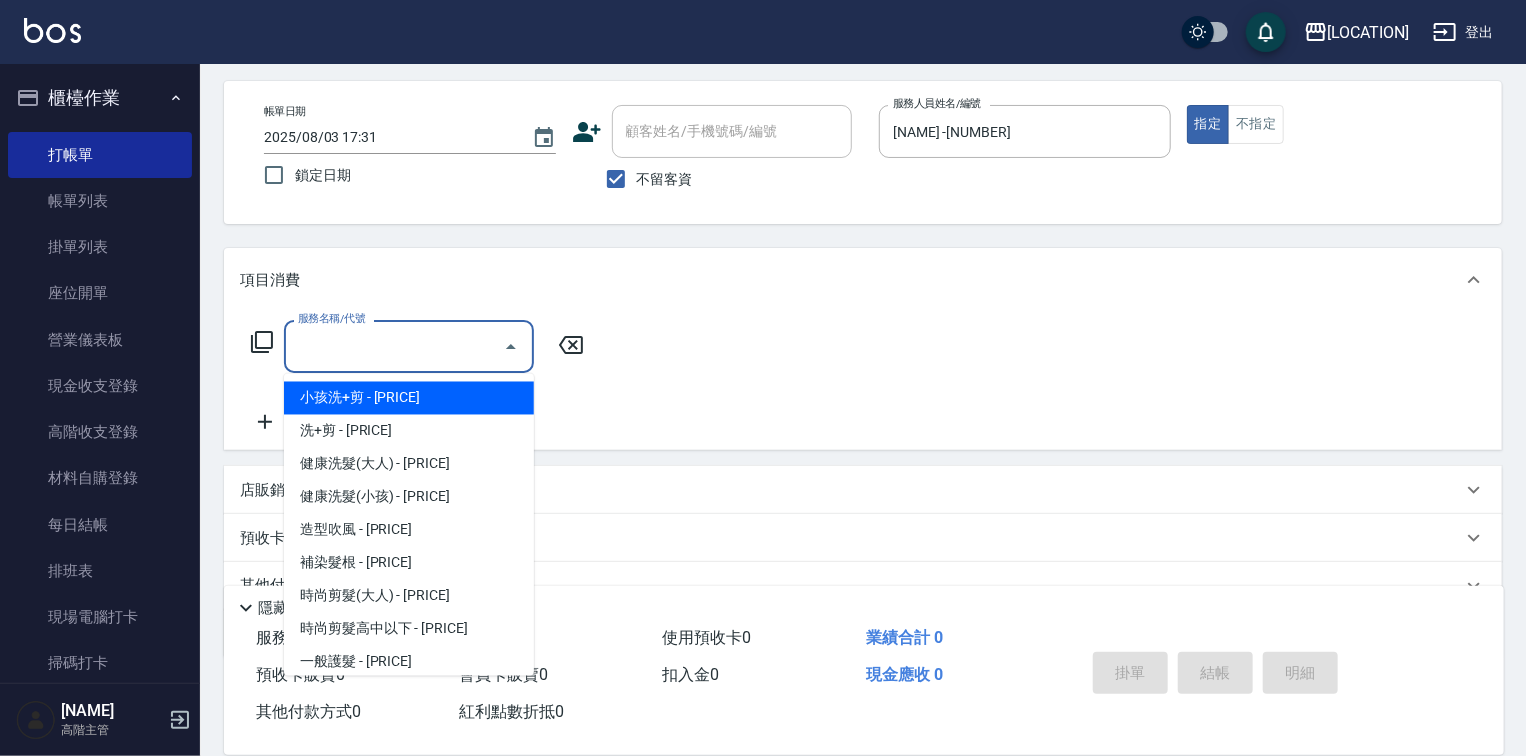 click on "服務名稱/代號" at bounding box center (394, 346) 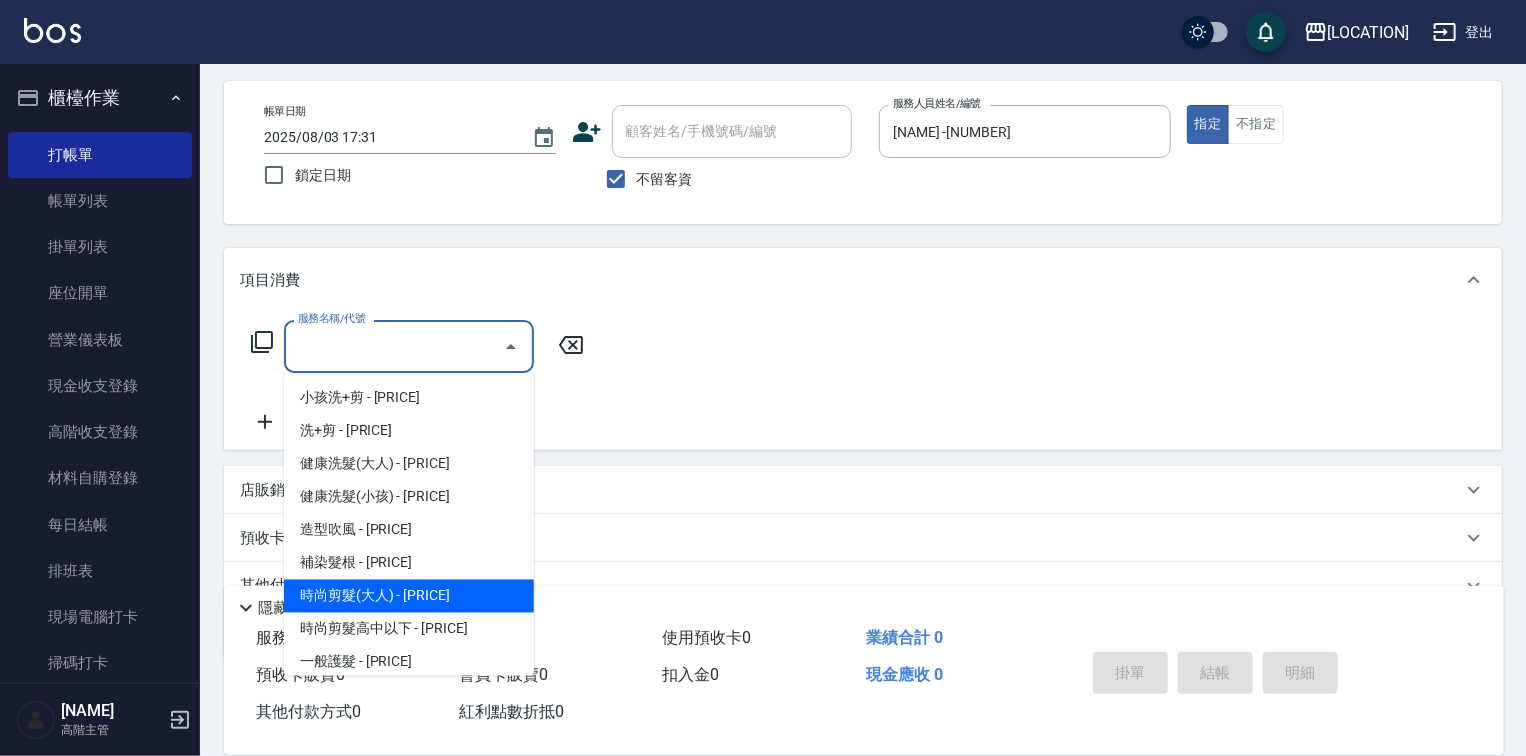 click on "時尚剪髮(大人) - [PRICE]" at bounding box center [409, 596] 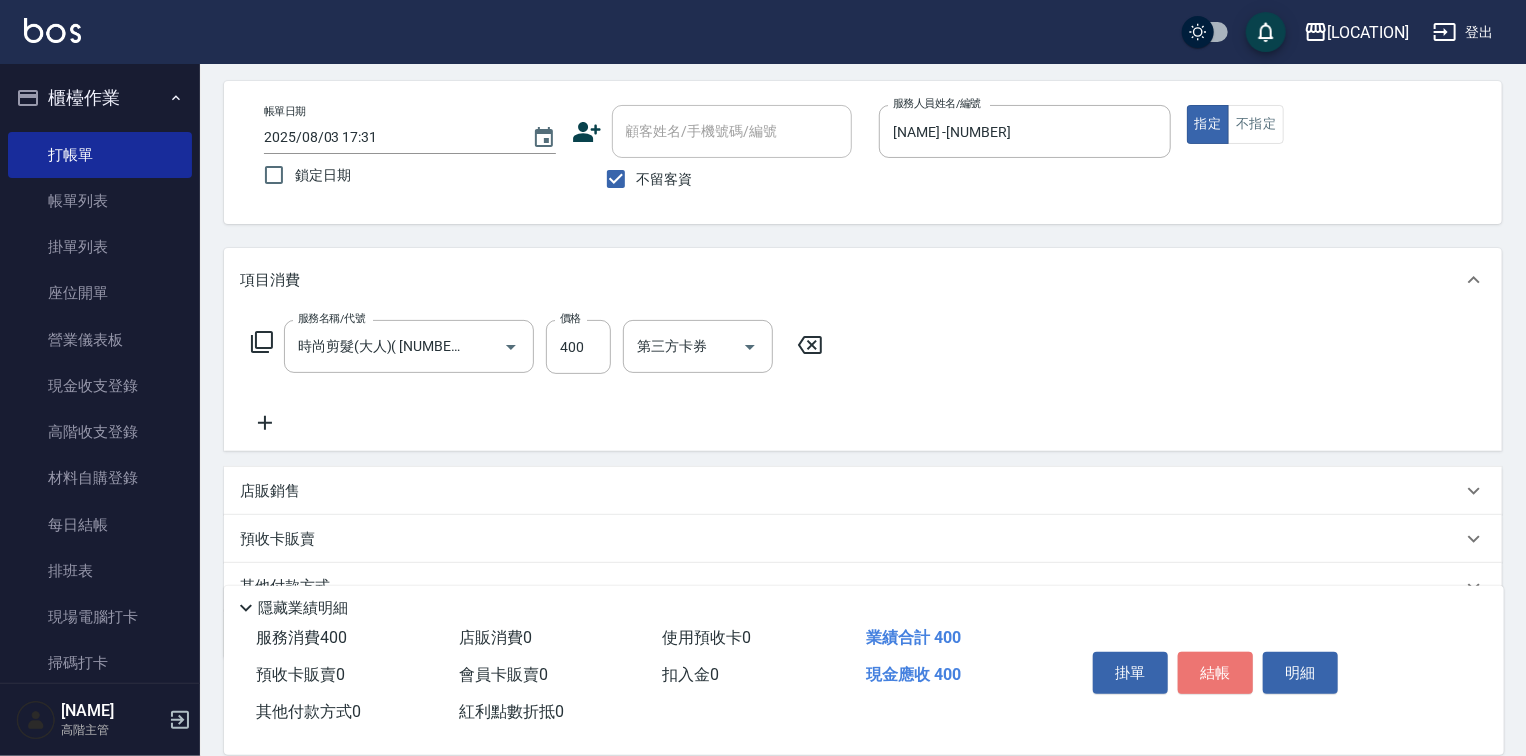 click on "結帳" at bounding box center [1215, 673] 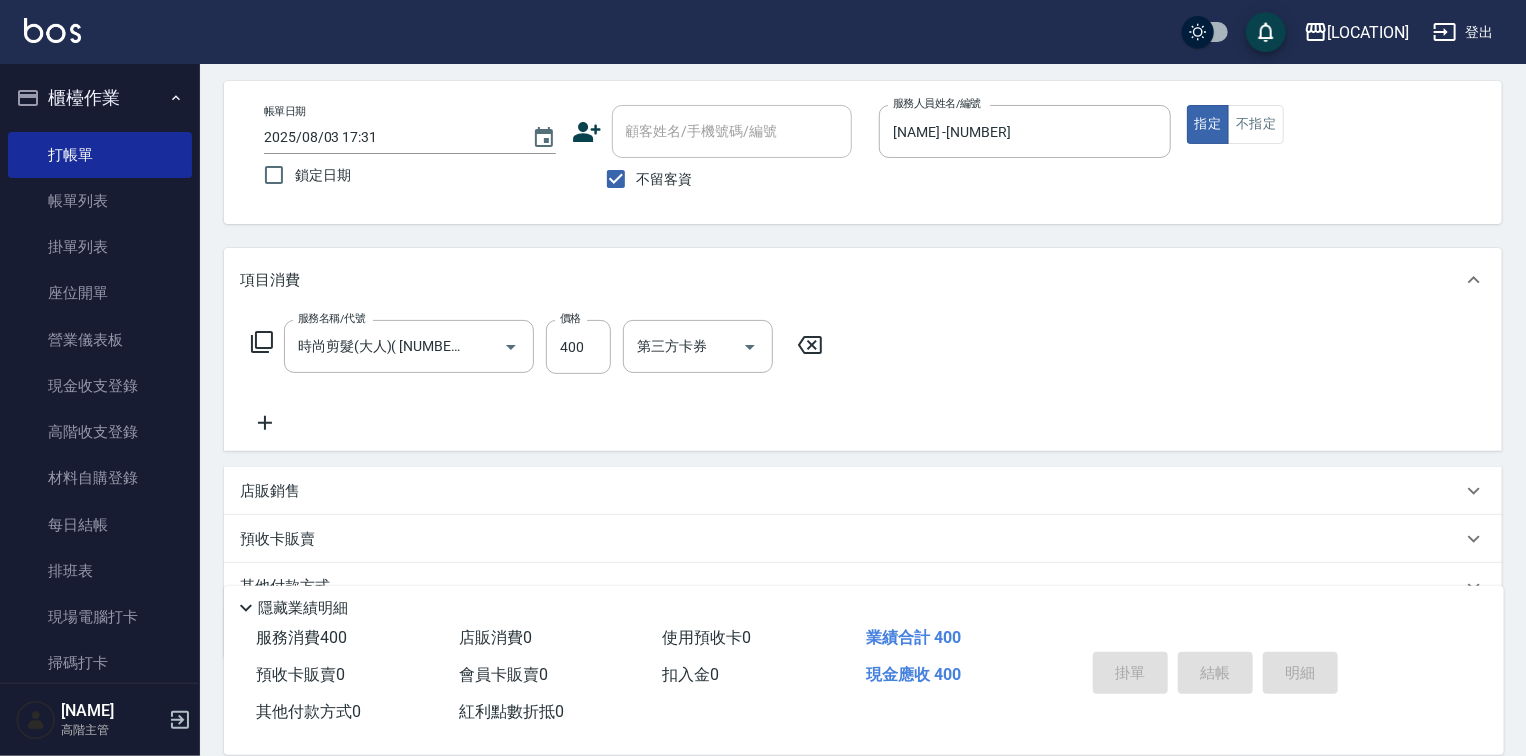 type 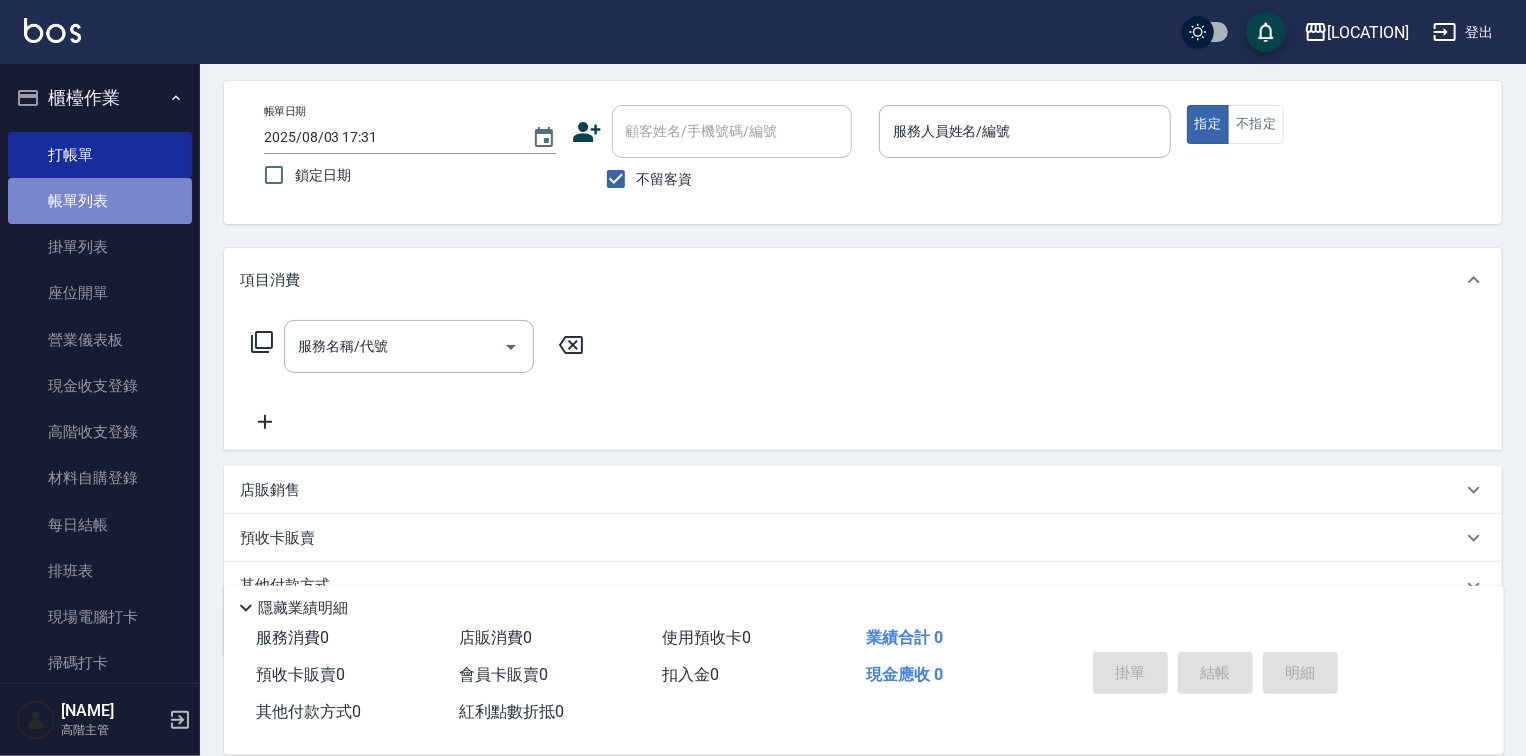 click on "帳單列表" at bounding box center (100, 201) 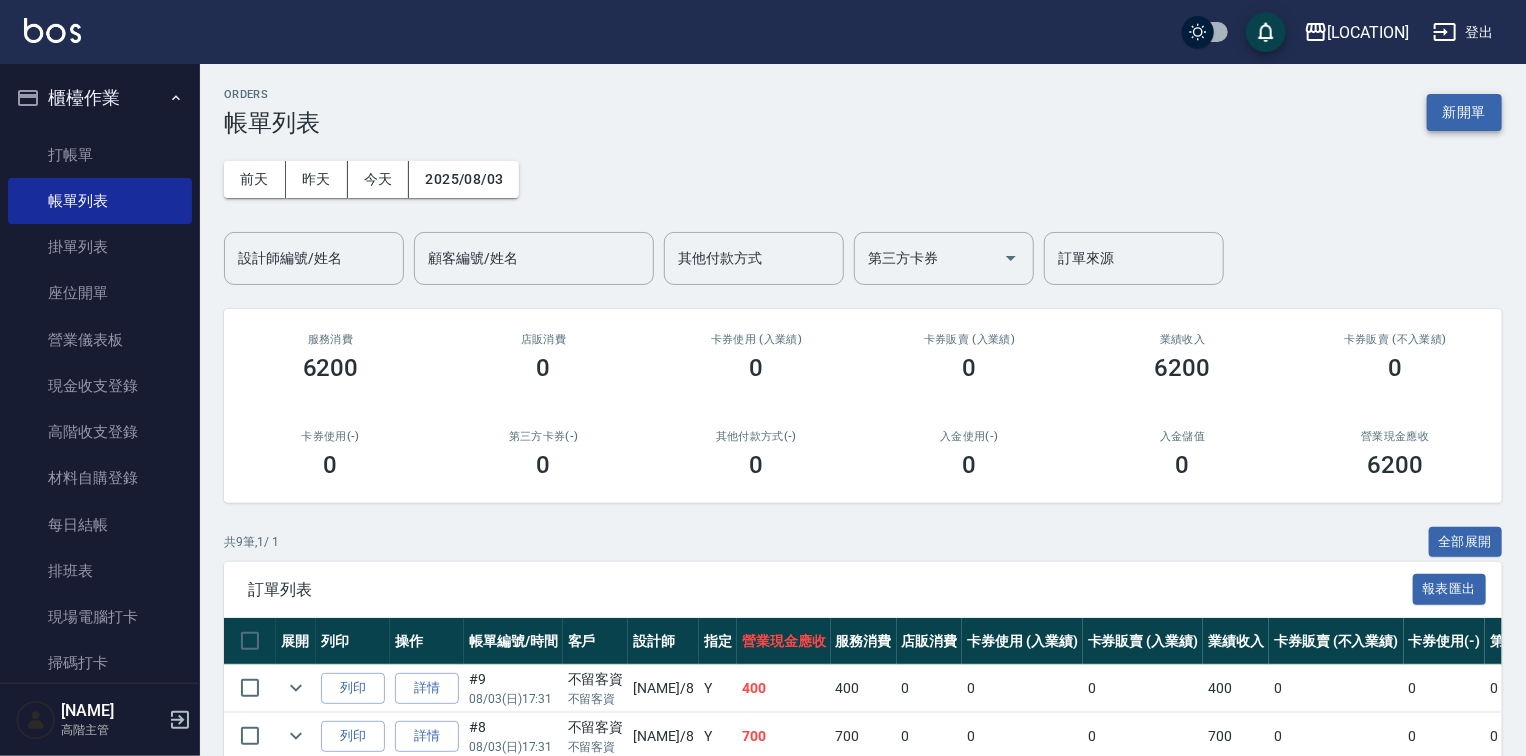 click on "新開單" at bounding box center (1464, 112) 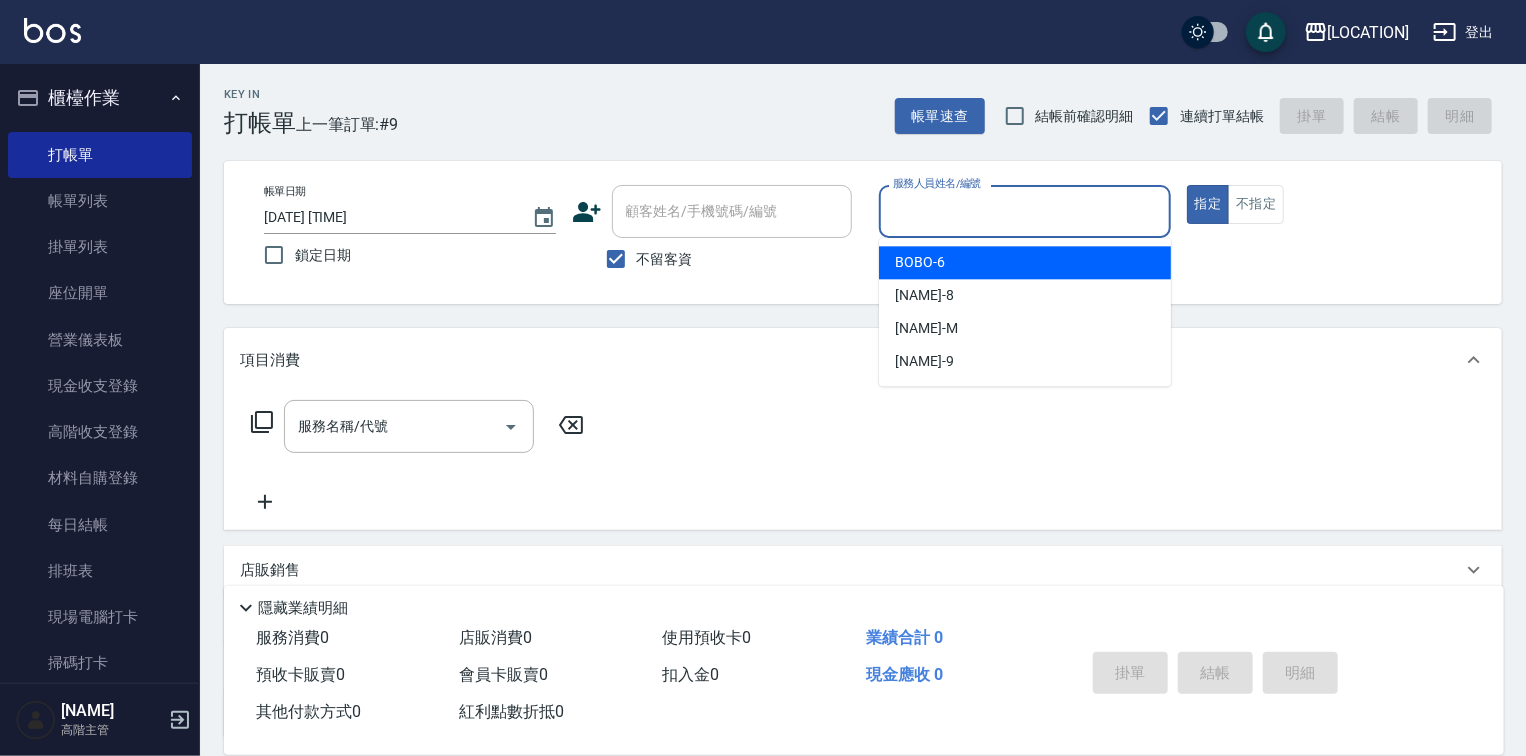 drag, startPoint x: 908, startPoint y: 203, endPoint x: 931, endPoint y: 247, distance: 49.648766 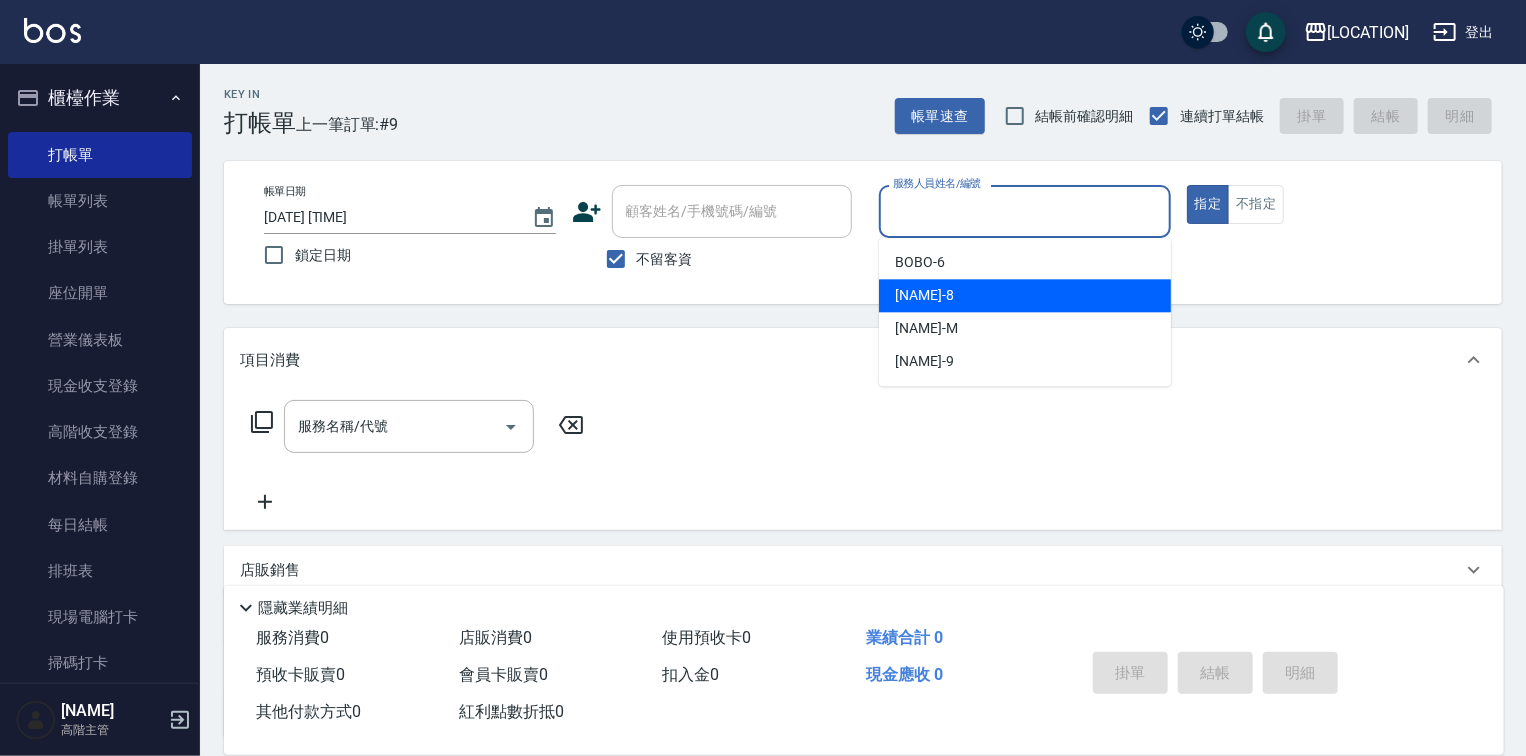 click on "[NAME] -[NUMBER]" at bounding box center [1025, 295] 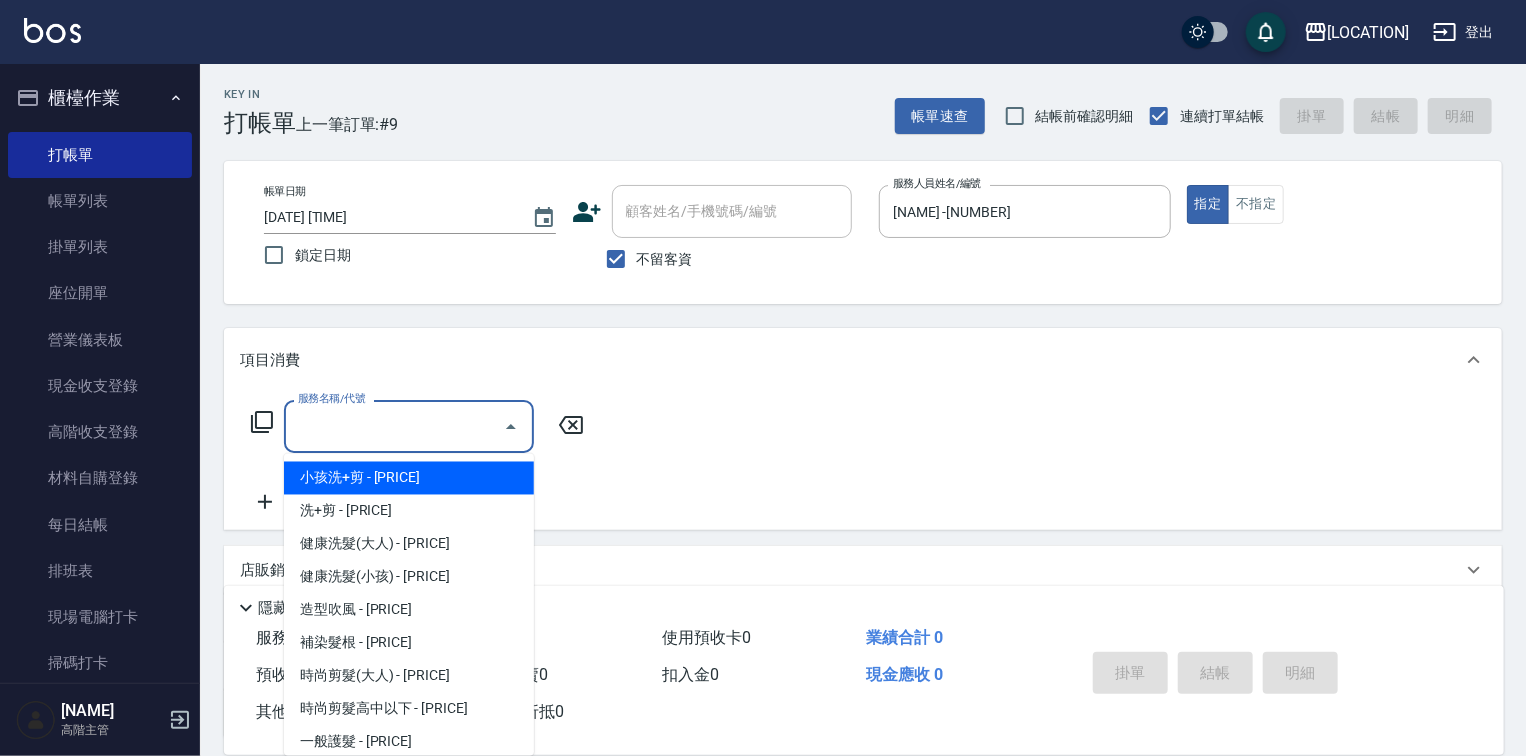 click on "服務名稱/代號" at bounding box center [394, 426] 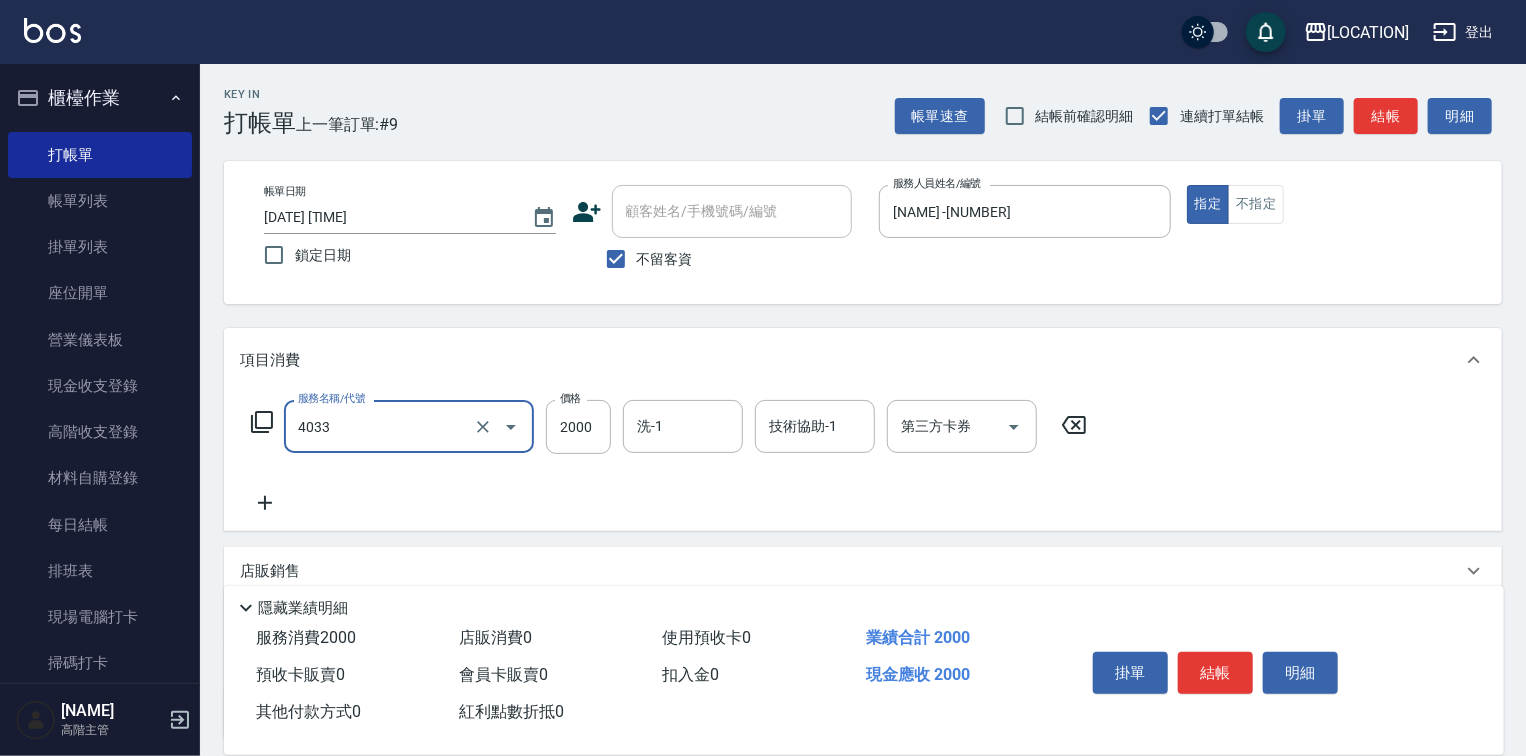type on "創意挑染(長)( [NUMBER] )" 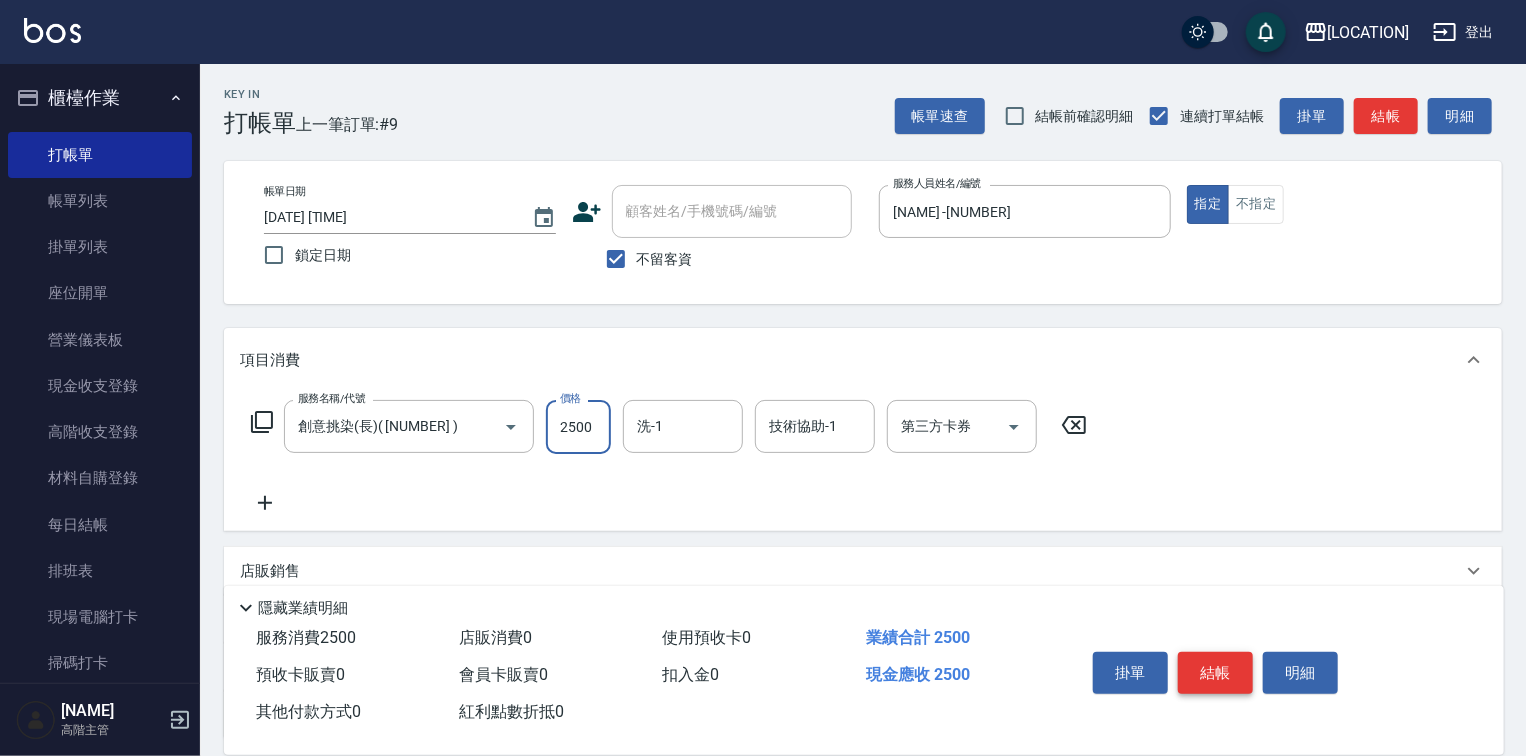 type on "2500" 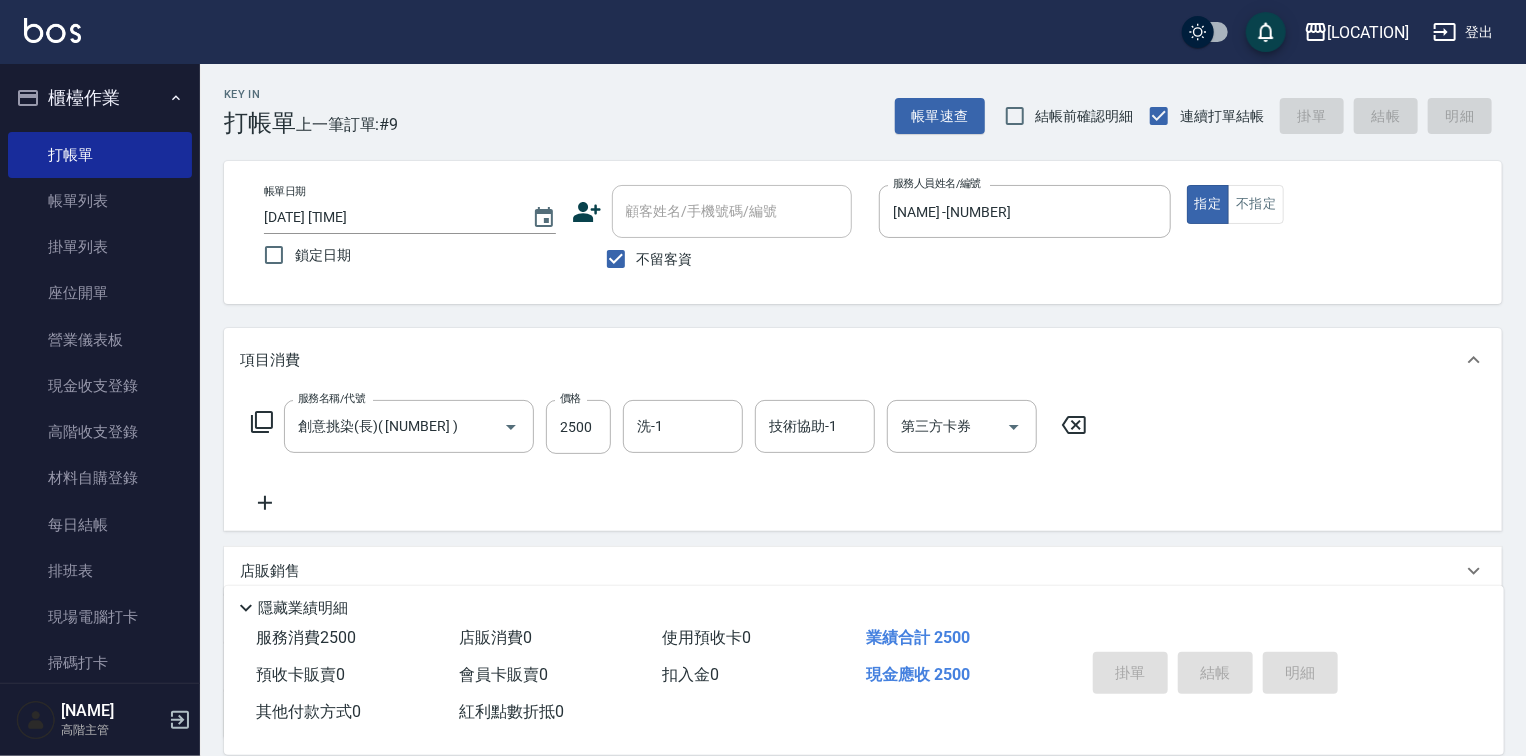 type 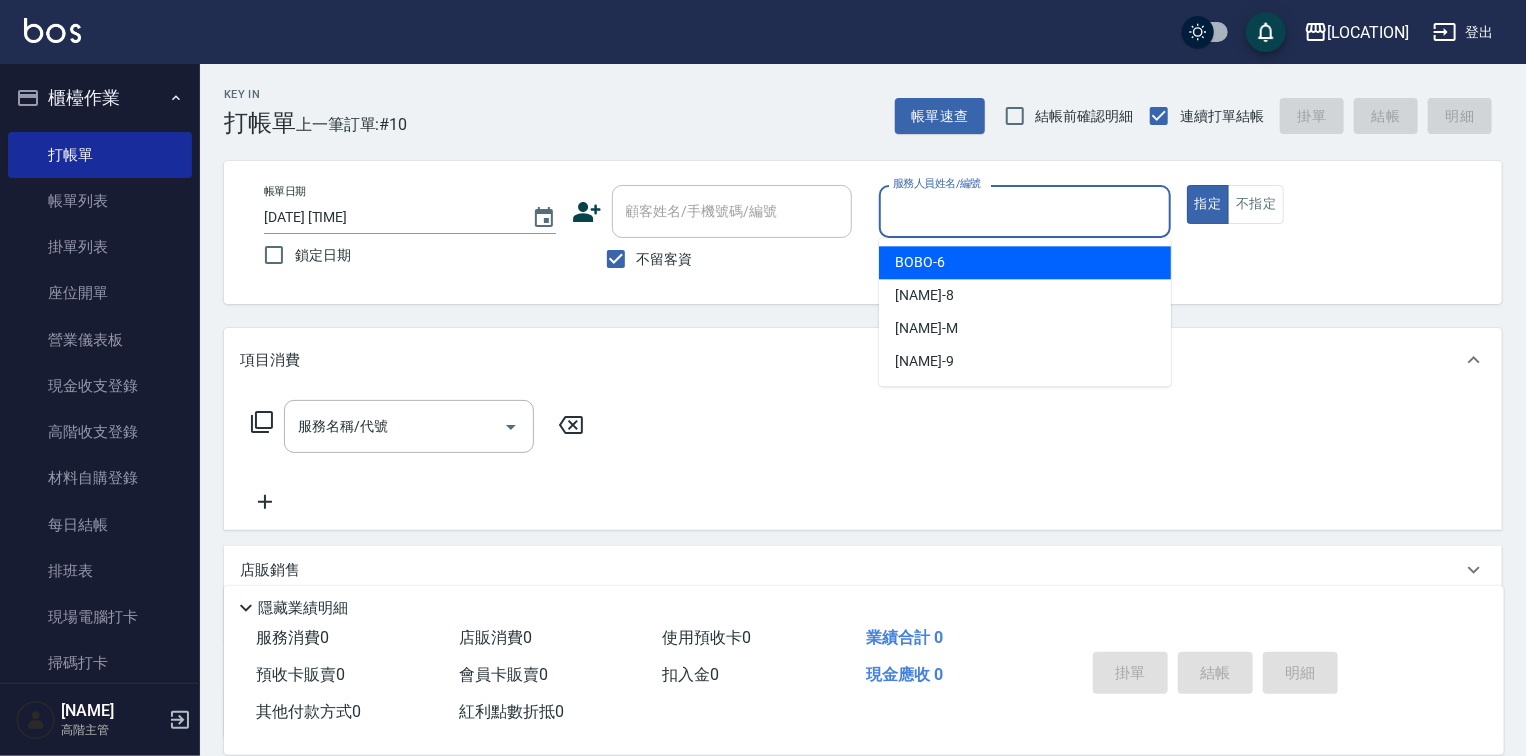 drag, startPoint x: 994, startPoint y: 210, endPoint x: 995, endPoint y: 278, distance: 68.007355 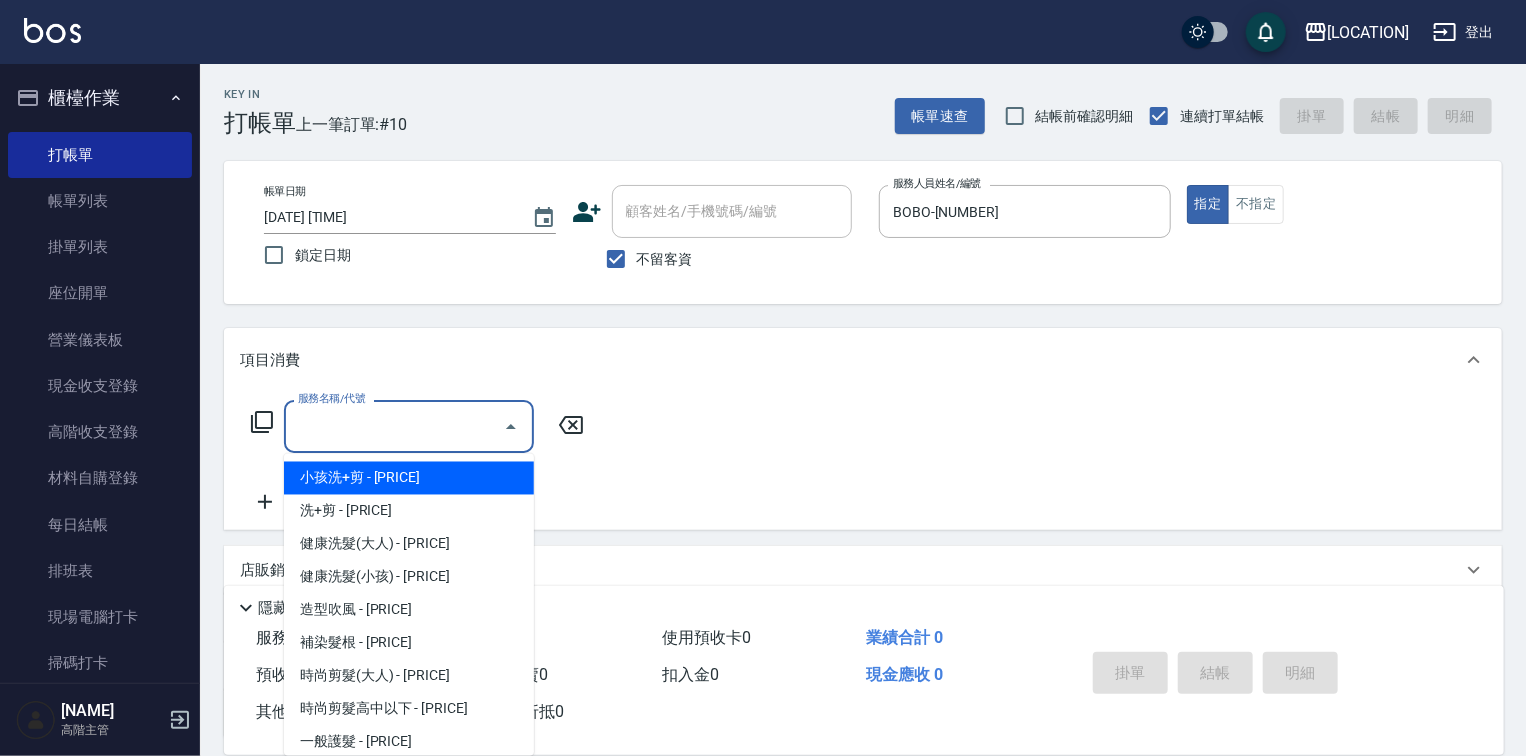 click on "服務名稱/代號" at bounding box center [394, 426] 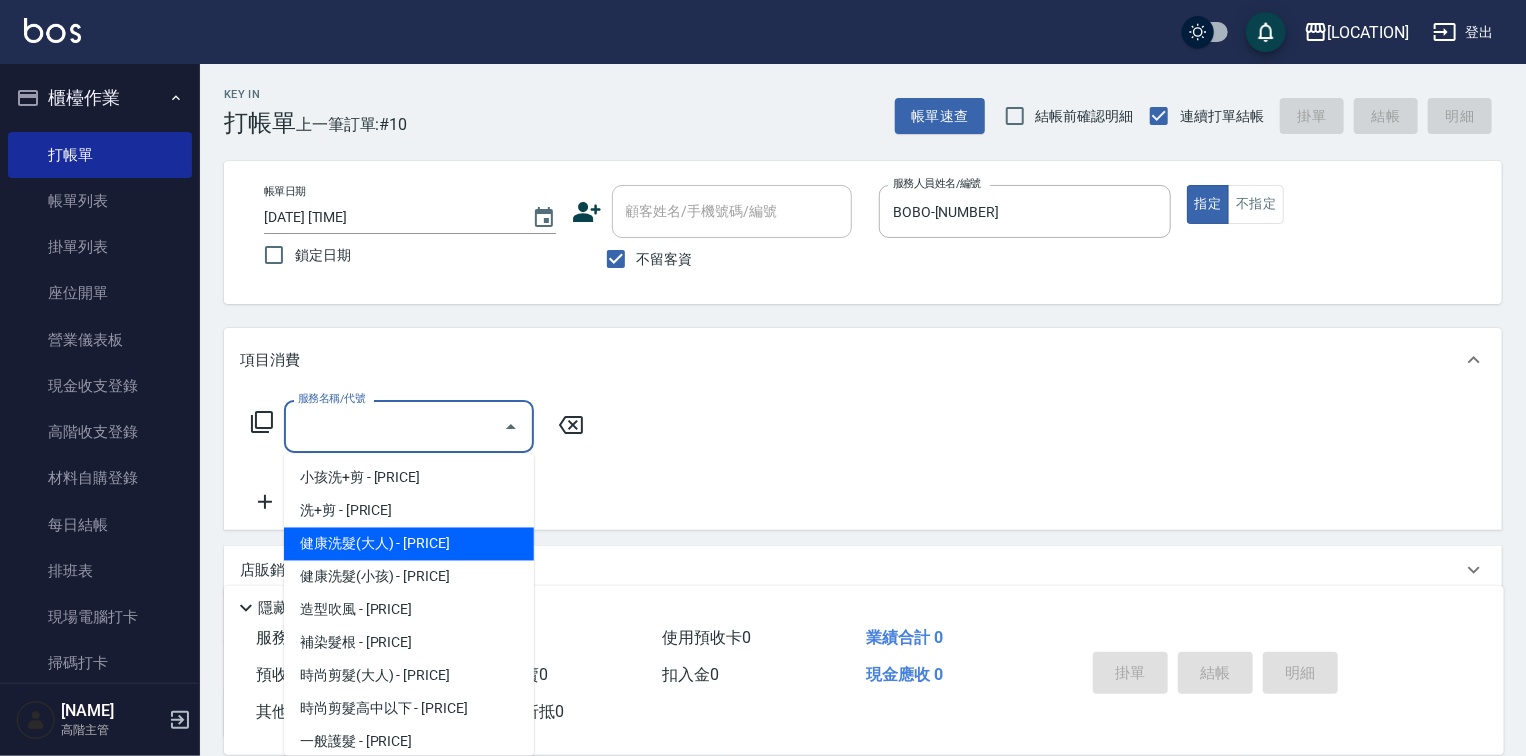 click on "健康洗髮(大人) - [PRICE]" at bounding box center [409, 544] 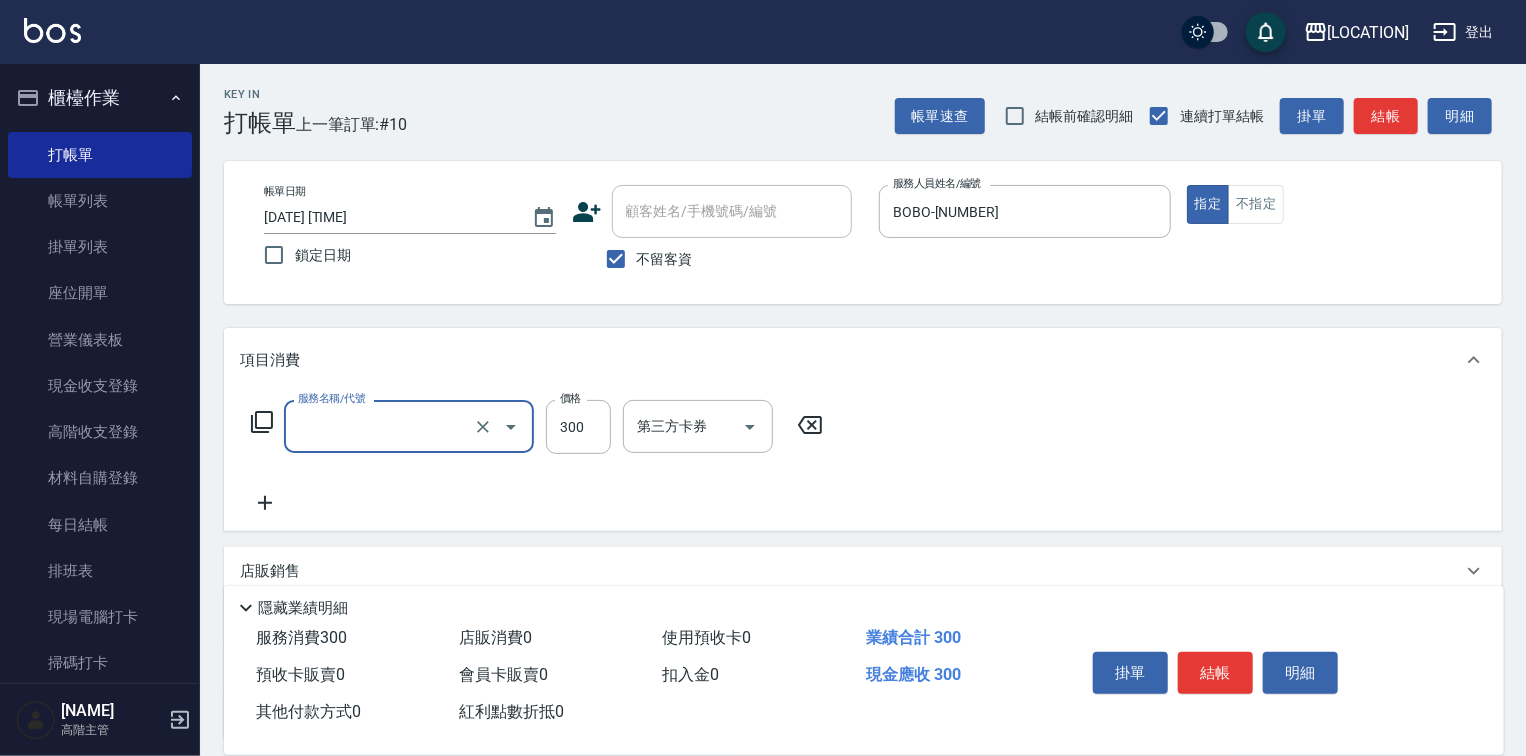 type on "健康洗髮(大人)( [NUMBER] )" 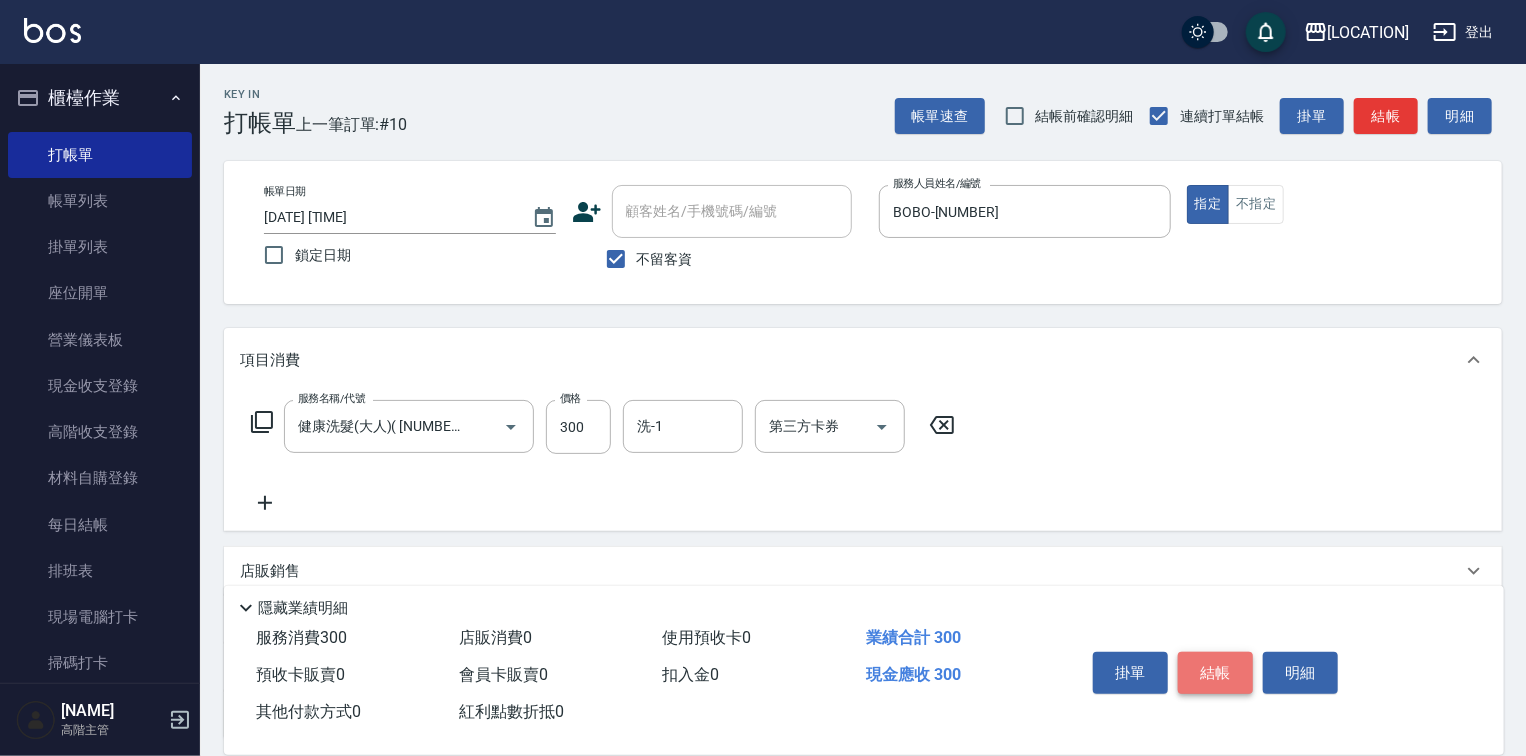 click on "結帳" at bounding box center [1215, 673] 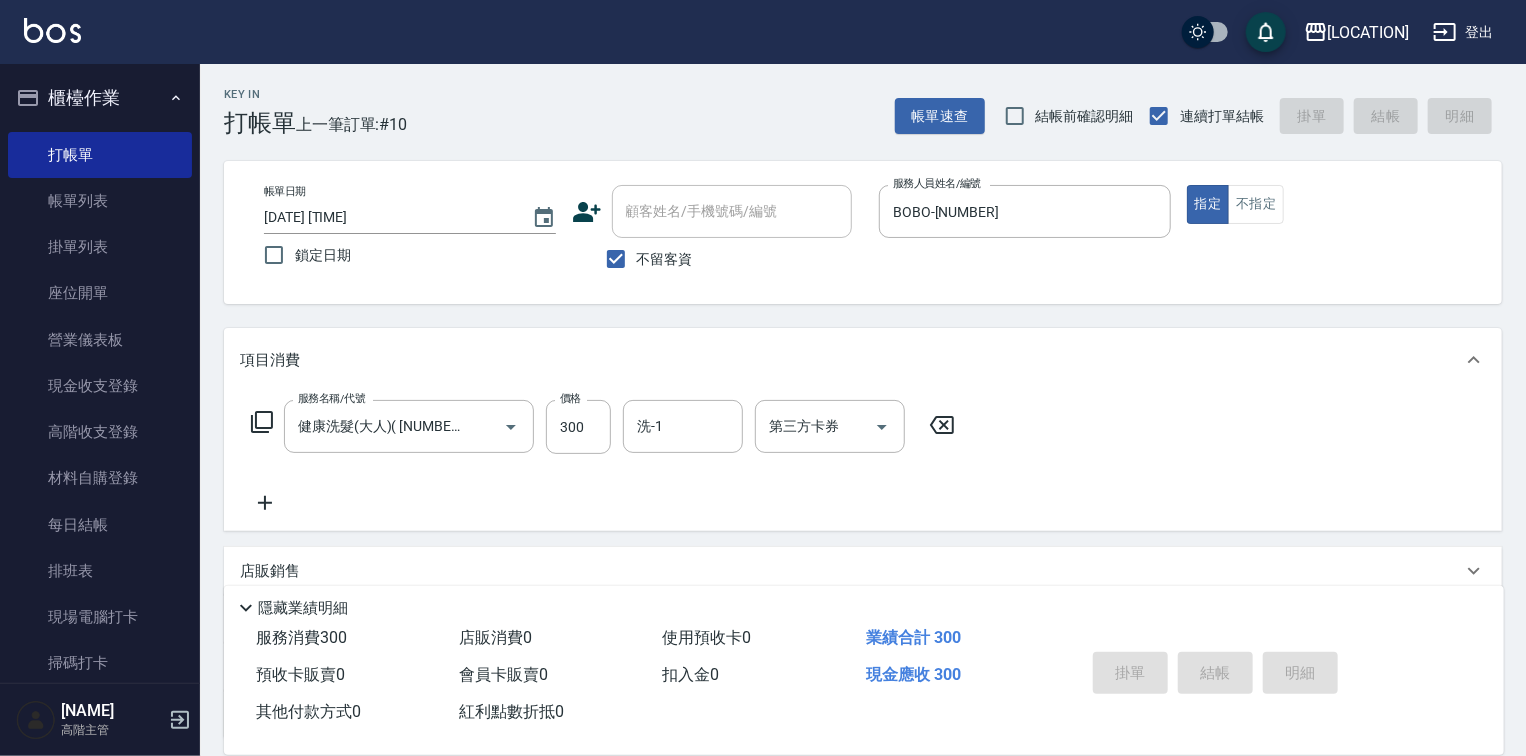 type 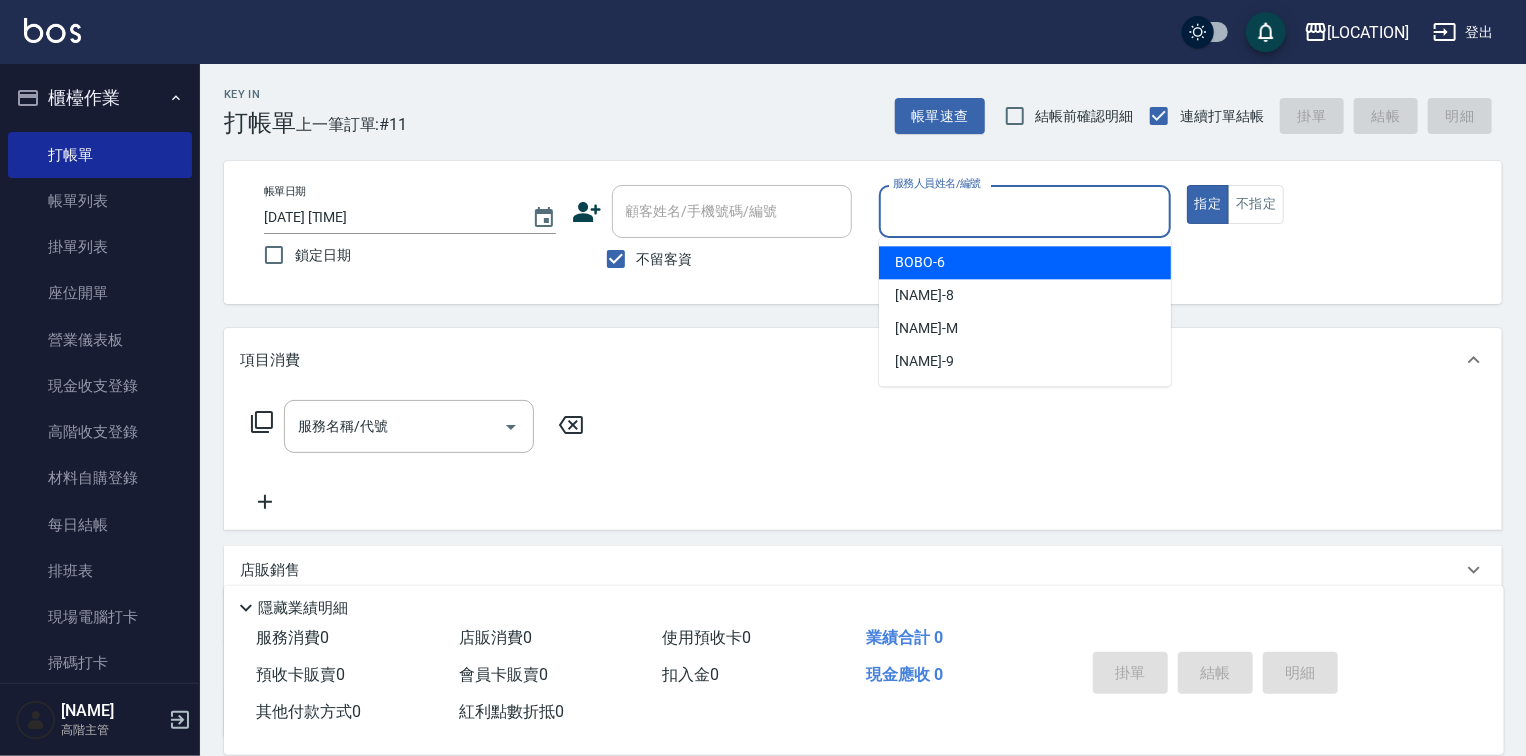 click on "服務人員姓名/編號" at bounding box center (1025, 211) 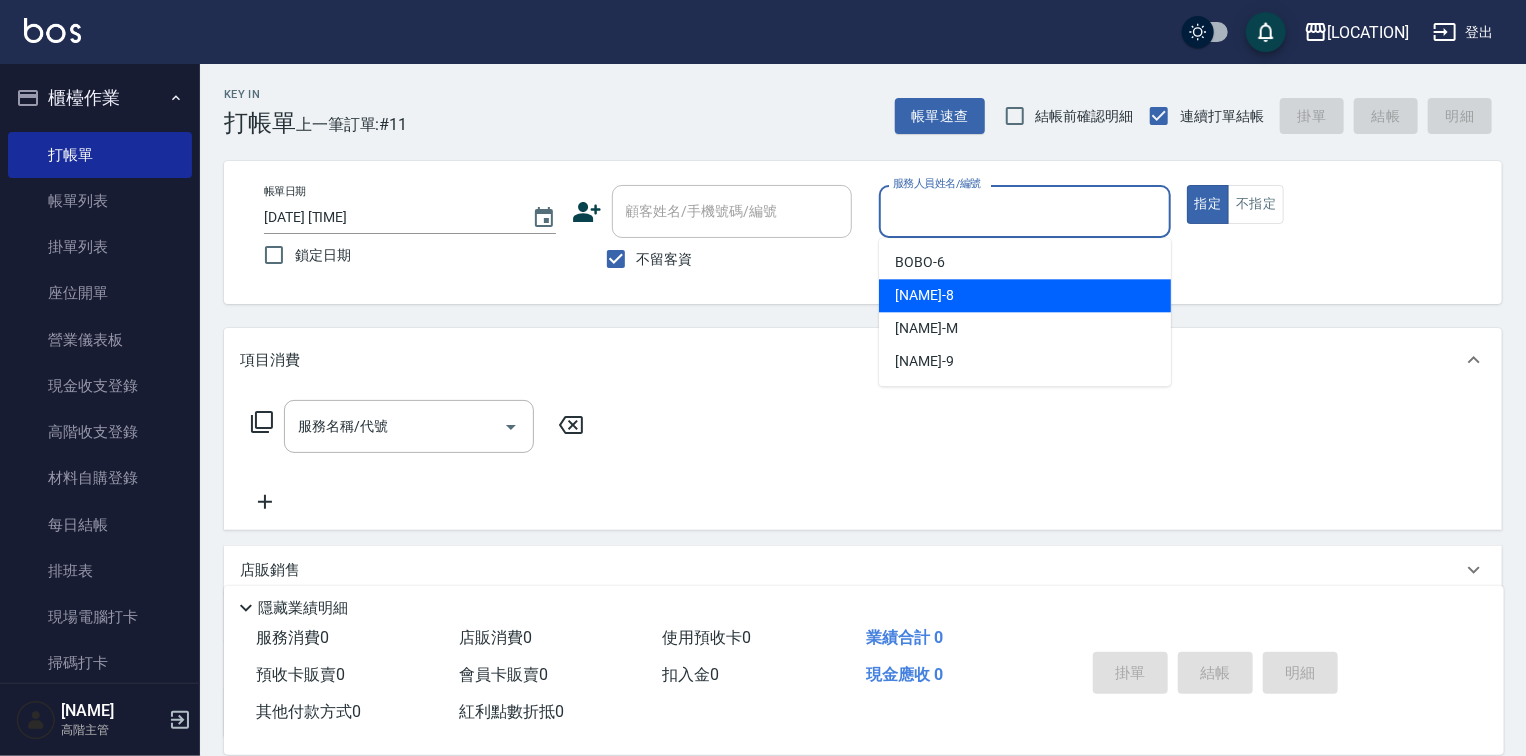 click on "[NAME] -[NUMBER]" at bounding box center [1025, 295] 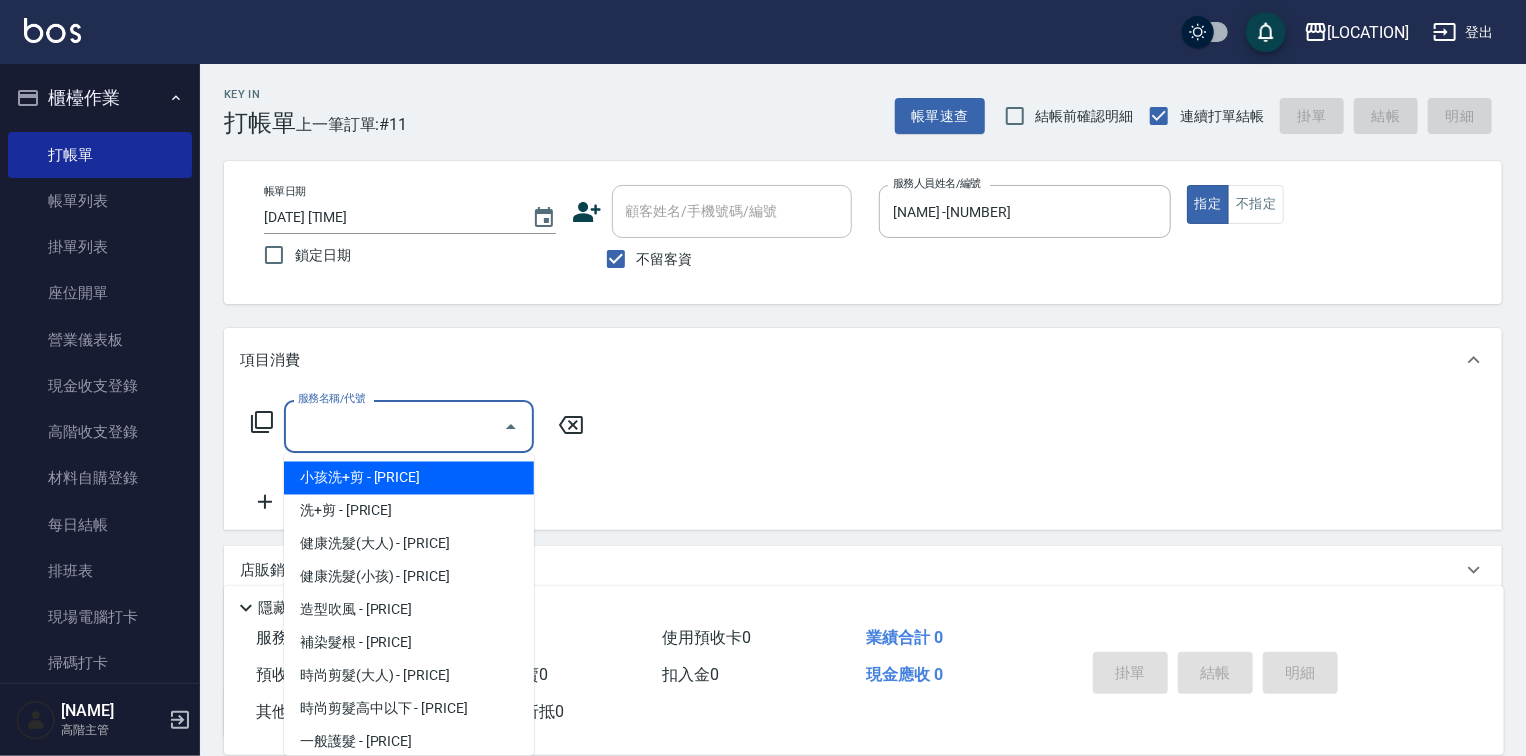 click on "服務名稱/代號" at bounding box center [394, 426] 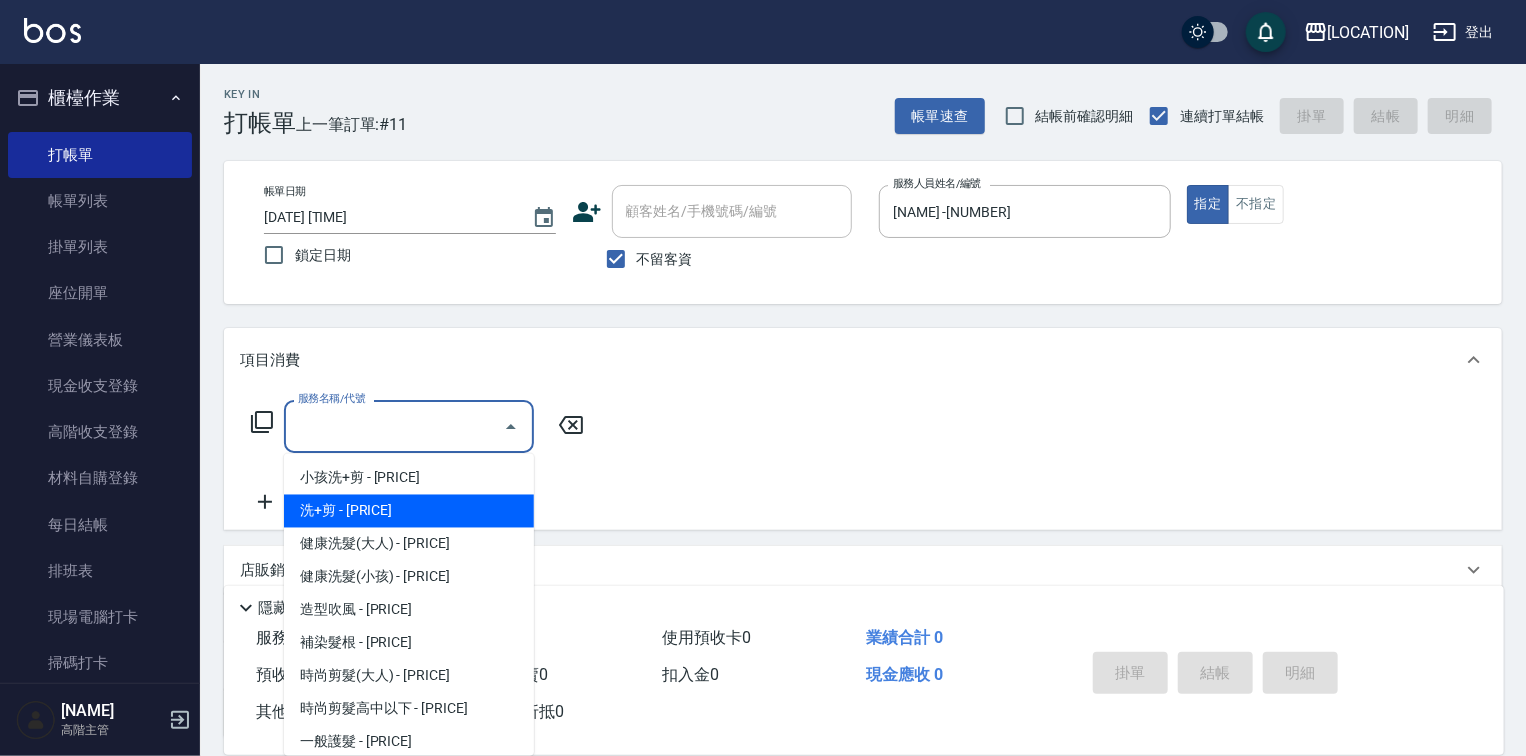 click on "洗+剪 - [PRICE]" at bounding box center [409, 511] 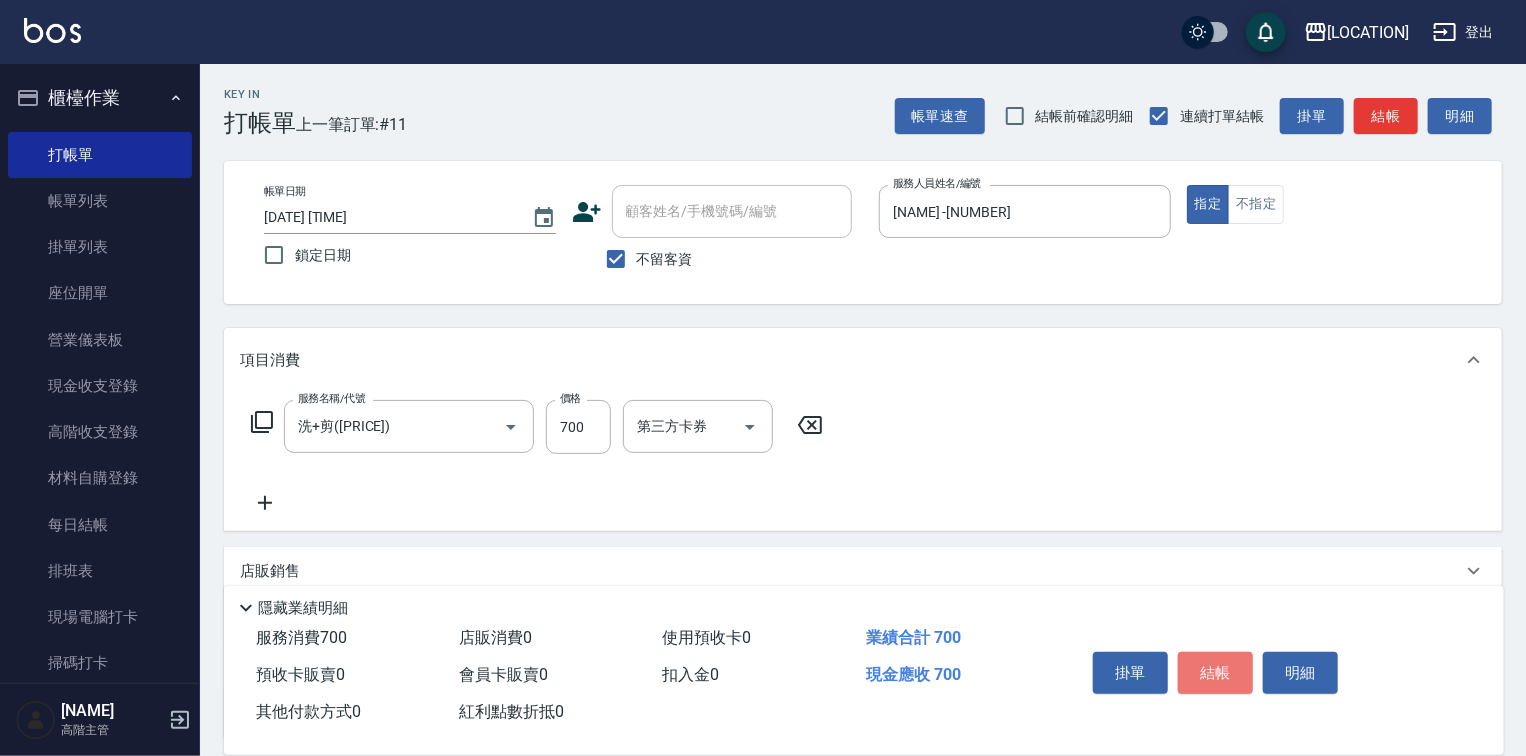 click on "結帳" at bounding box center (1215, 673) 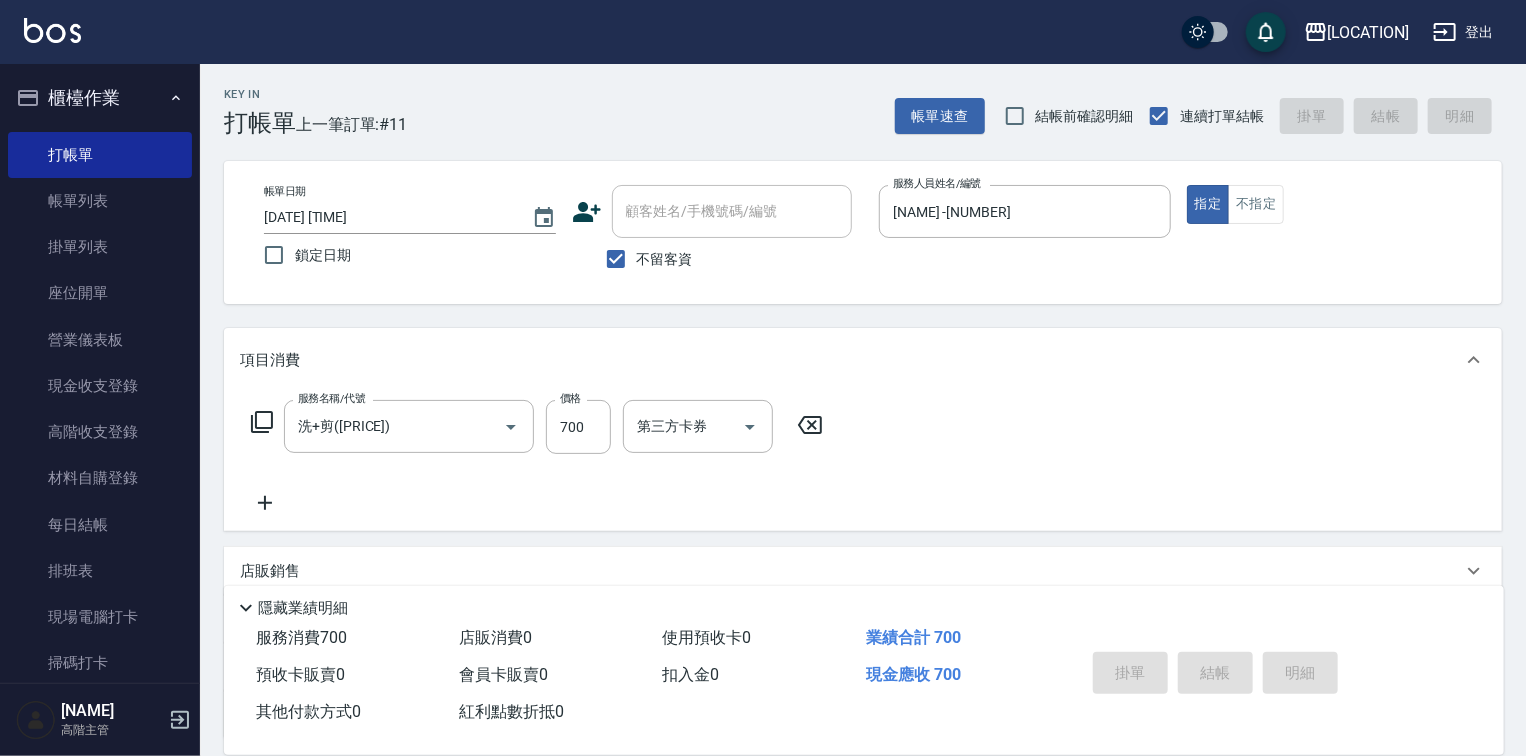 type on "[DATE] [TIME]" 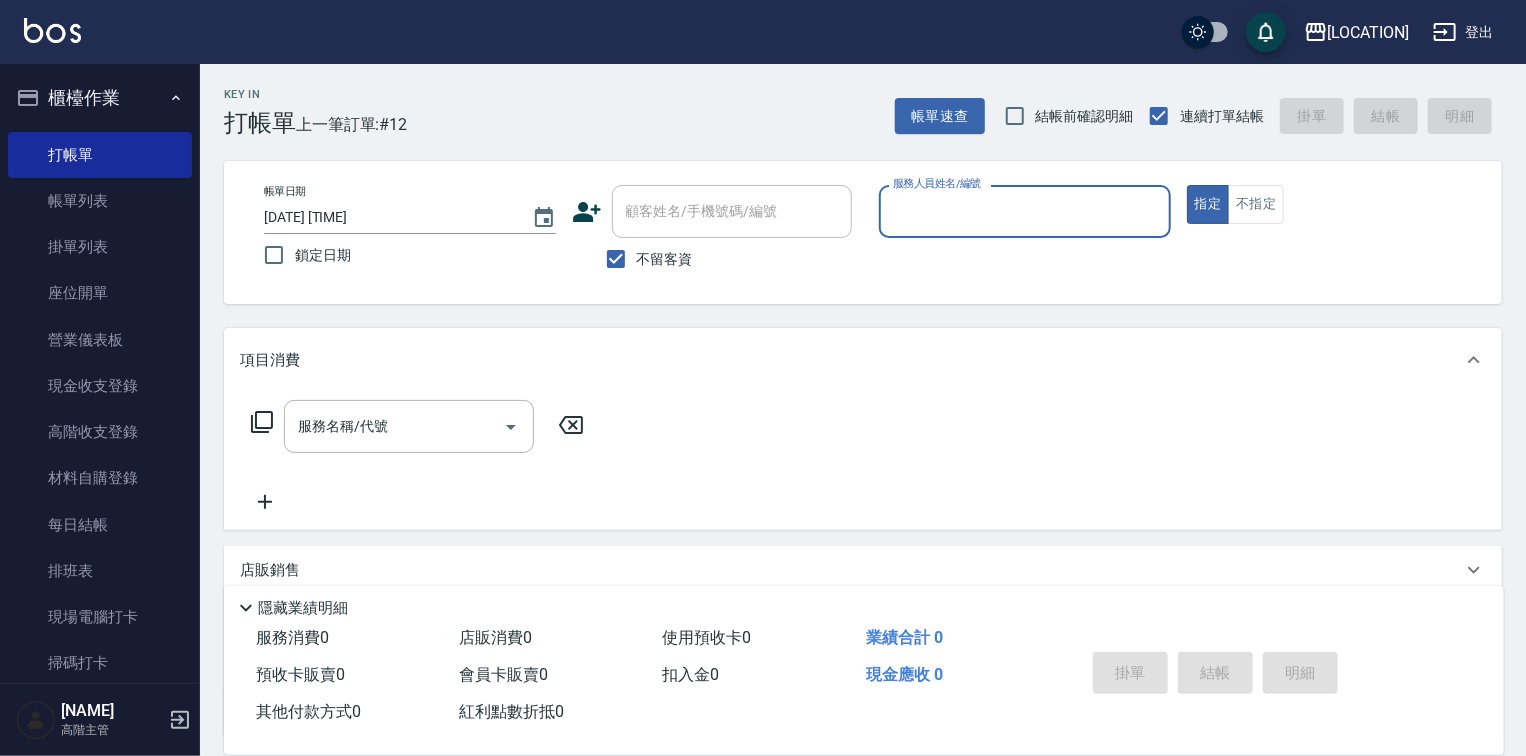 drag, startPoint x: 1003, startPoint y: 216, endPoint x: 1002, endPoint y: 229, distance: 13.038404 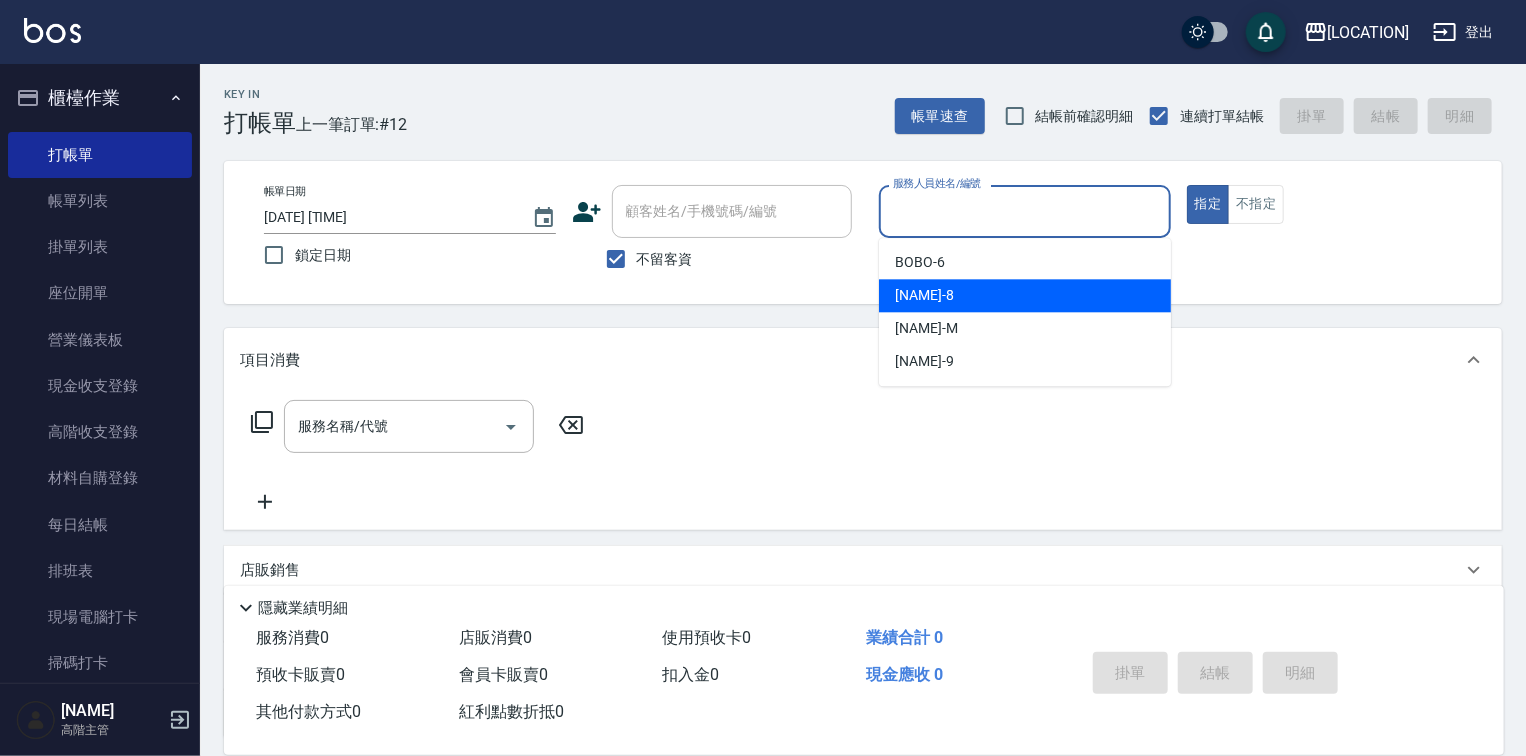 click on "[NAME] -[NUMBER]" at bounding box center (1025, 295) 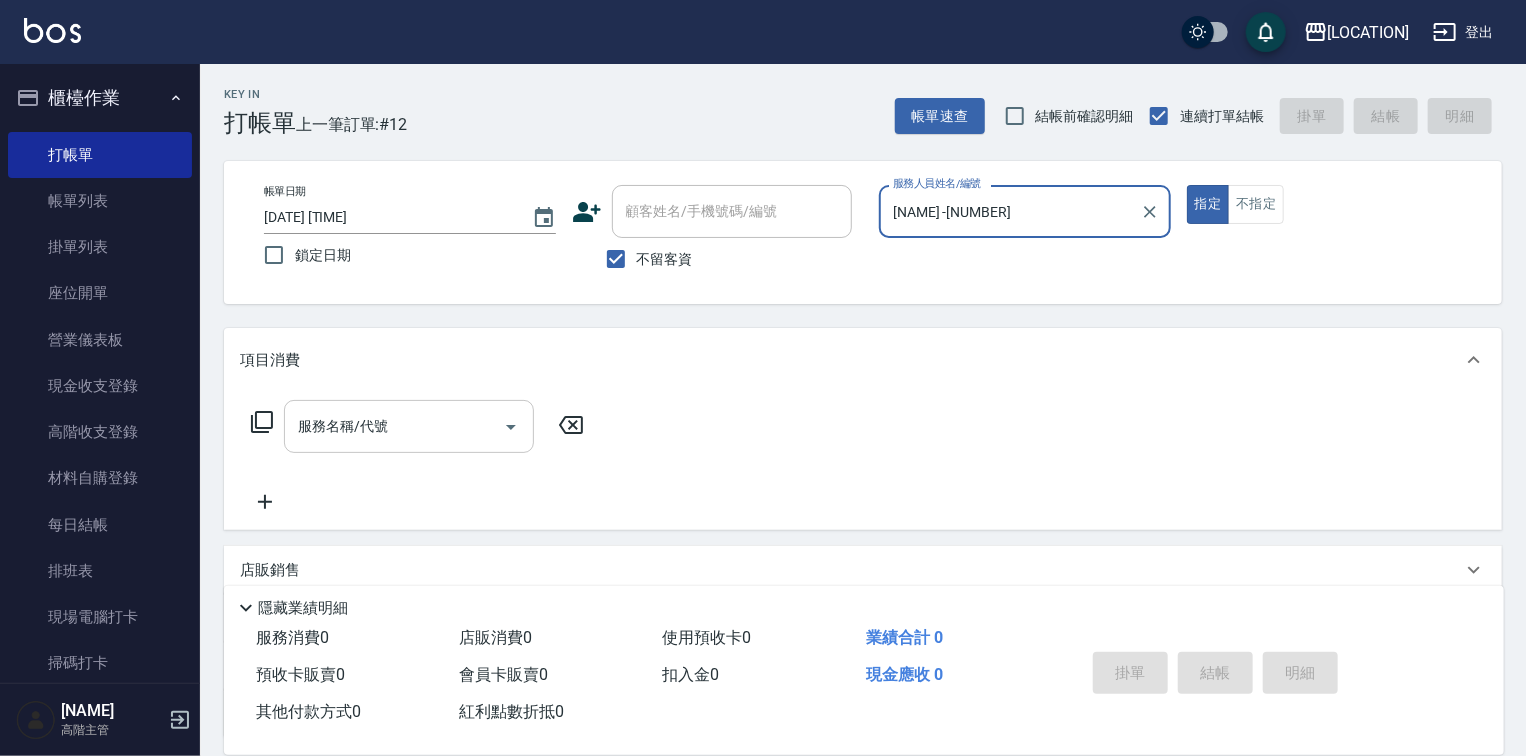 click on "服務名稱/代號" at bounding box center [394, 426] 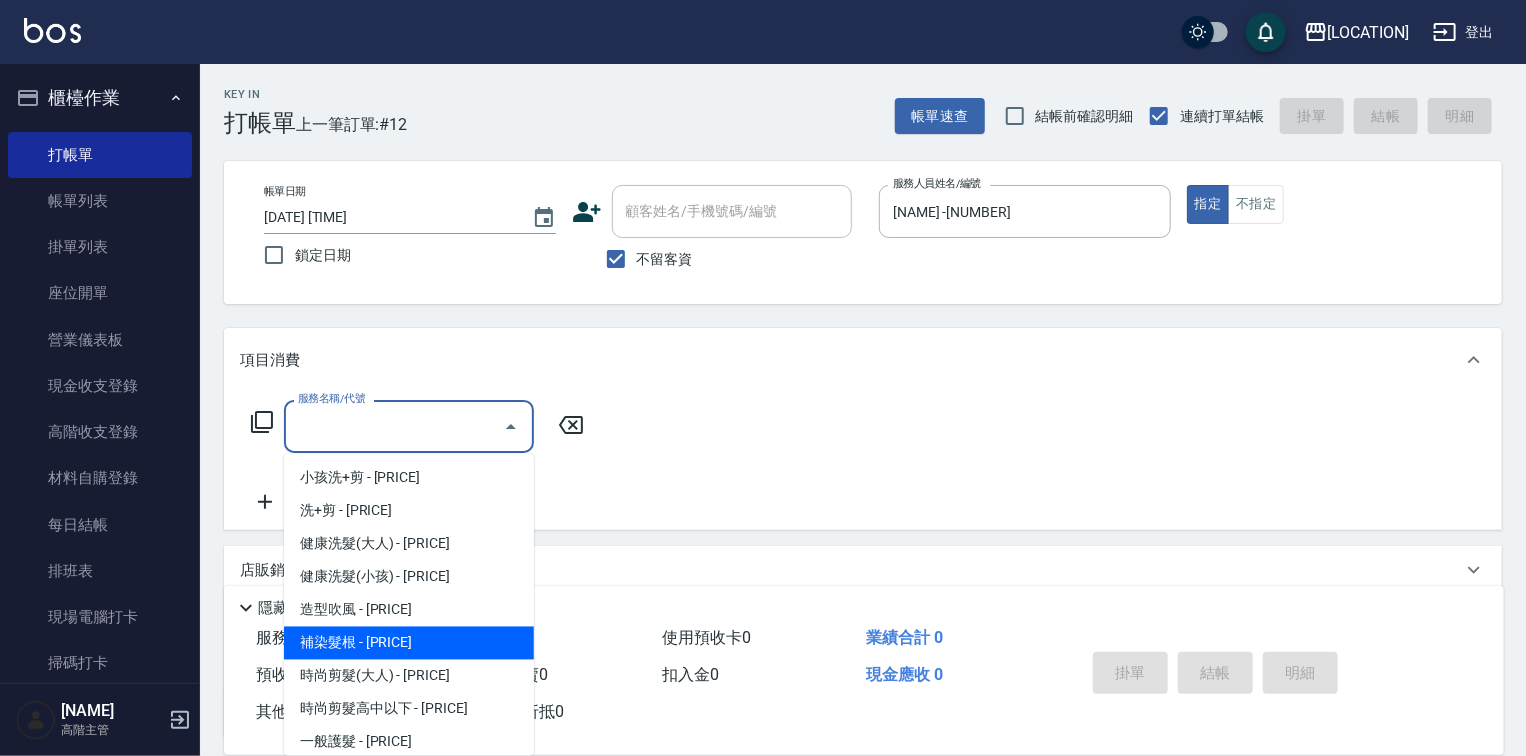 click on "補染髮根 - [PRICE]" at bounding box center [409, 643] 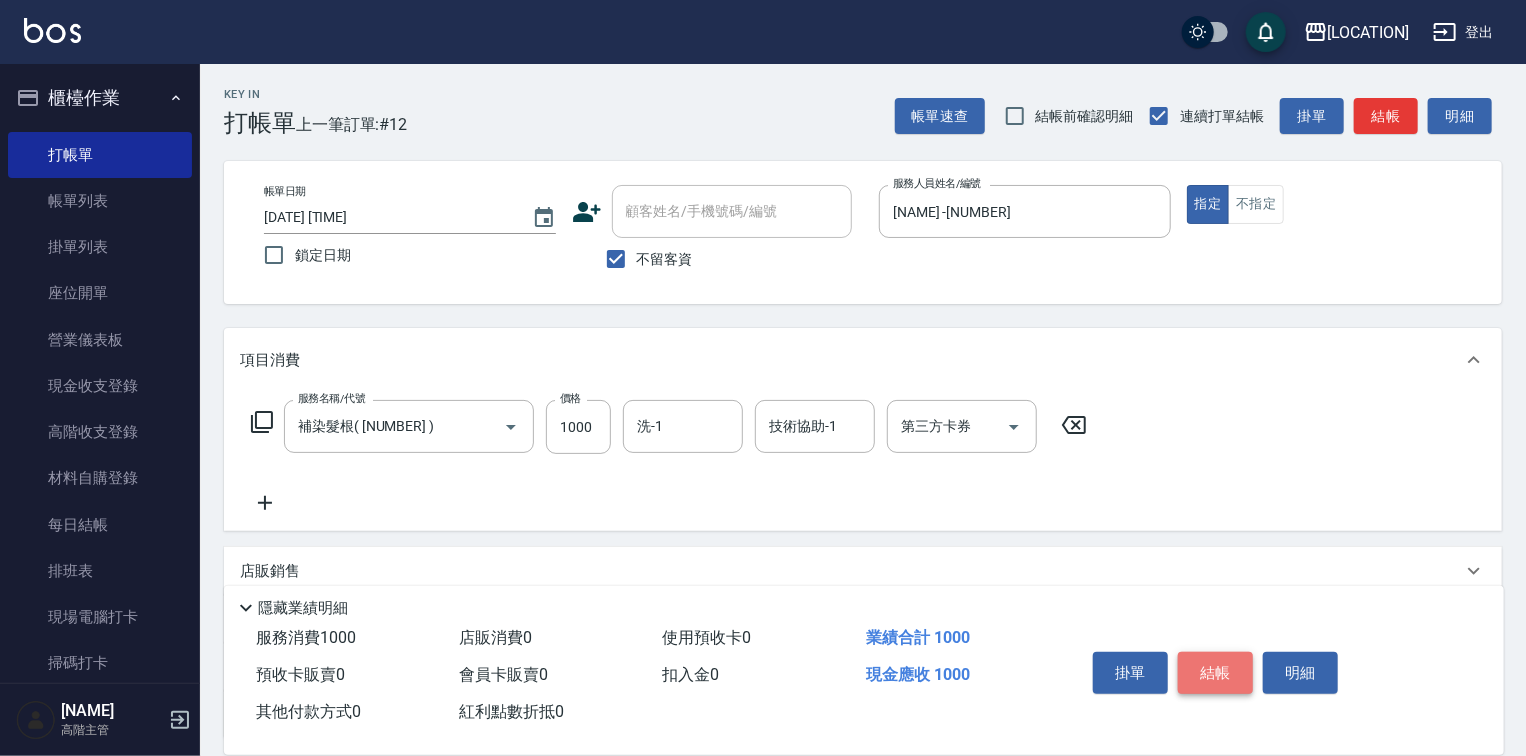 click on "結帳" at bounding box center (1215, 673) 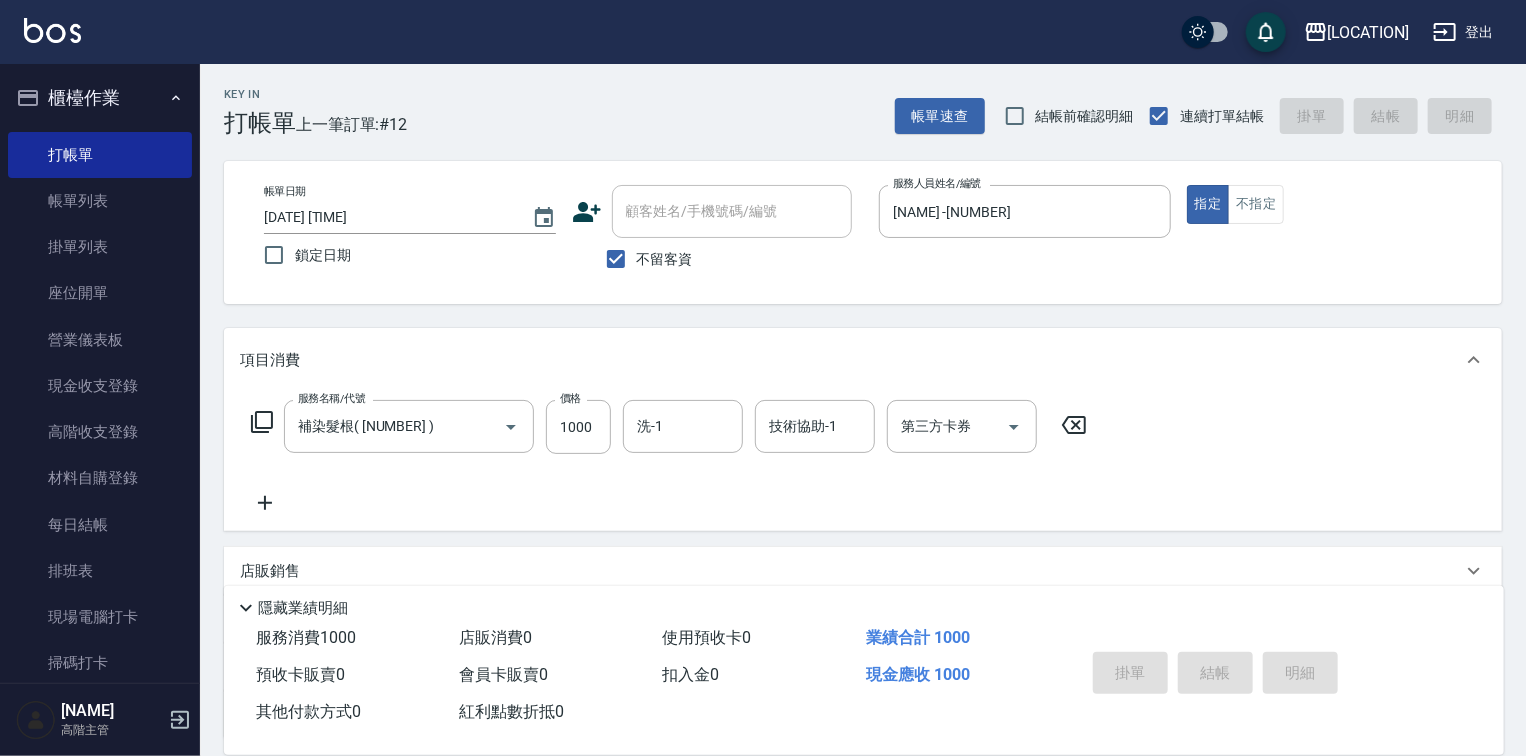type 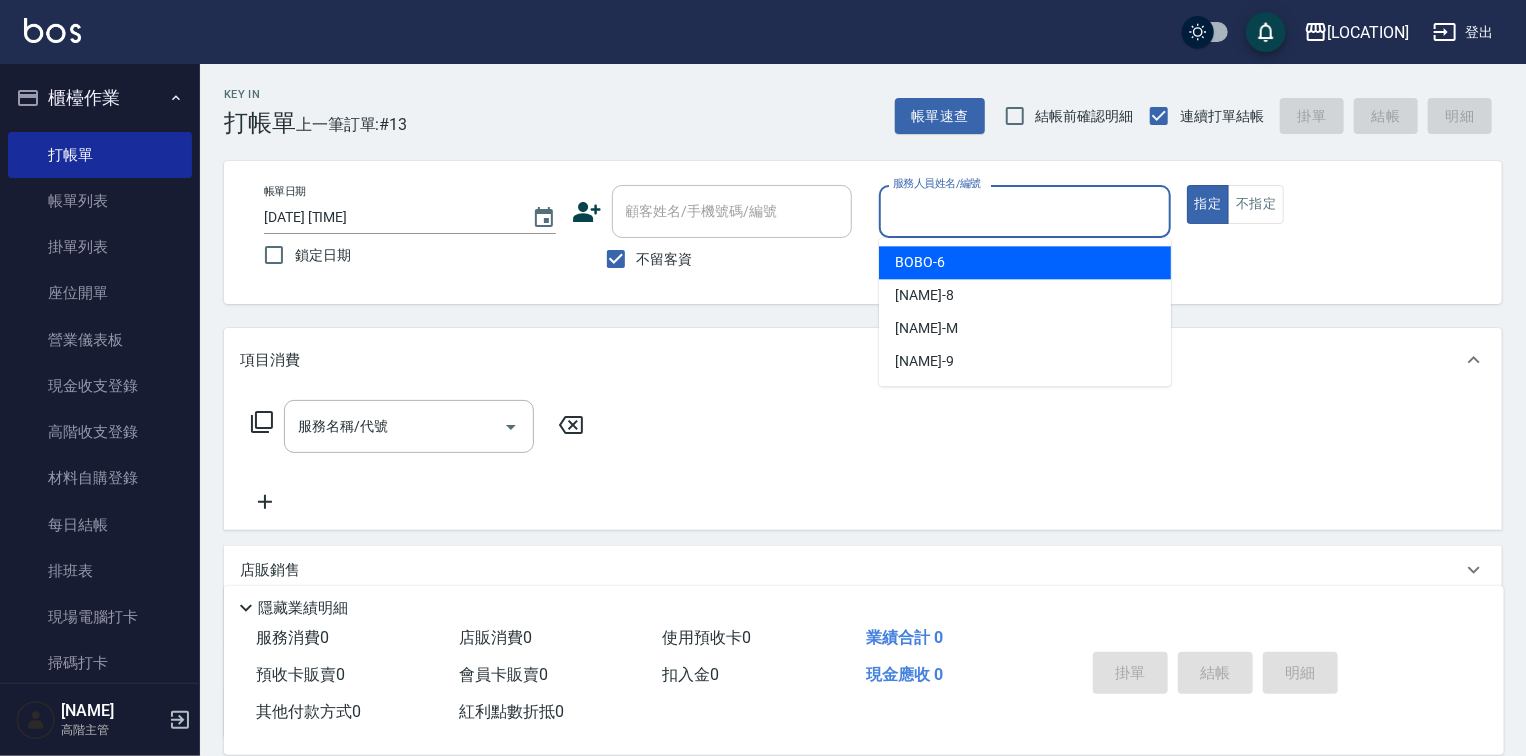 click on "服務人員姓名/編號" at bounding box center (1025, 211) 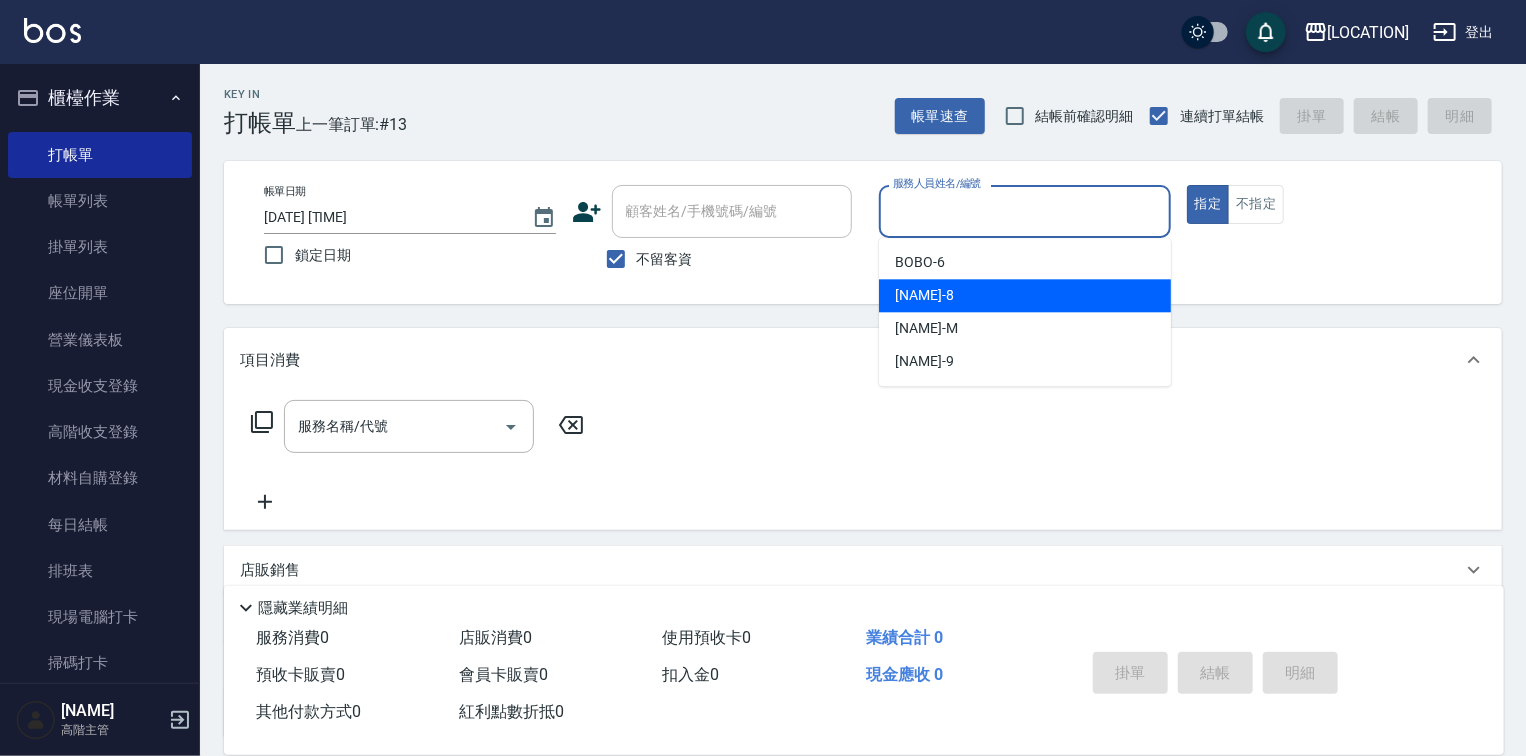 click on "[NAME] -[NUMBER]" at bounding box center [1025, 295] 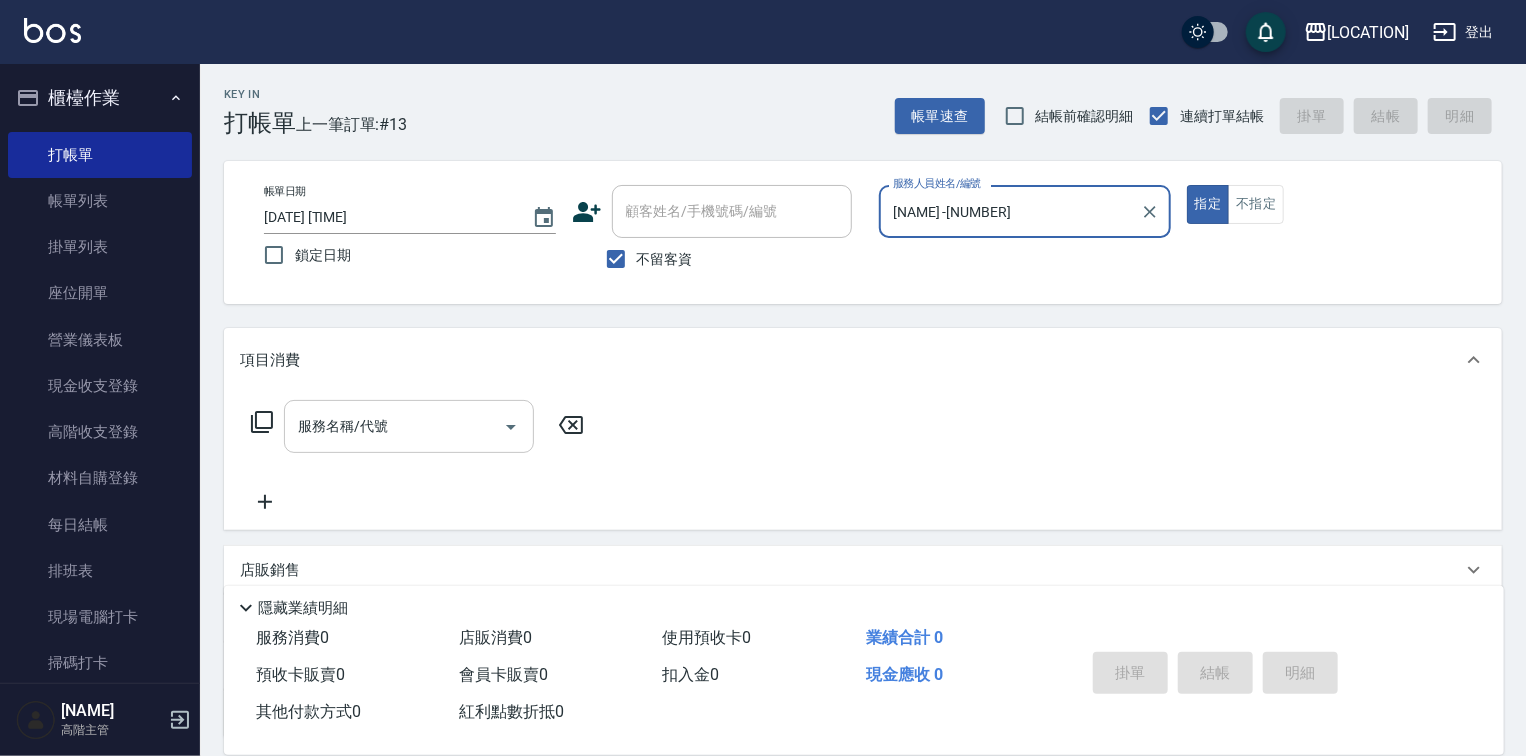 click on "服務名稱/代號" at bounding box center (394, 426) 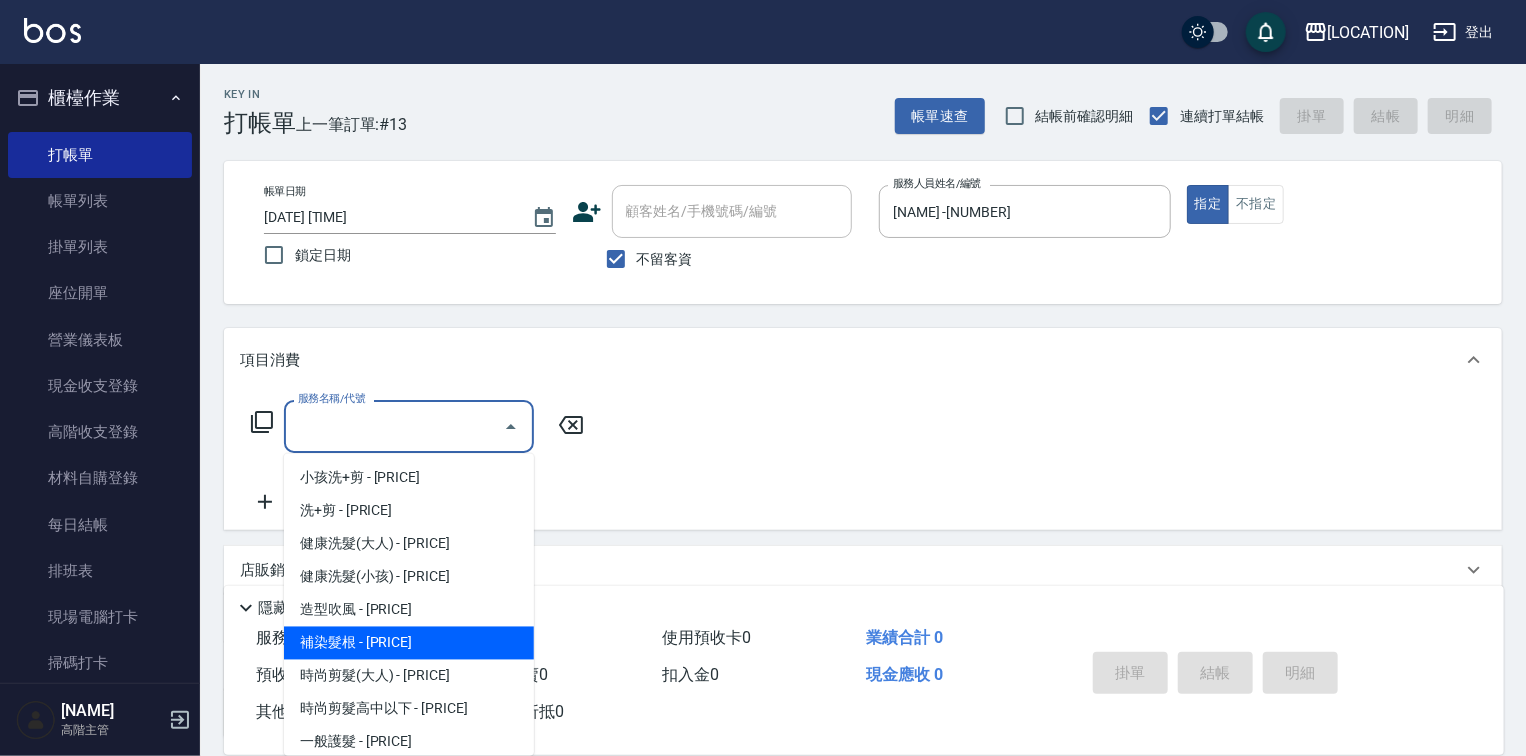 click on "補染髮根 - [PRICE]" at bounding box center (409, 643) 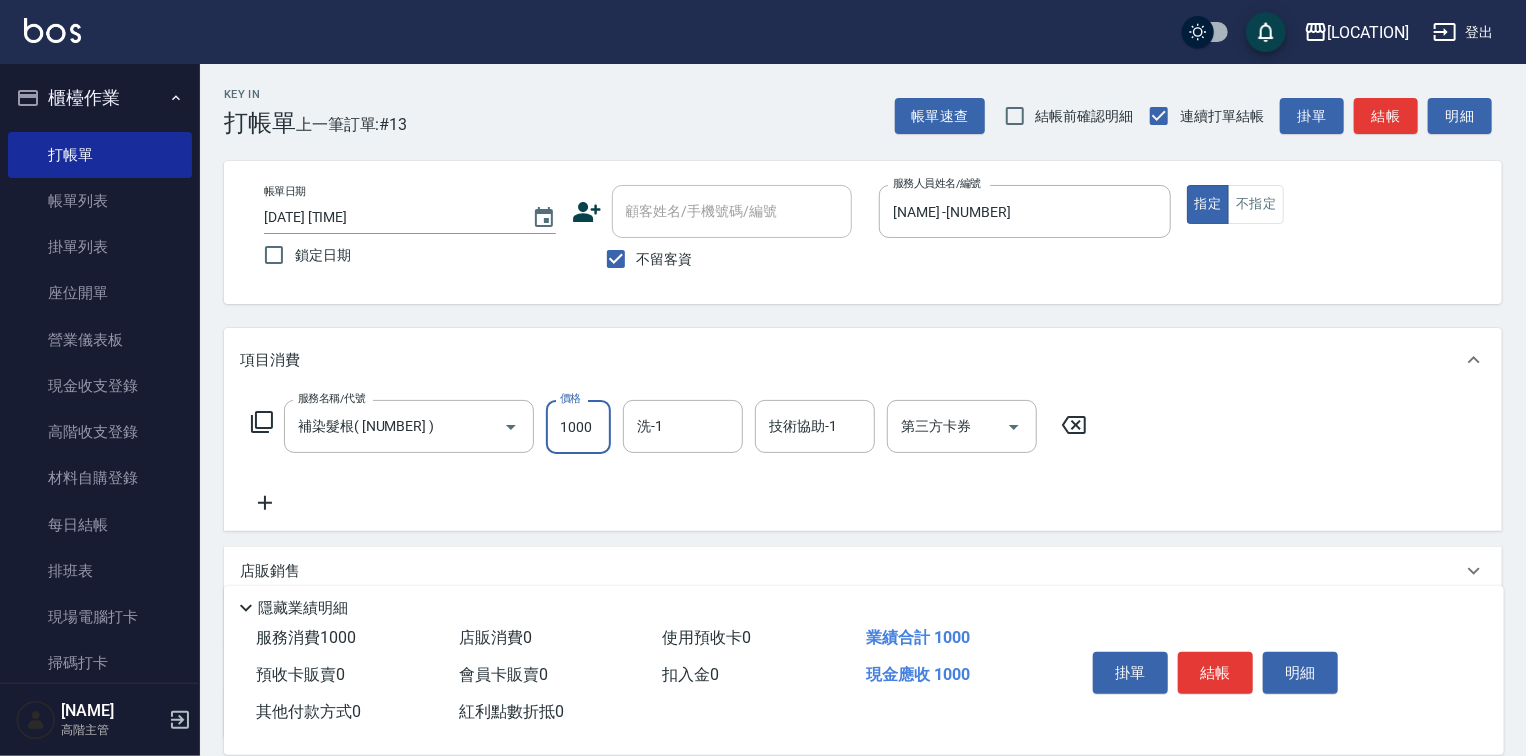 click on "1000" at bounding box center (578, 427) 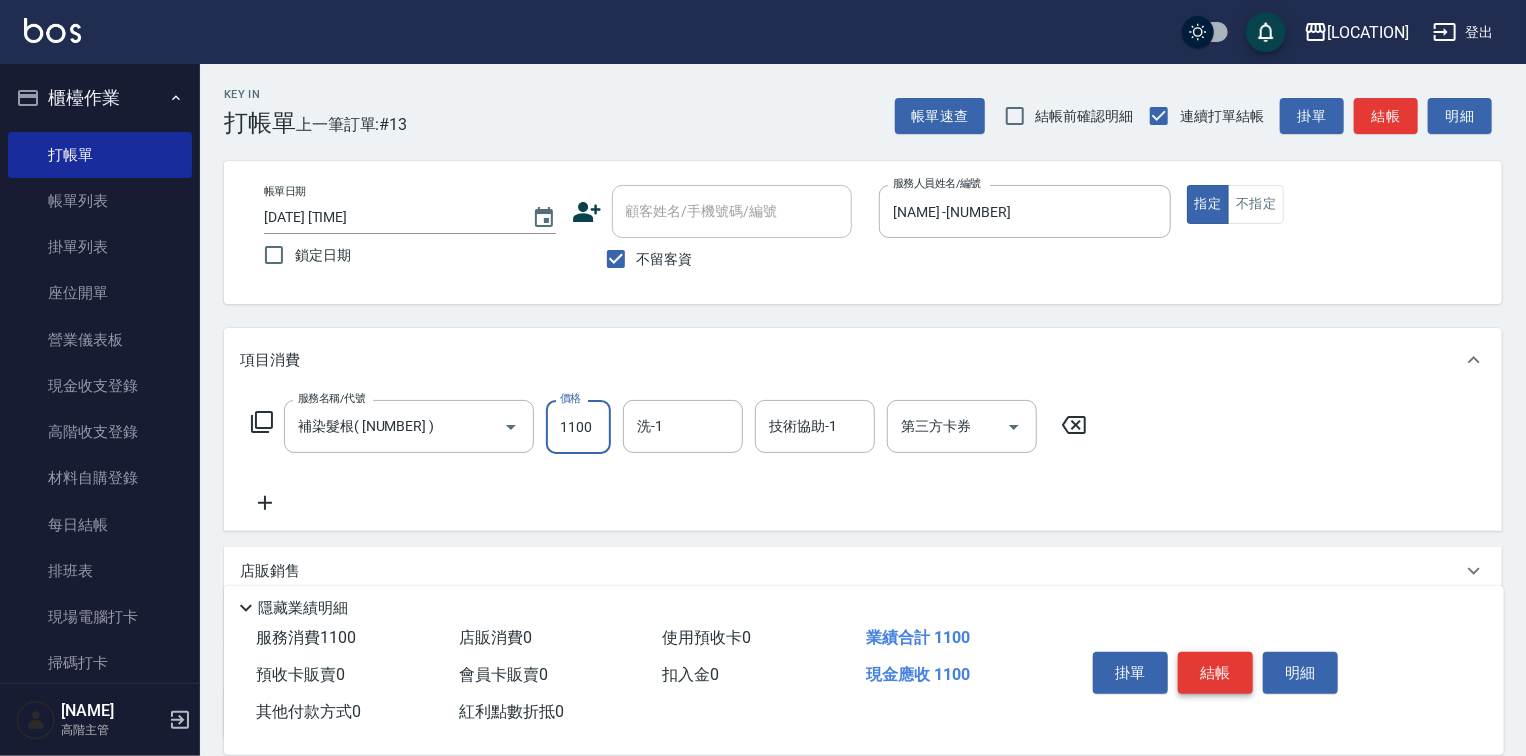 type on "1100" 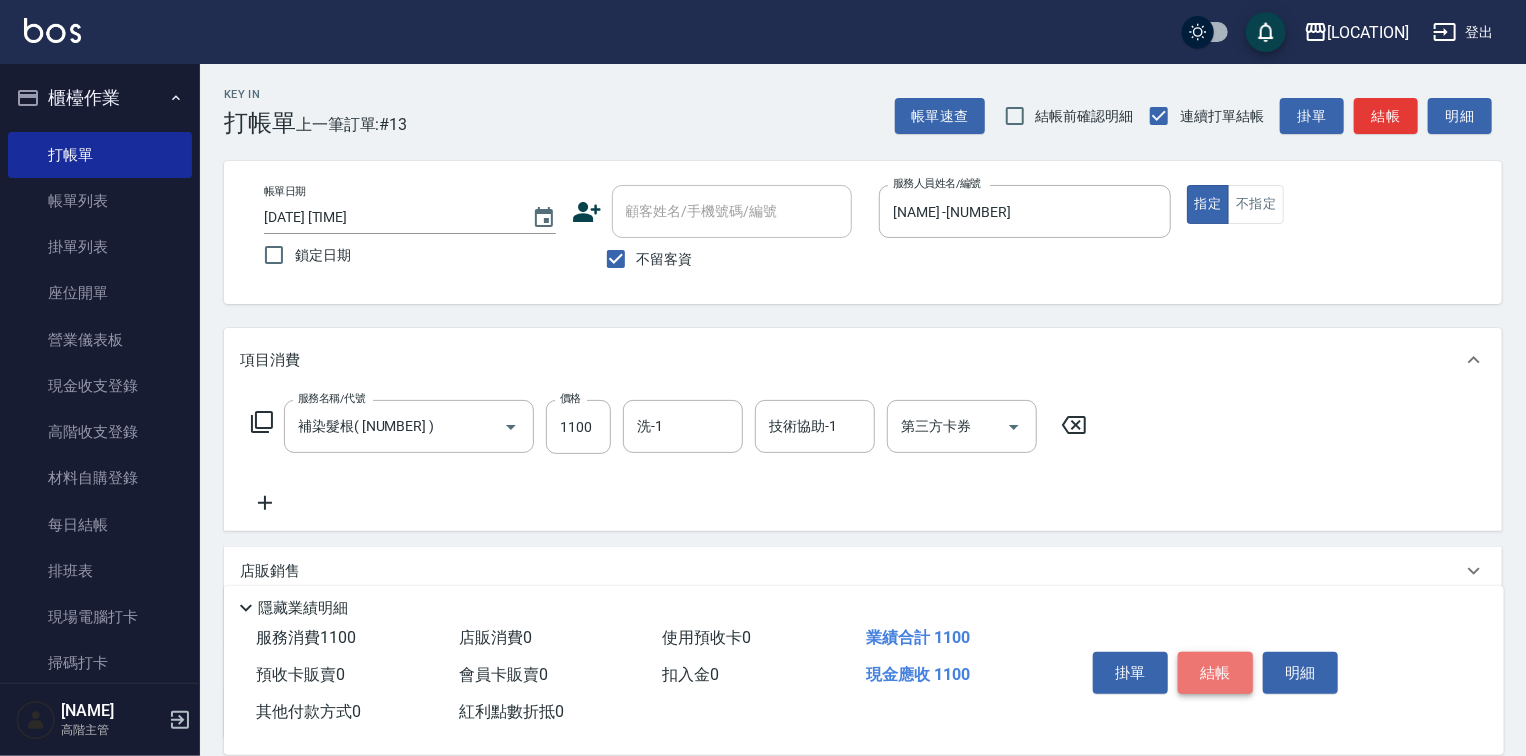 click on "結帳" at bounding box center [1215, 673] 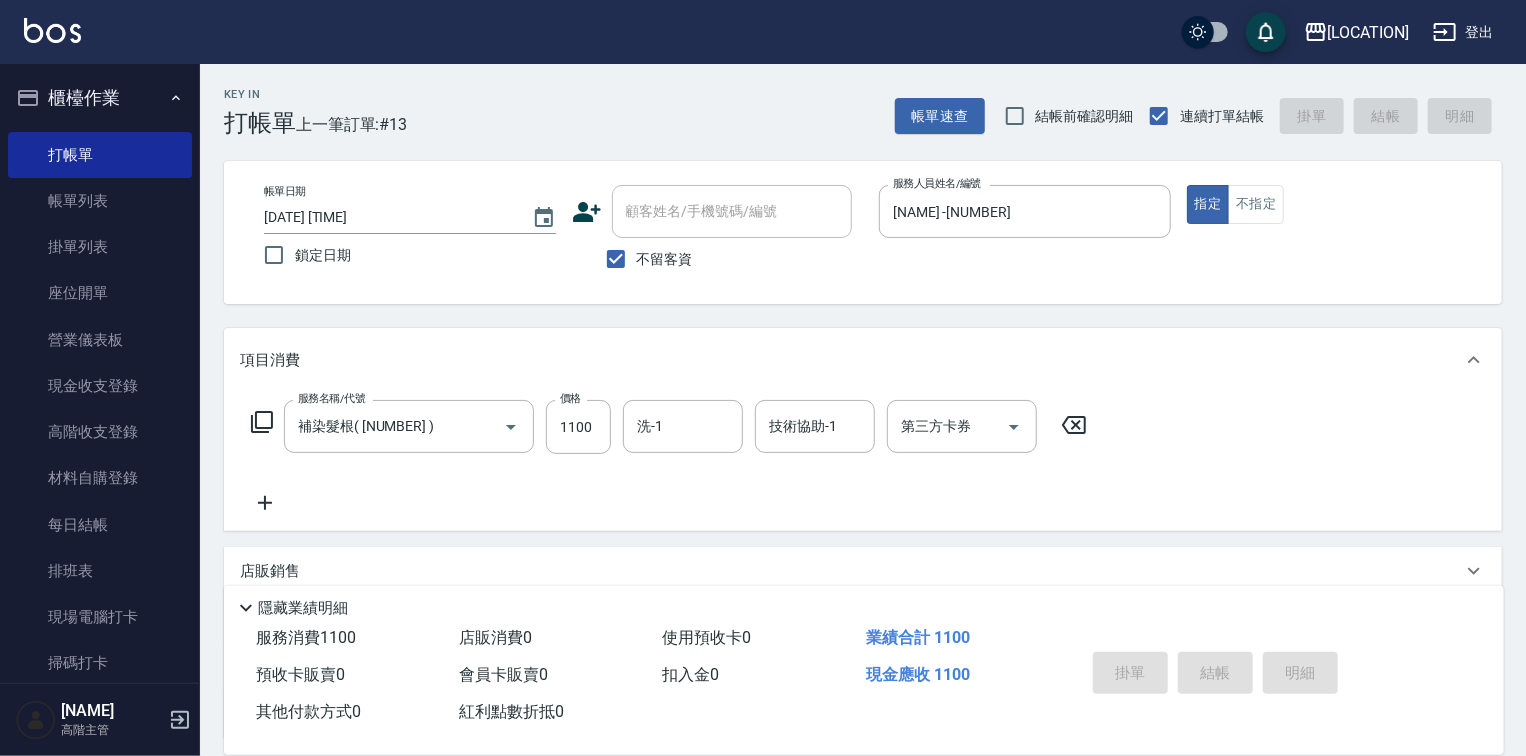type 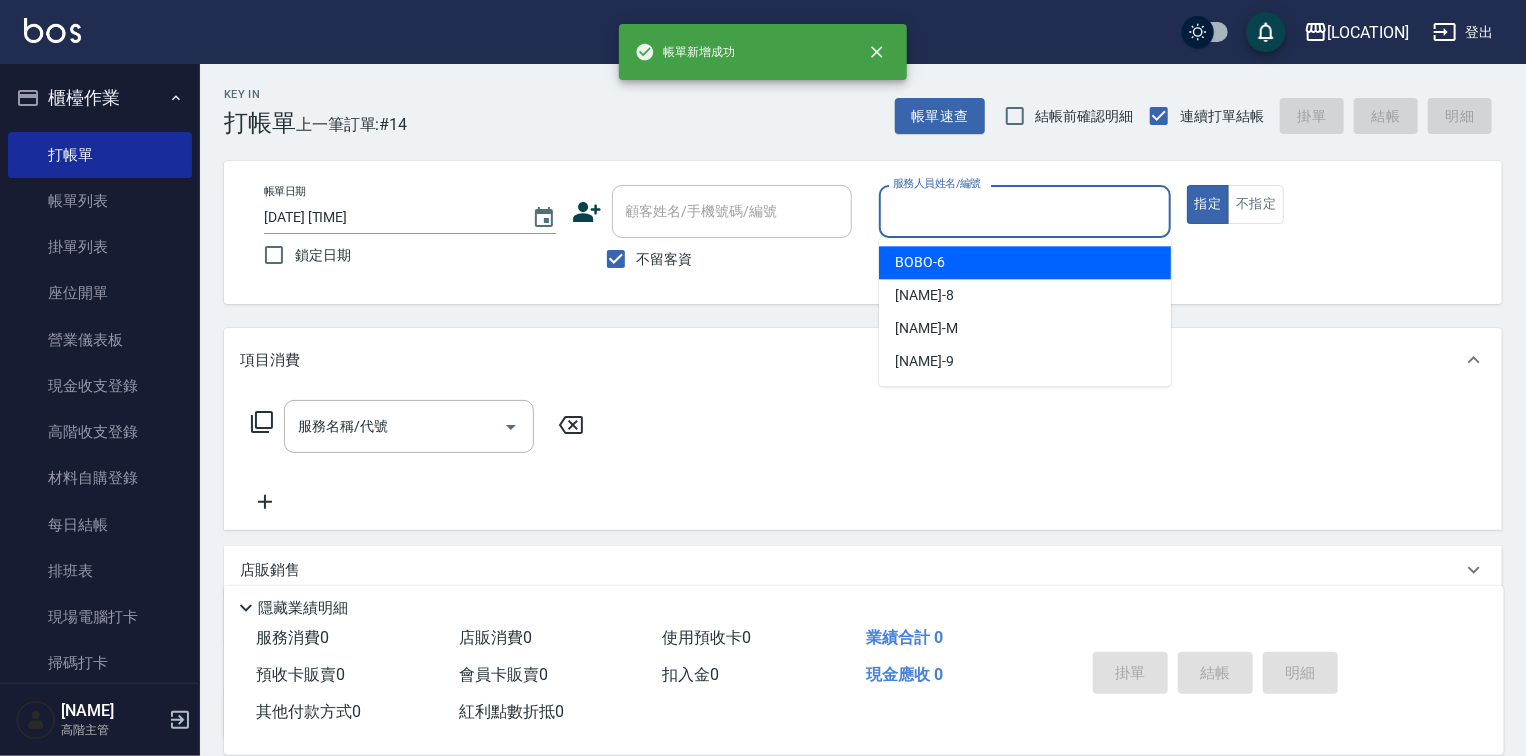 click on "服務人員姓名/編號" at bounding box center [1025, 211] 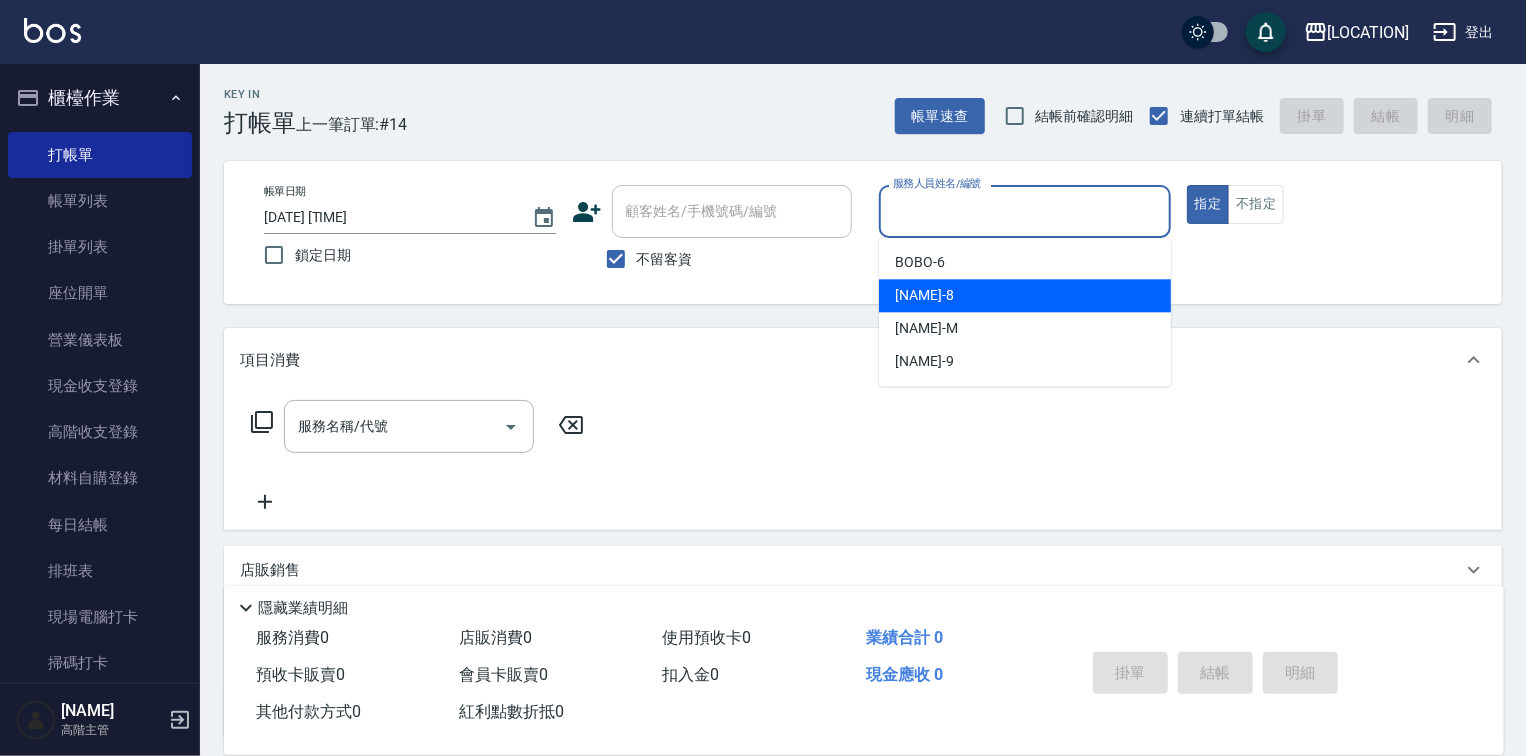 click on "[NAME] -[NUMBER]" at bounding box center (1025, 295) 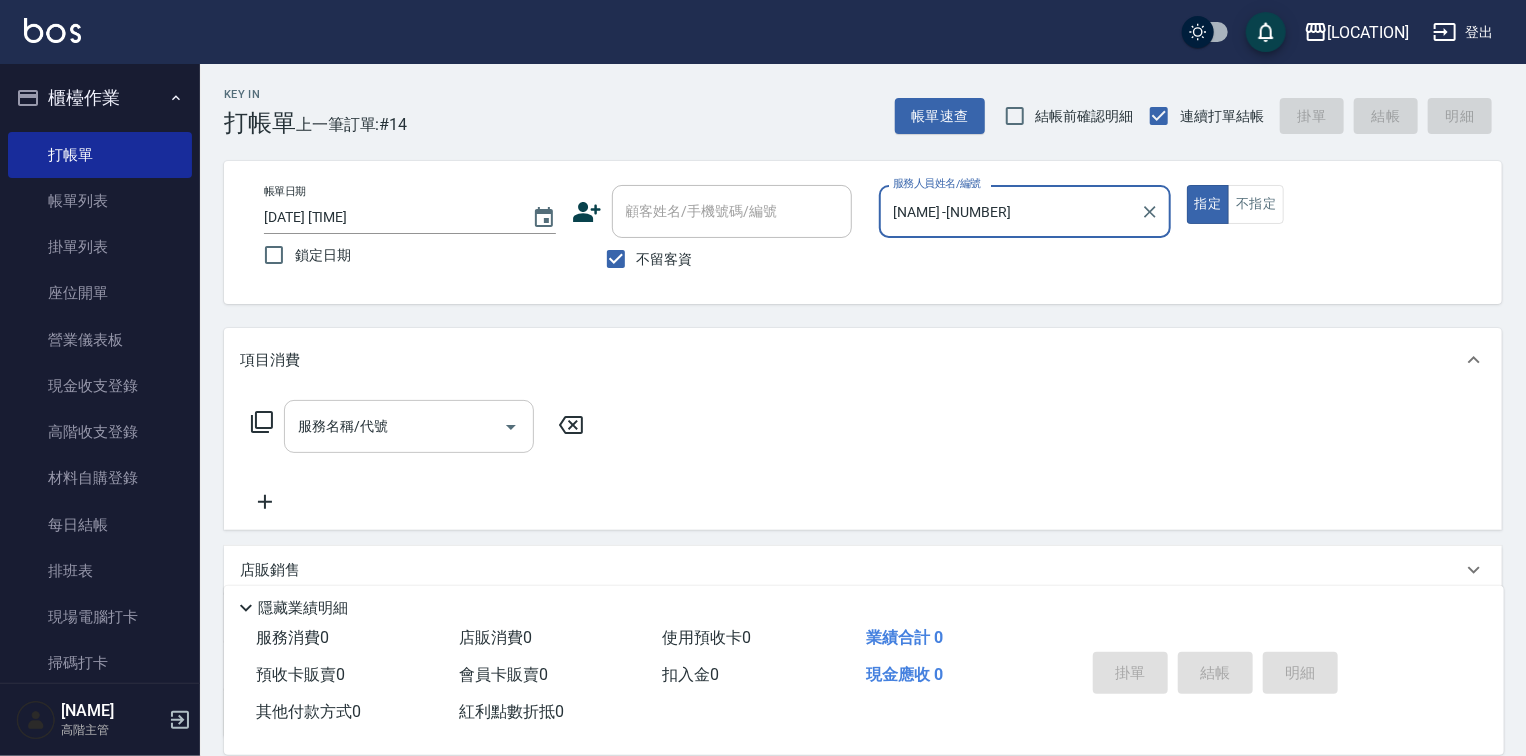 click on "服務名稱/代號" at bounding box center (394, 426) 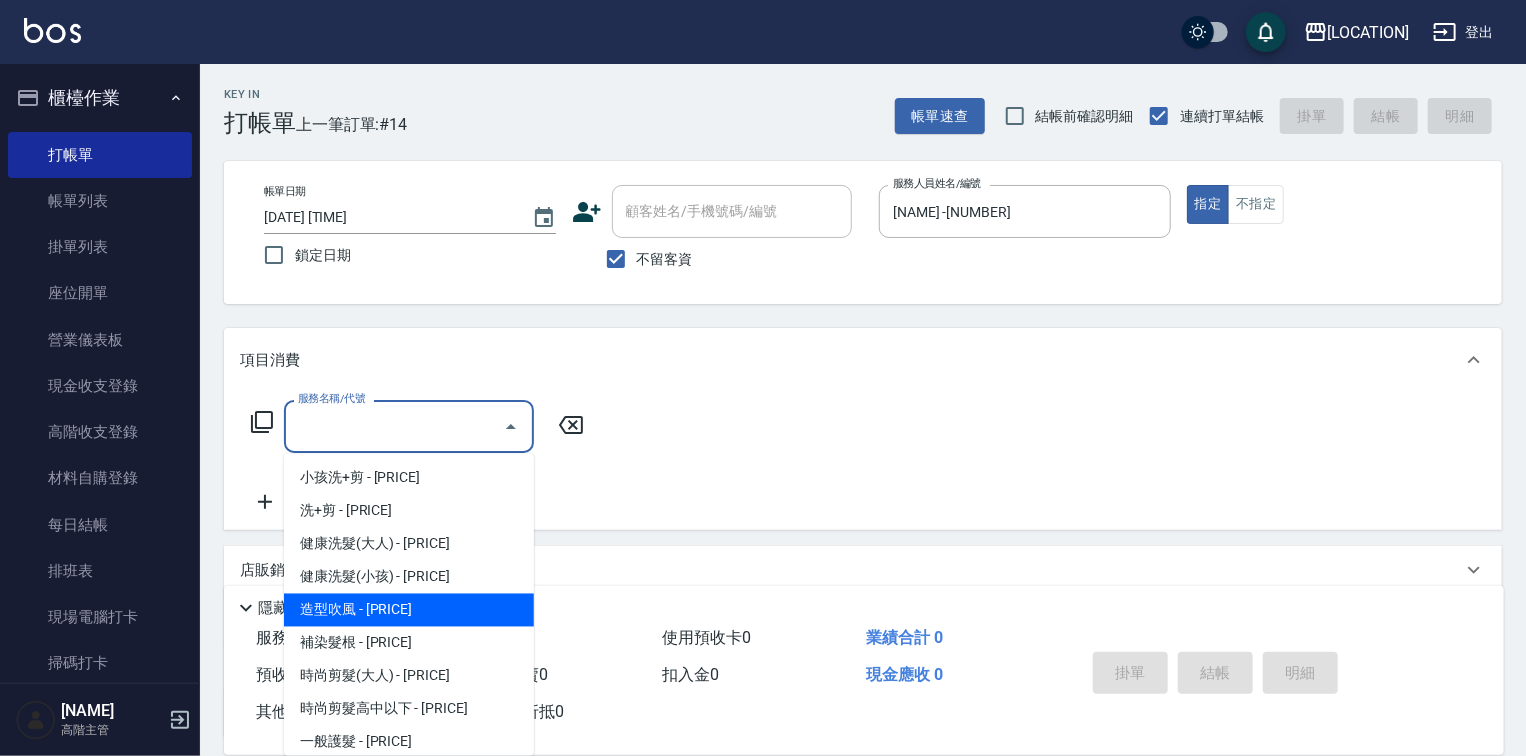 click on "造型吹風 - [PRICE]" at bounding box center [409, 610] 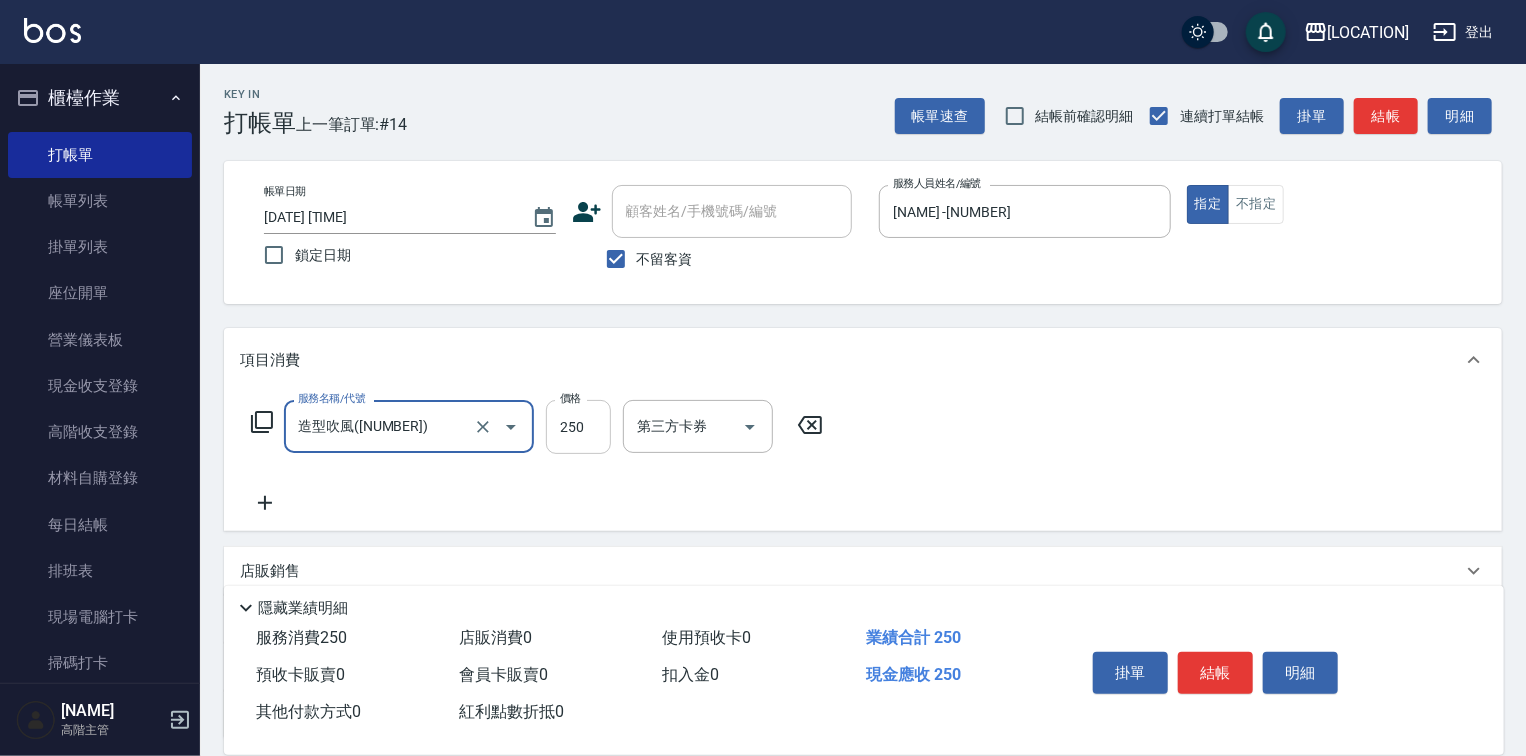 click on "250" at bounding box center (578, 427) 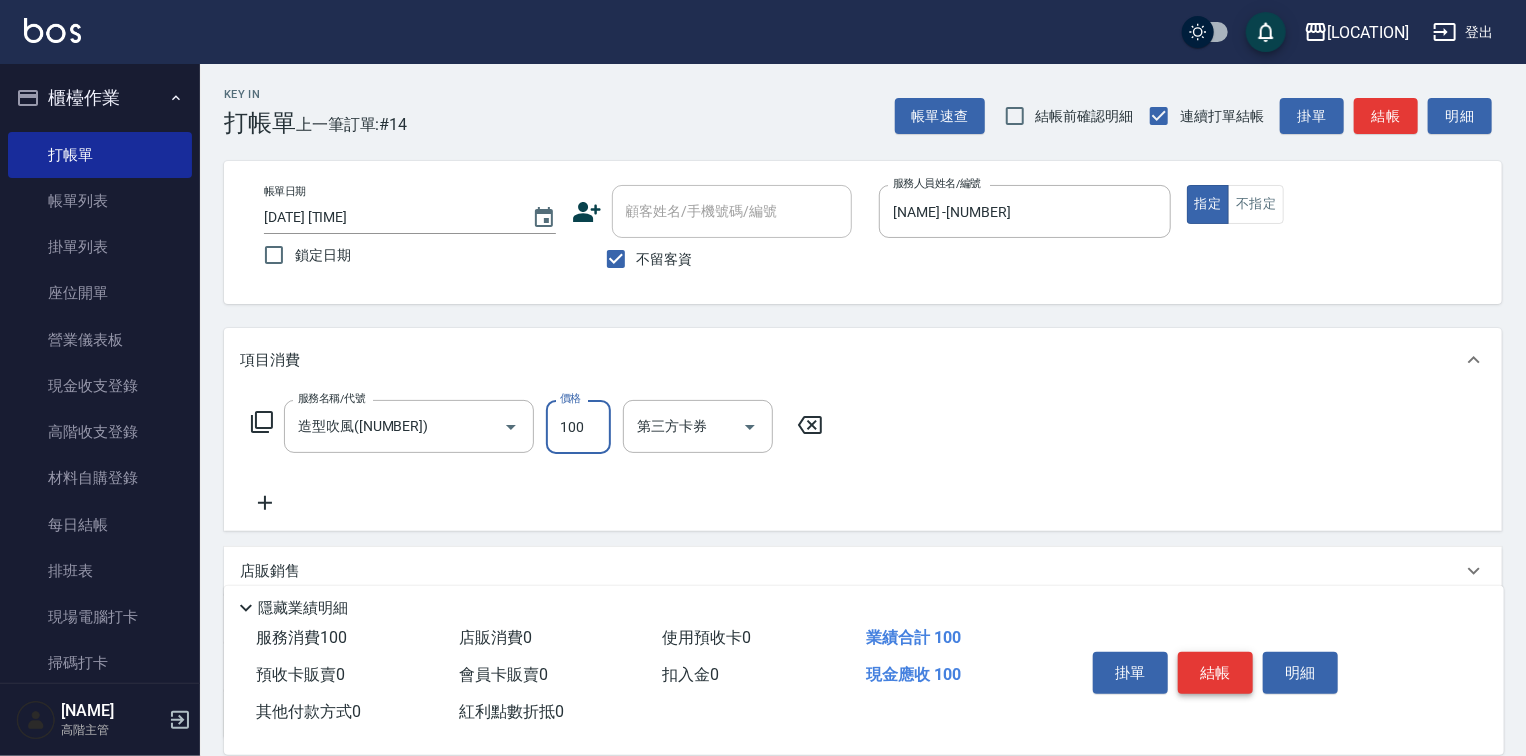 type on "100" 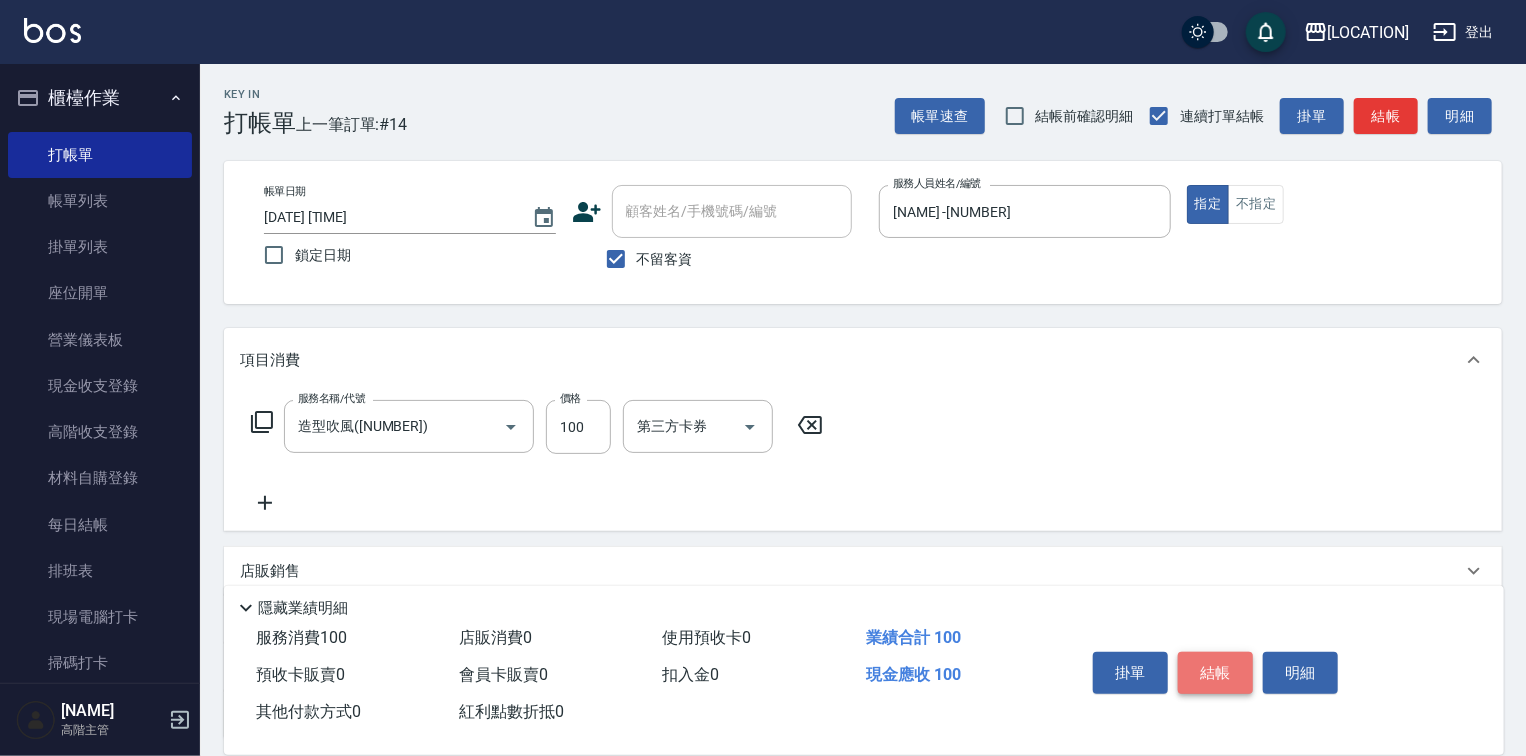 click on "結帳" at bounding box center [1215, 673] 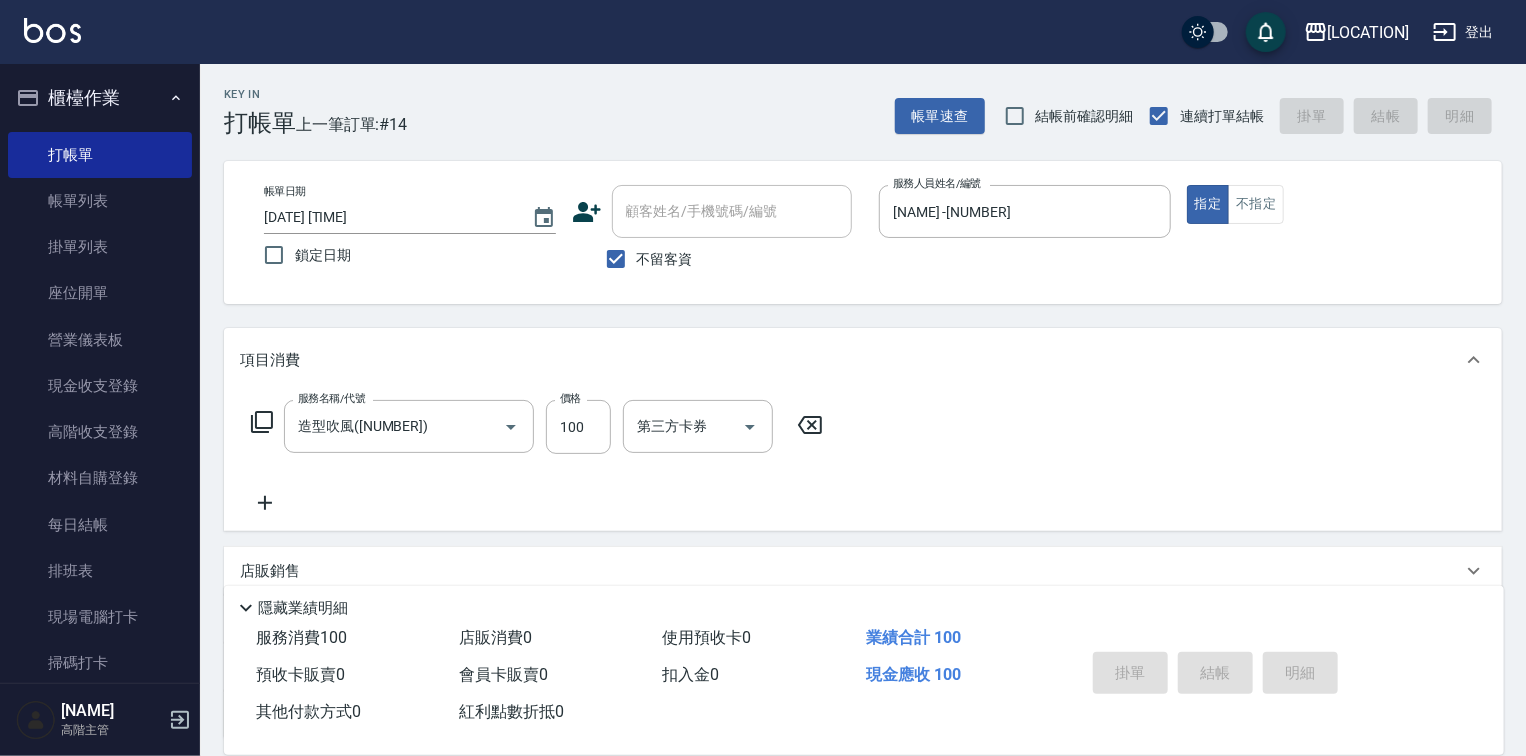 type 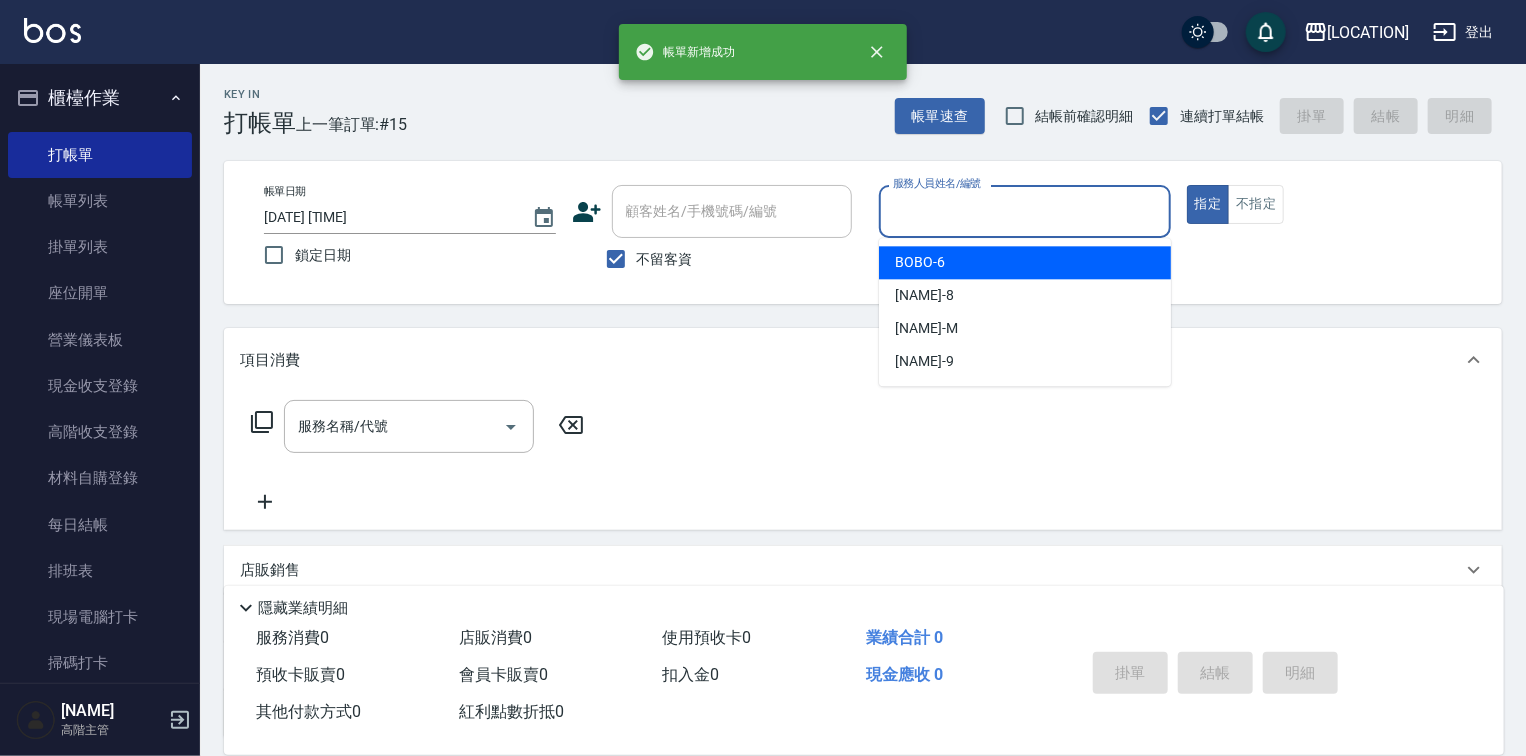 drag, startPoint x: 992, startPoint y: 220, endPoint x: 984, endPoint y: 270, distance: 50.635956 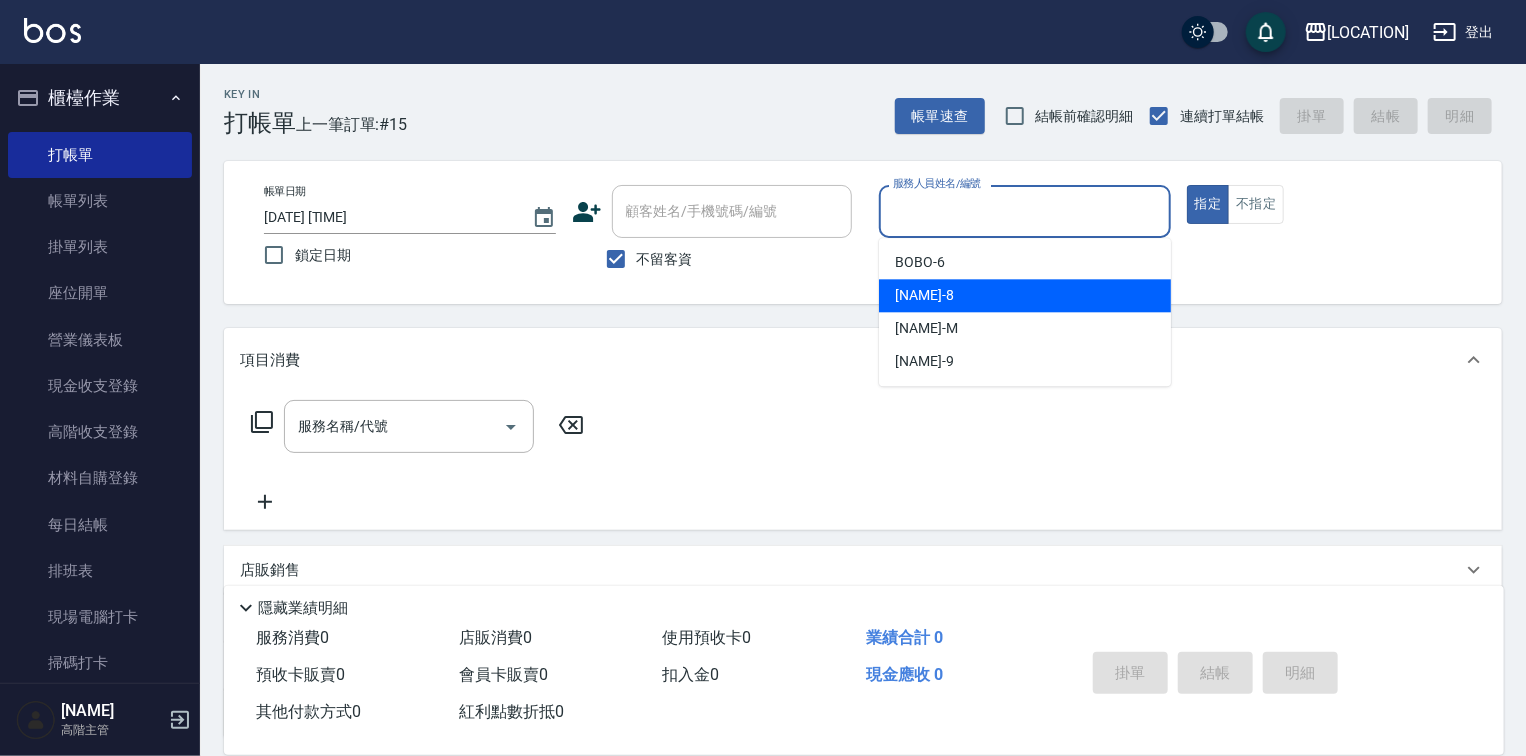 click on "[NAME] -[NUMBER]" at bounding box center [1025, 295] 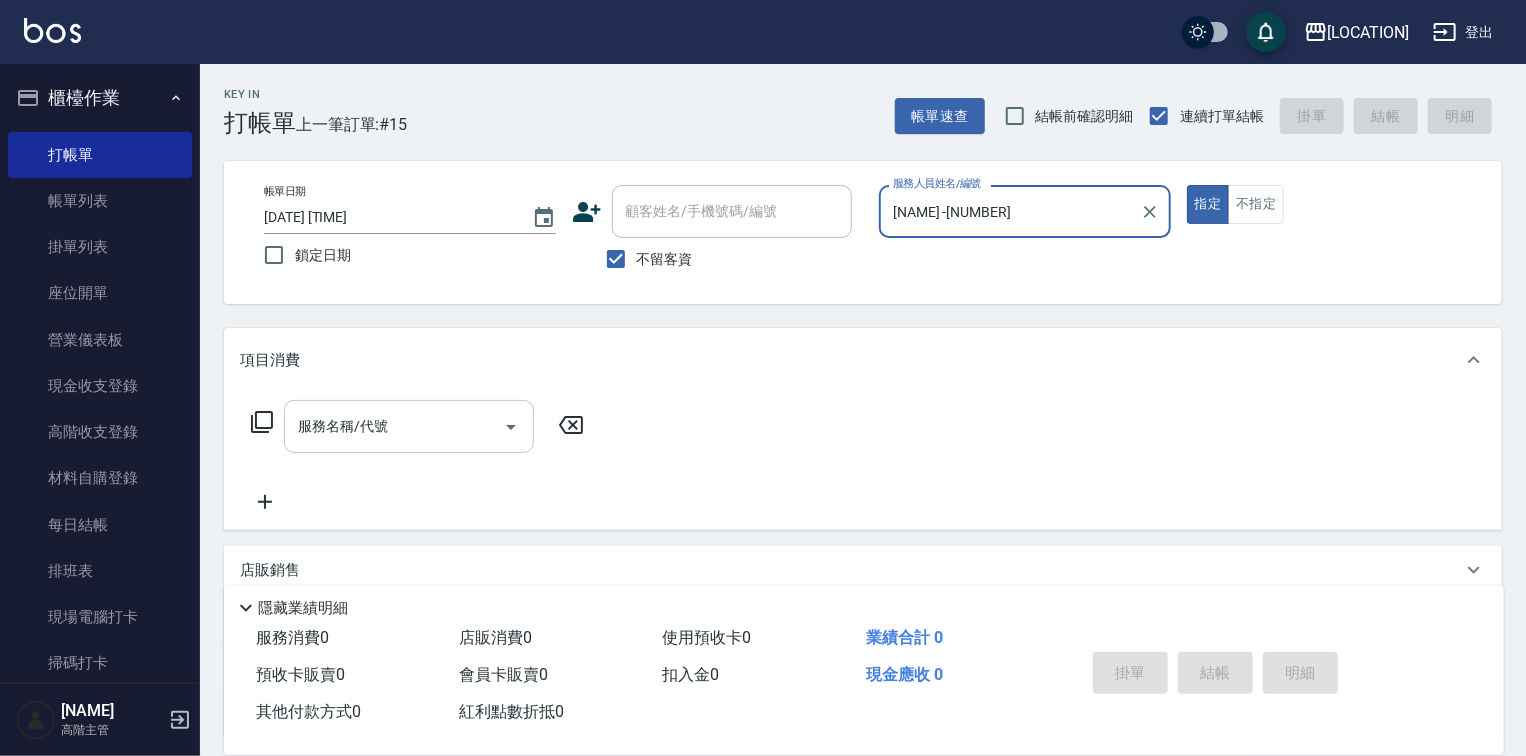 click on "服務名稱/代號" at bounding box center [394, 426] 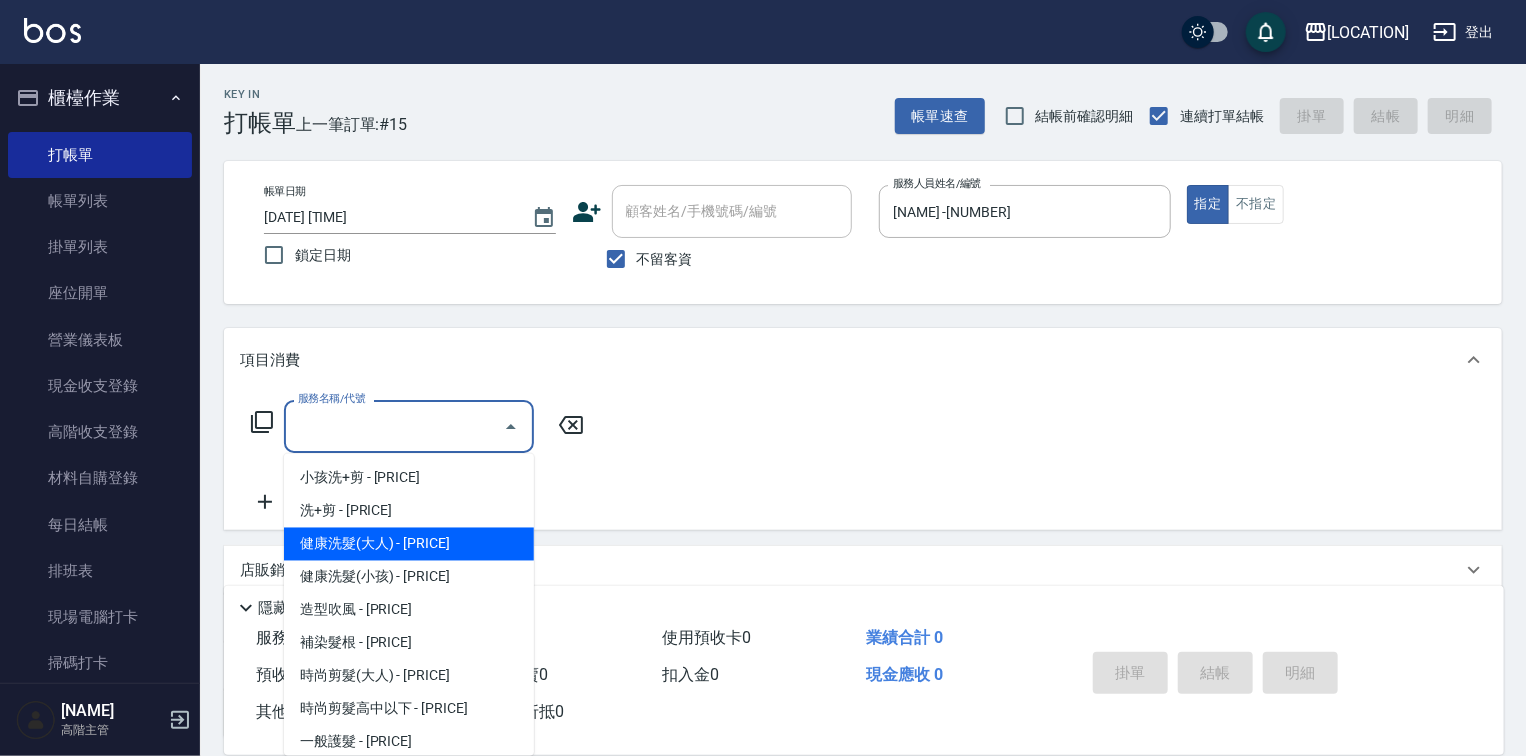 click on "健康洗髮(大人) - [PRICE]" at bounding box center [409, 544] 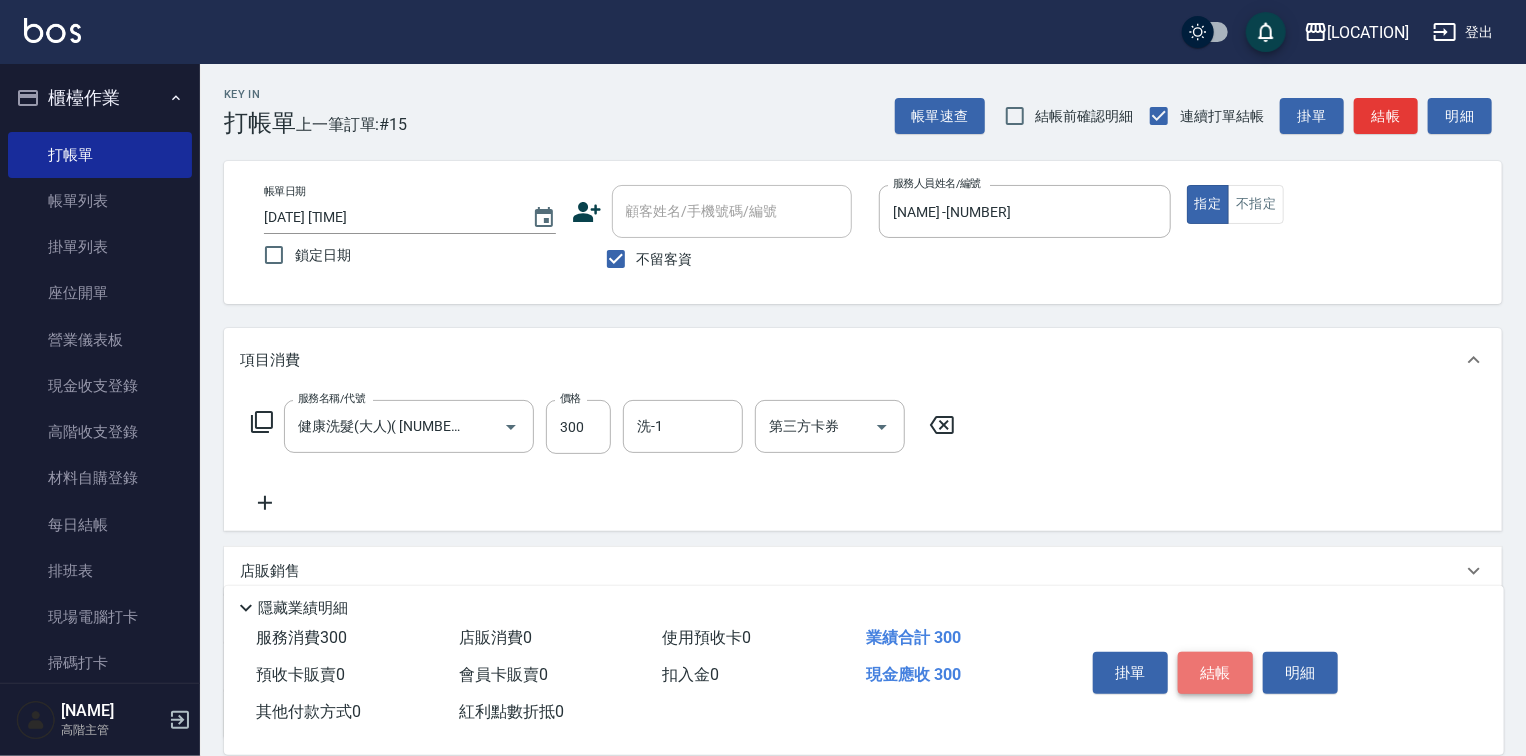 click on "結帳" at bounding box center [1215, 673] 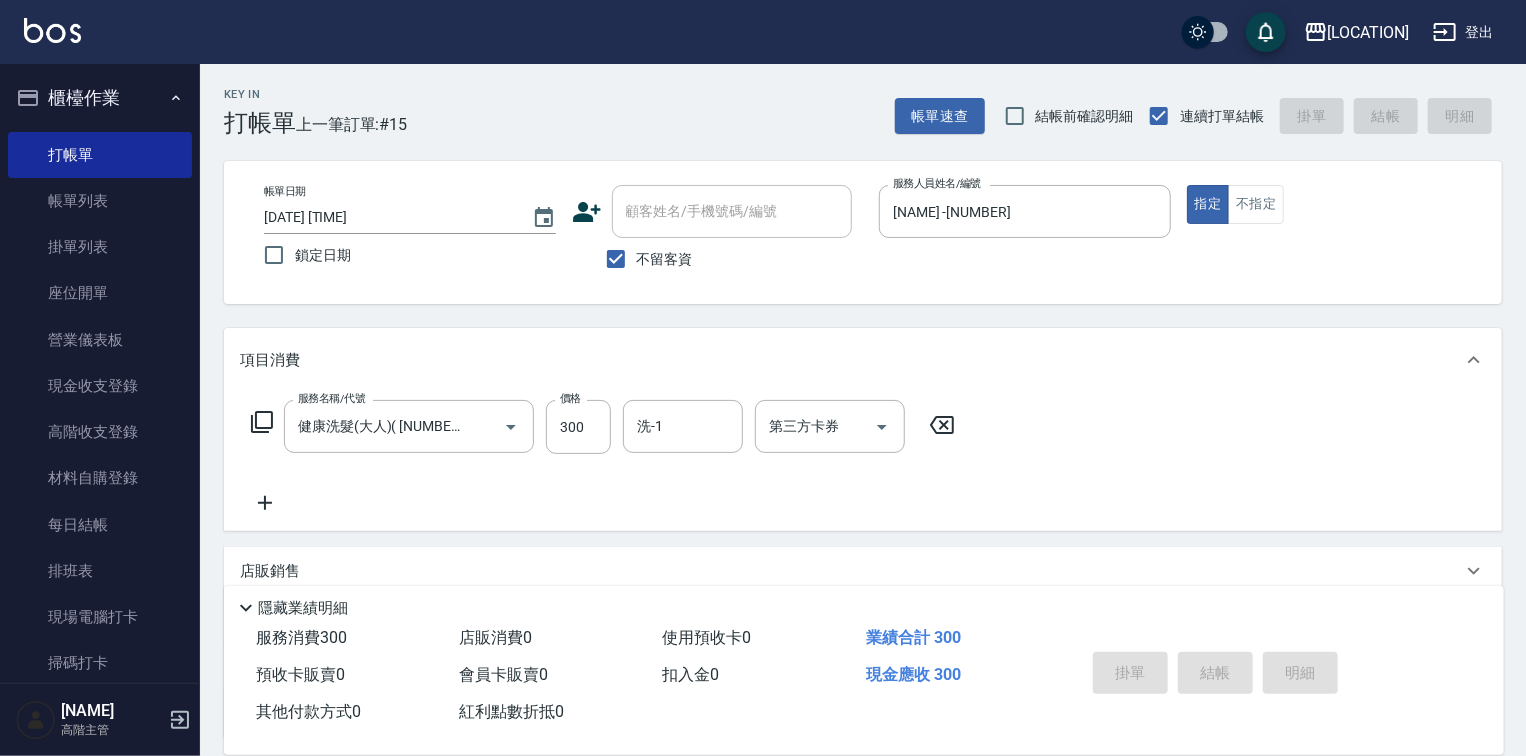type 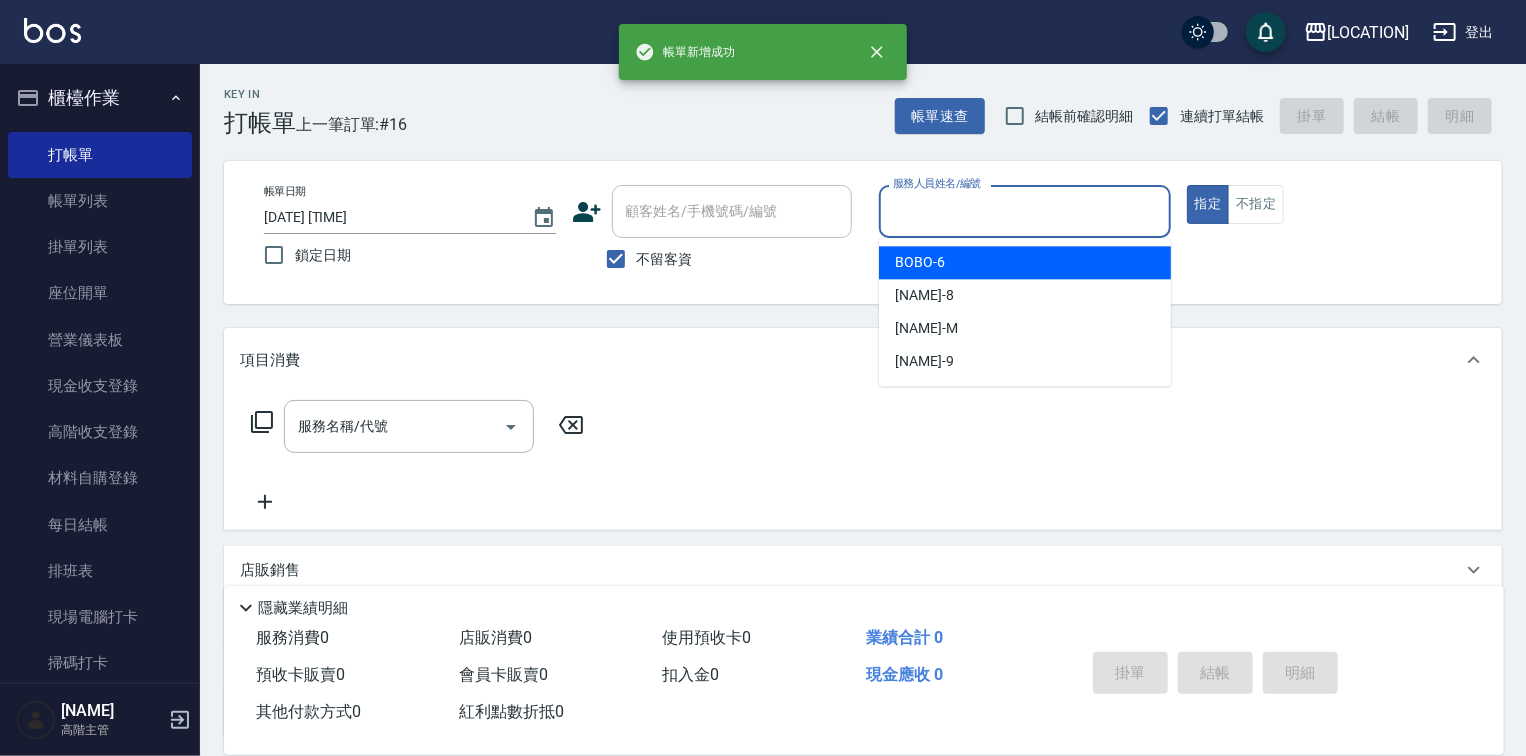 click on "服務人員姓名/編號" at bounding box center (1025, 211) 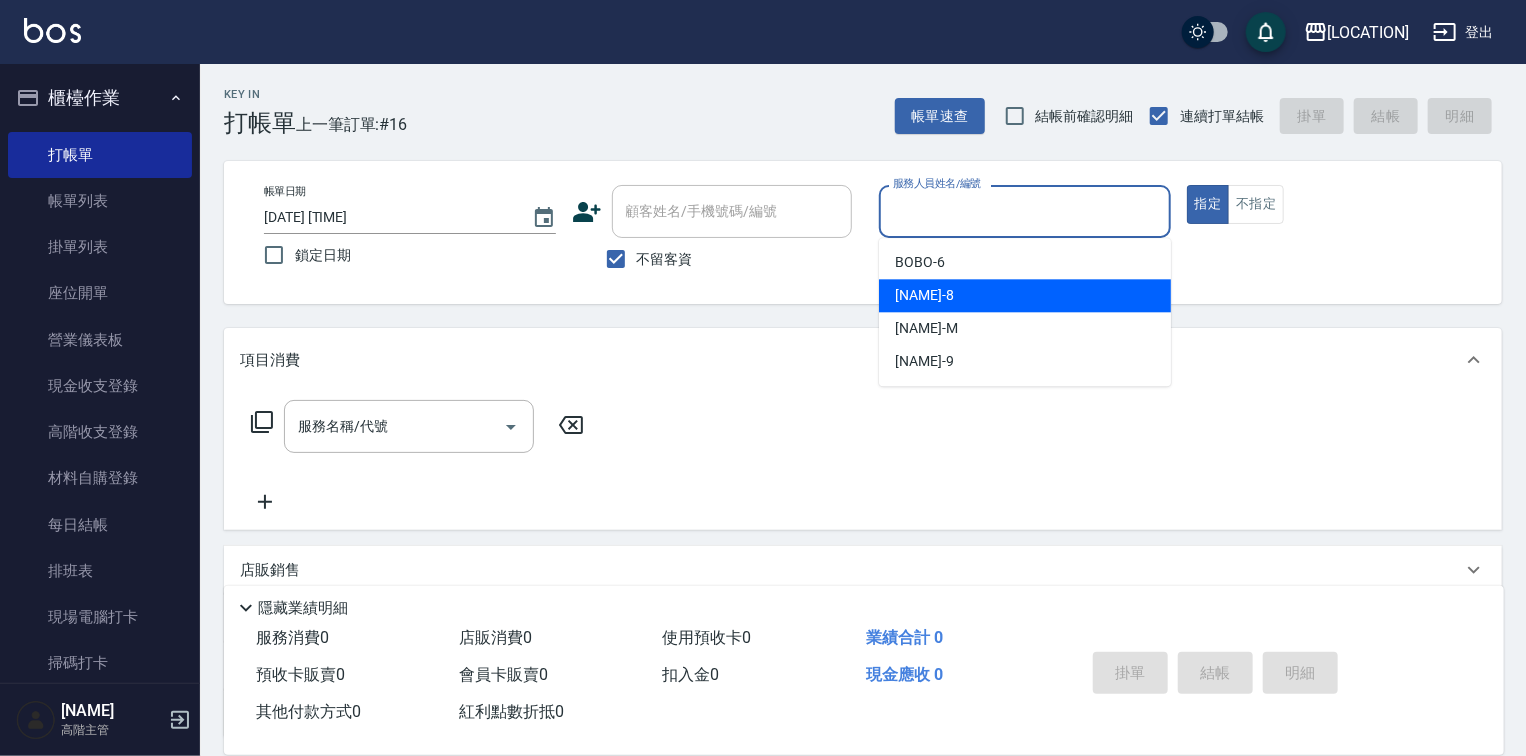 click on "[NAME] -[NUMBER]" at bounding box center [1025, 295] 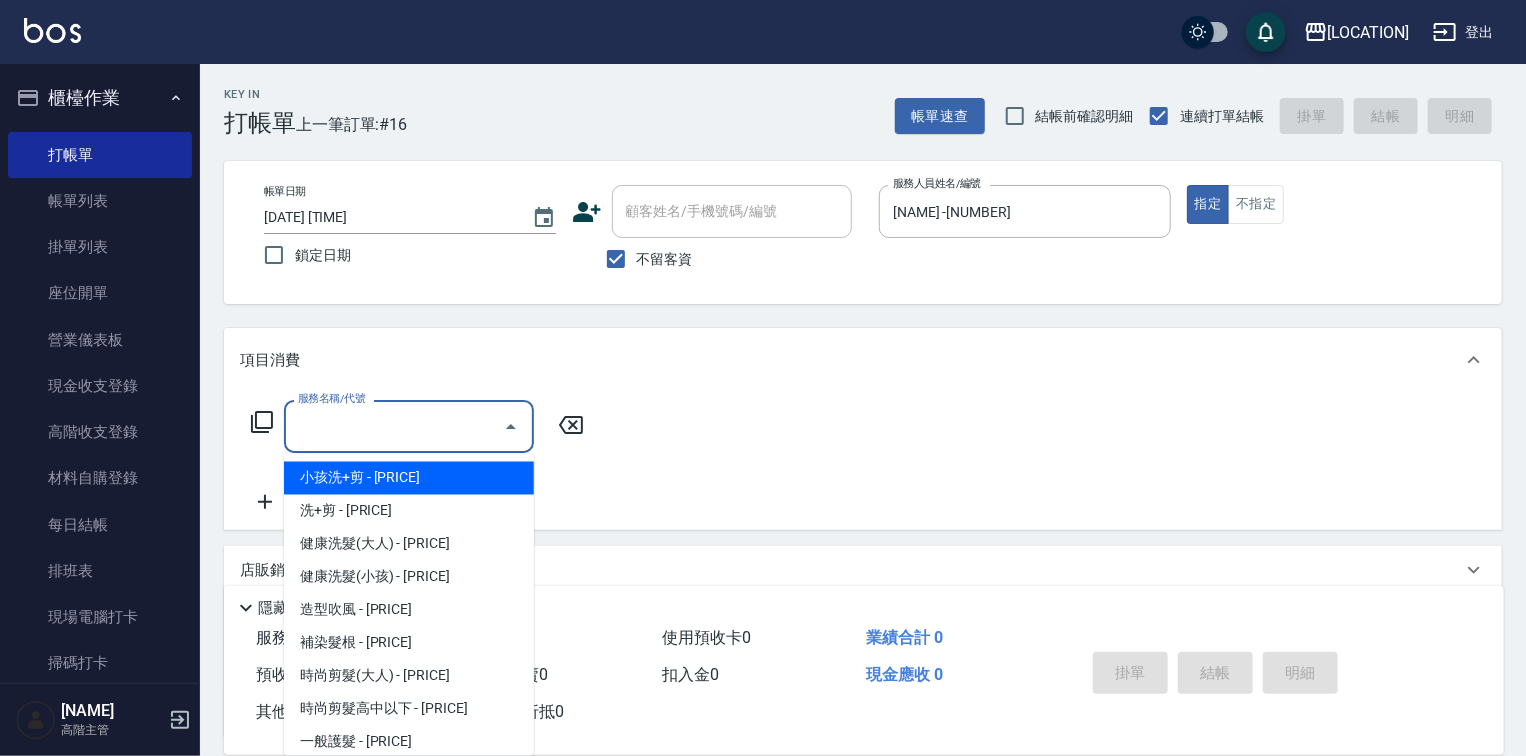 click on "服務名稱/代號" at bounding box center (394, 426) 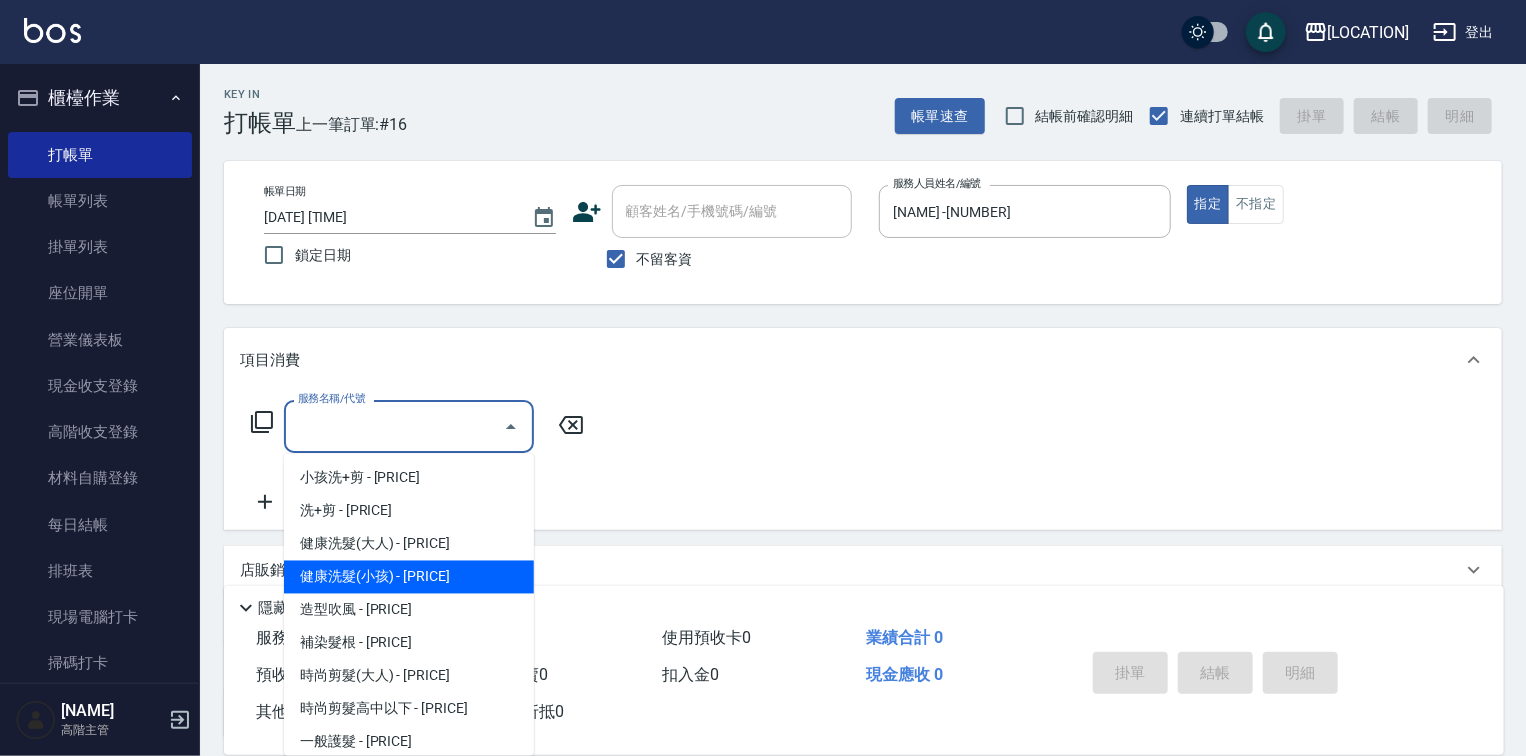 click on "健康洗髮(小孩) - [PRICE]" at bounding box center [409, 577] 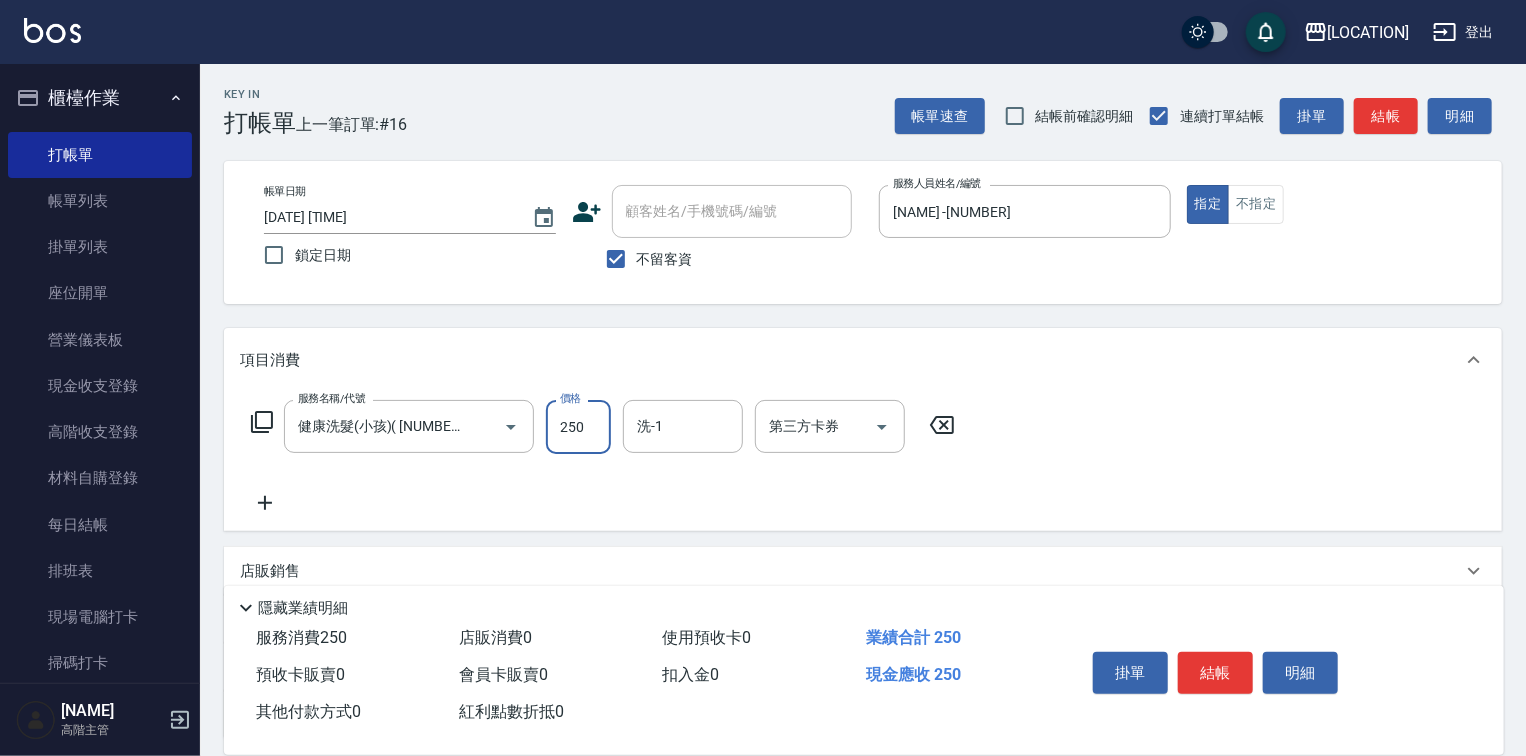 click on "250" at bounding box center [578, 427] 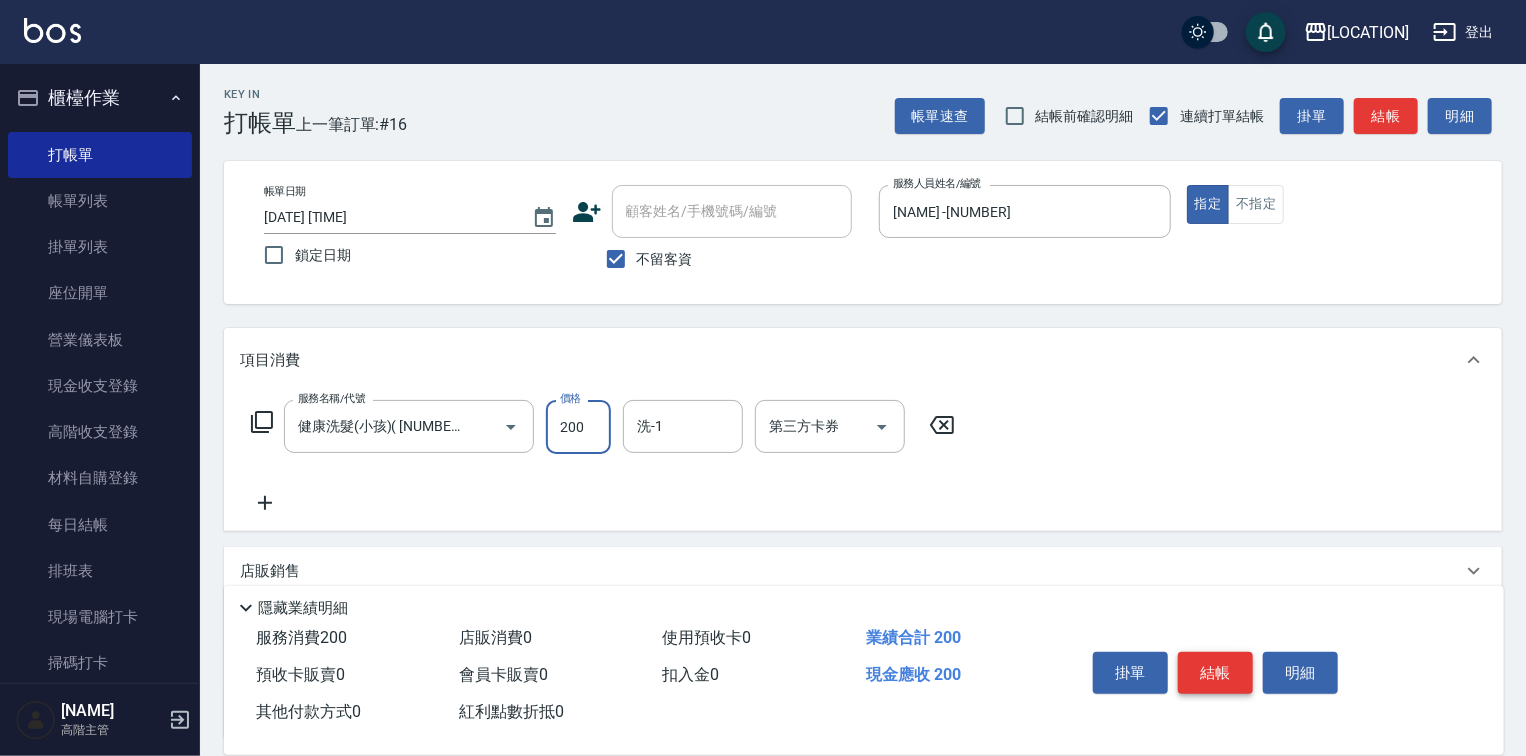 type on "200" 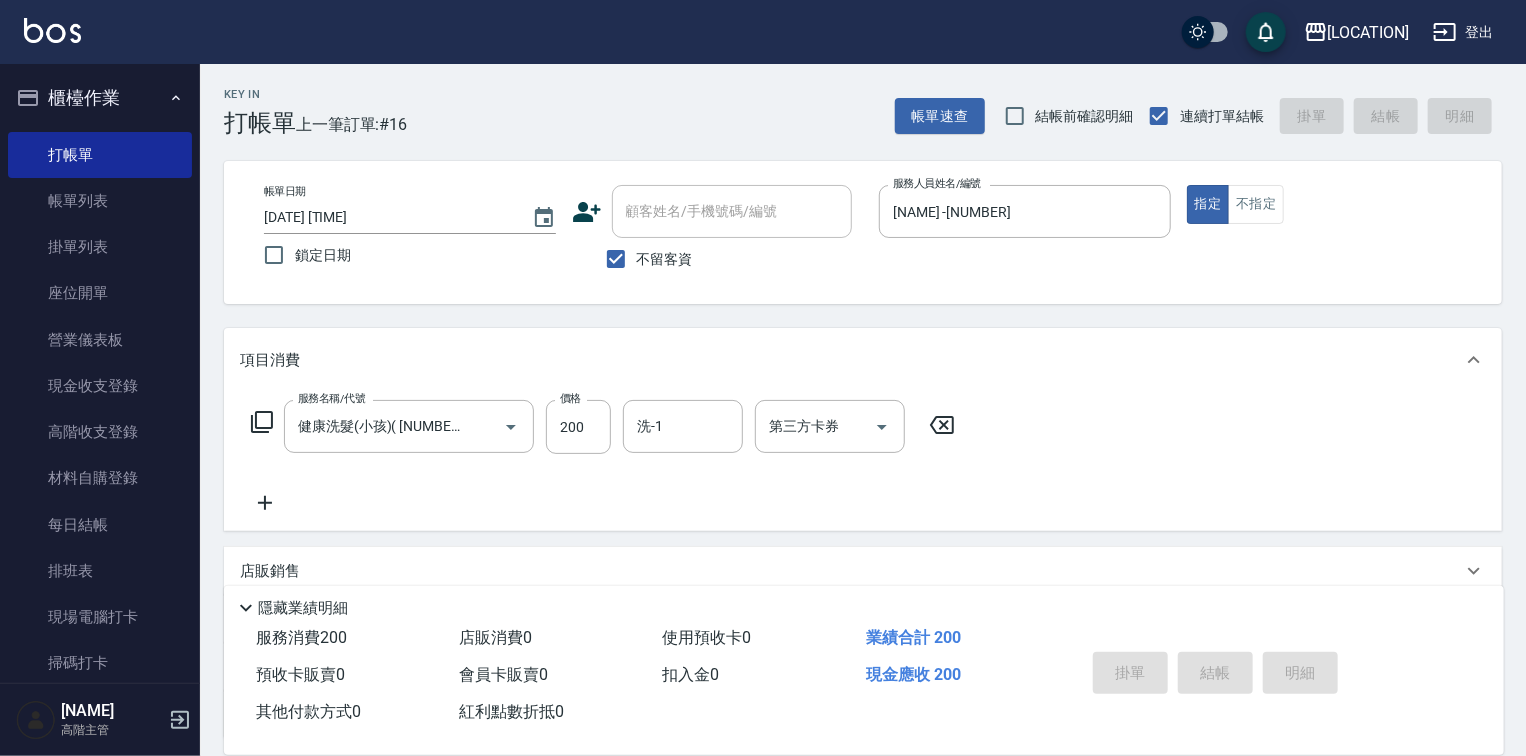 type 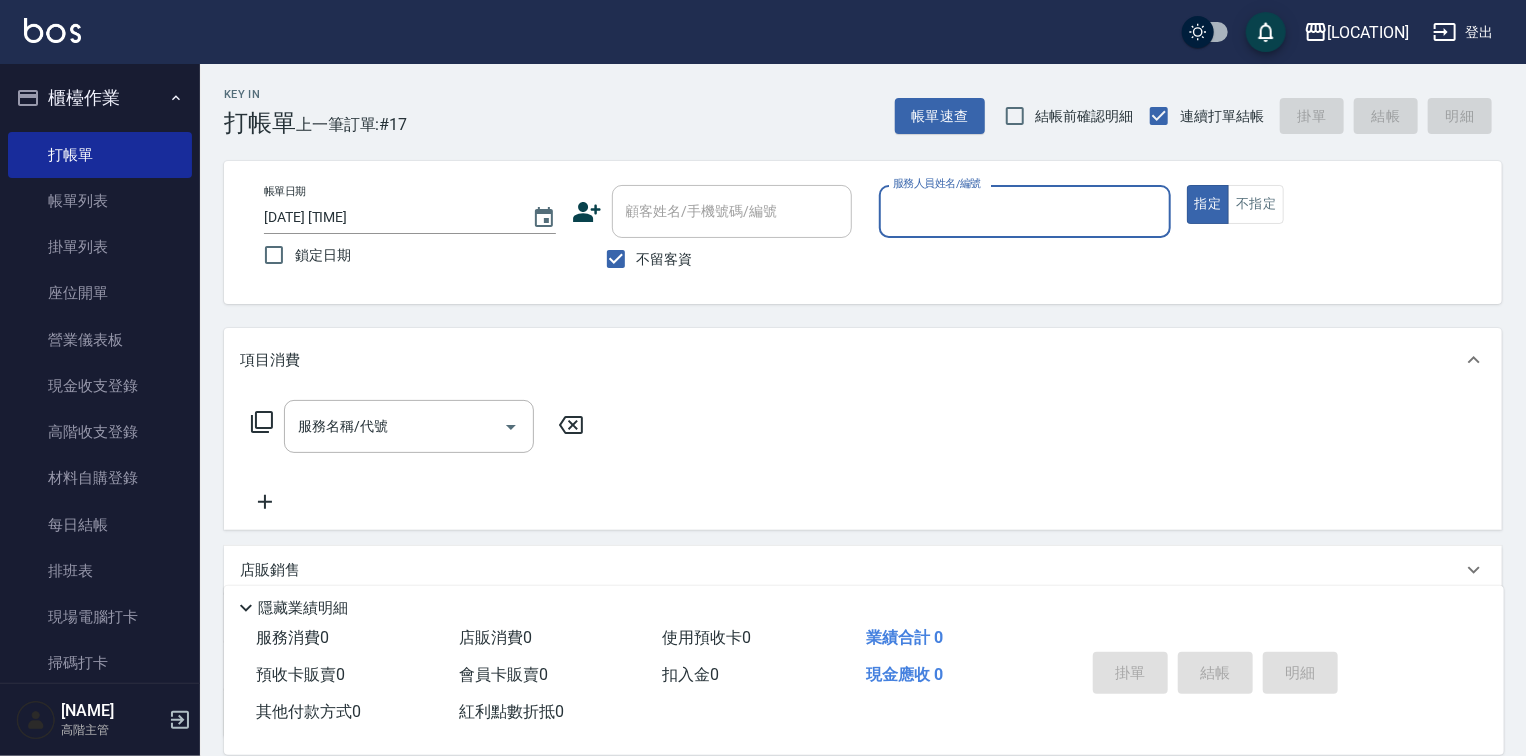 click on "服務人員姓名/編號" at bounding box center [1025, 211] 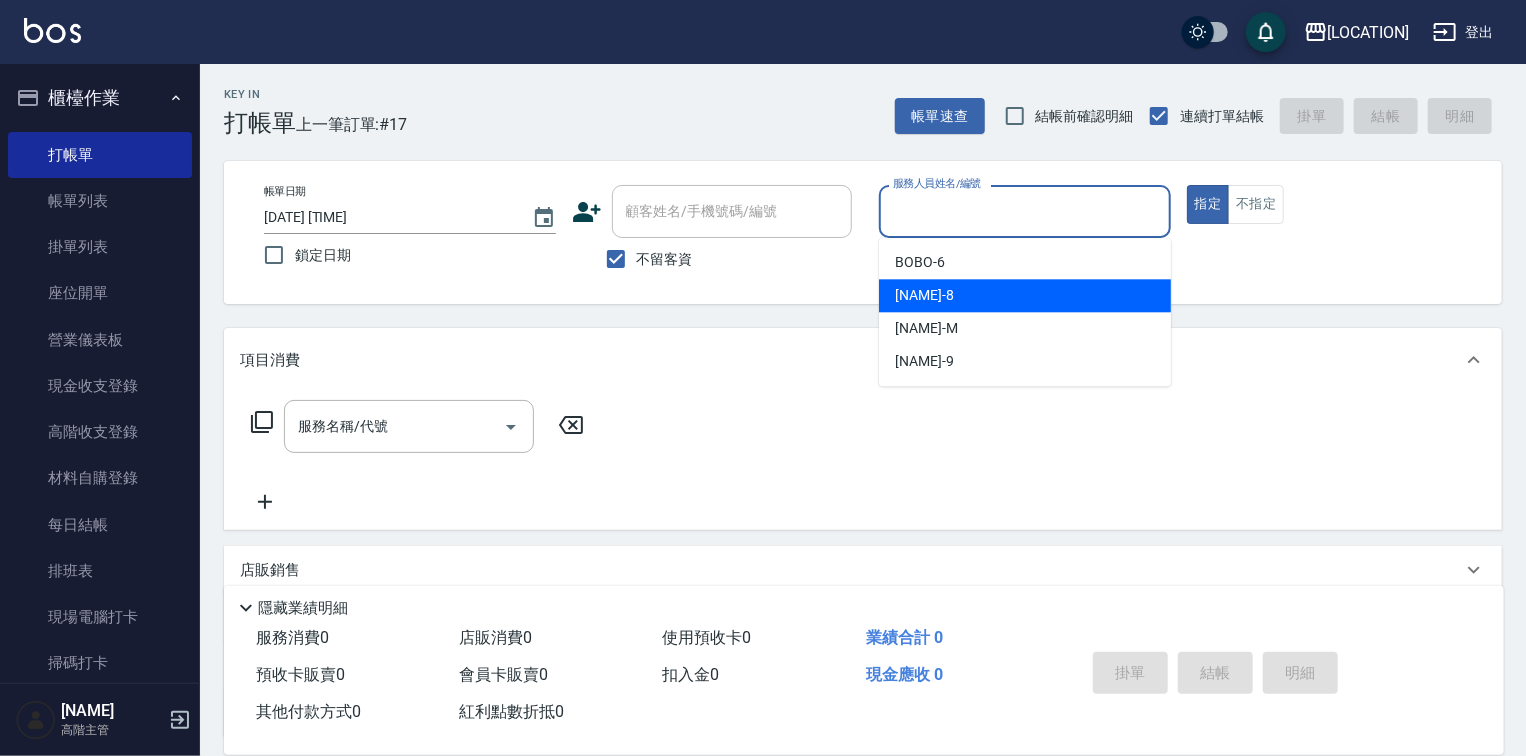 click on "[NAME] -[NUMBER]" at bounding box center (1025, 295) 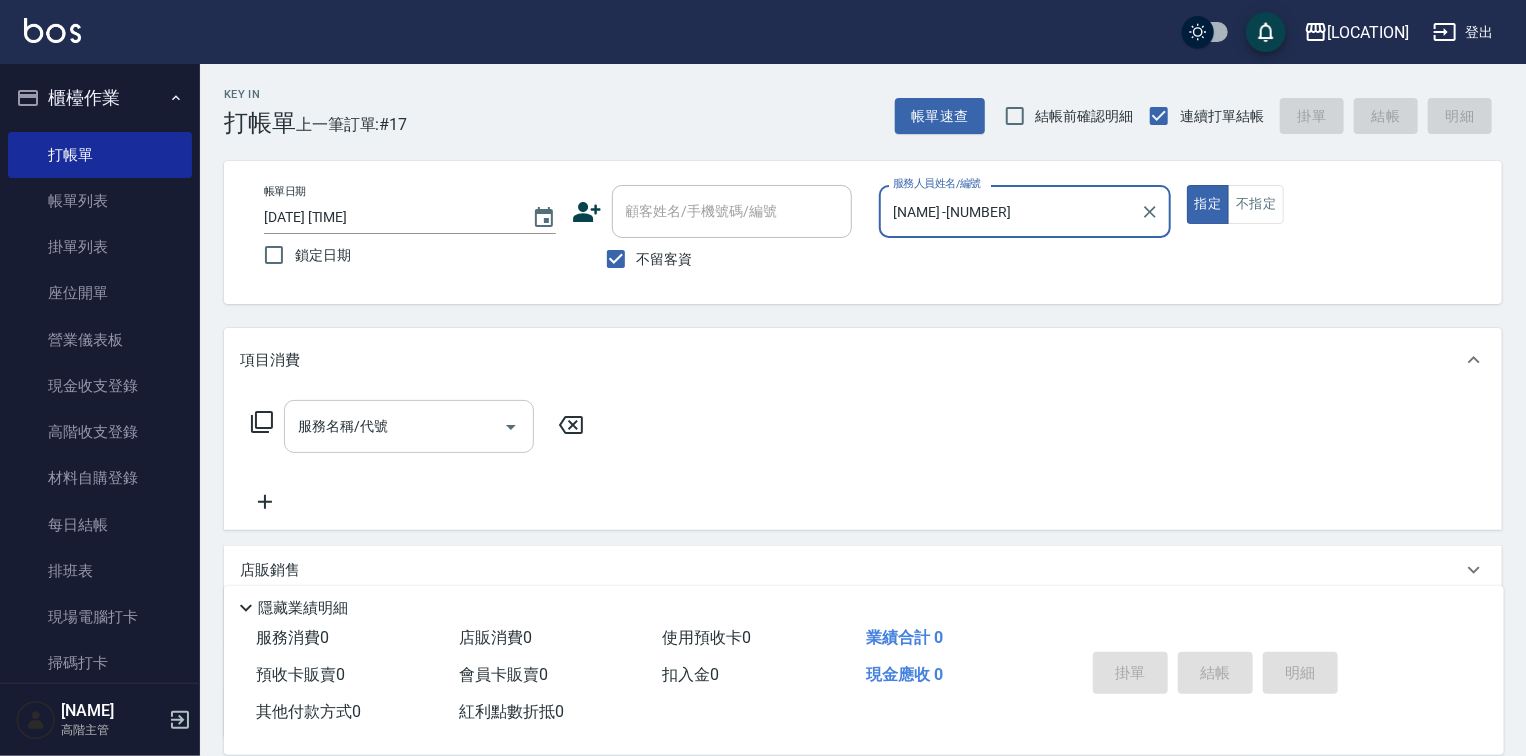 click on "服務名稱/代號" at bounding box center [394, 426] 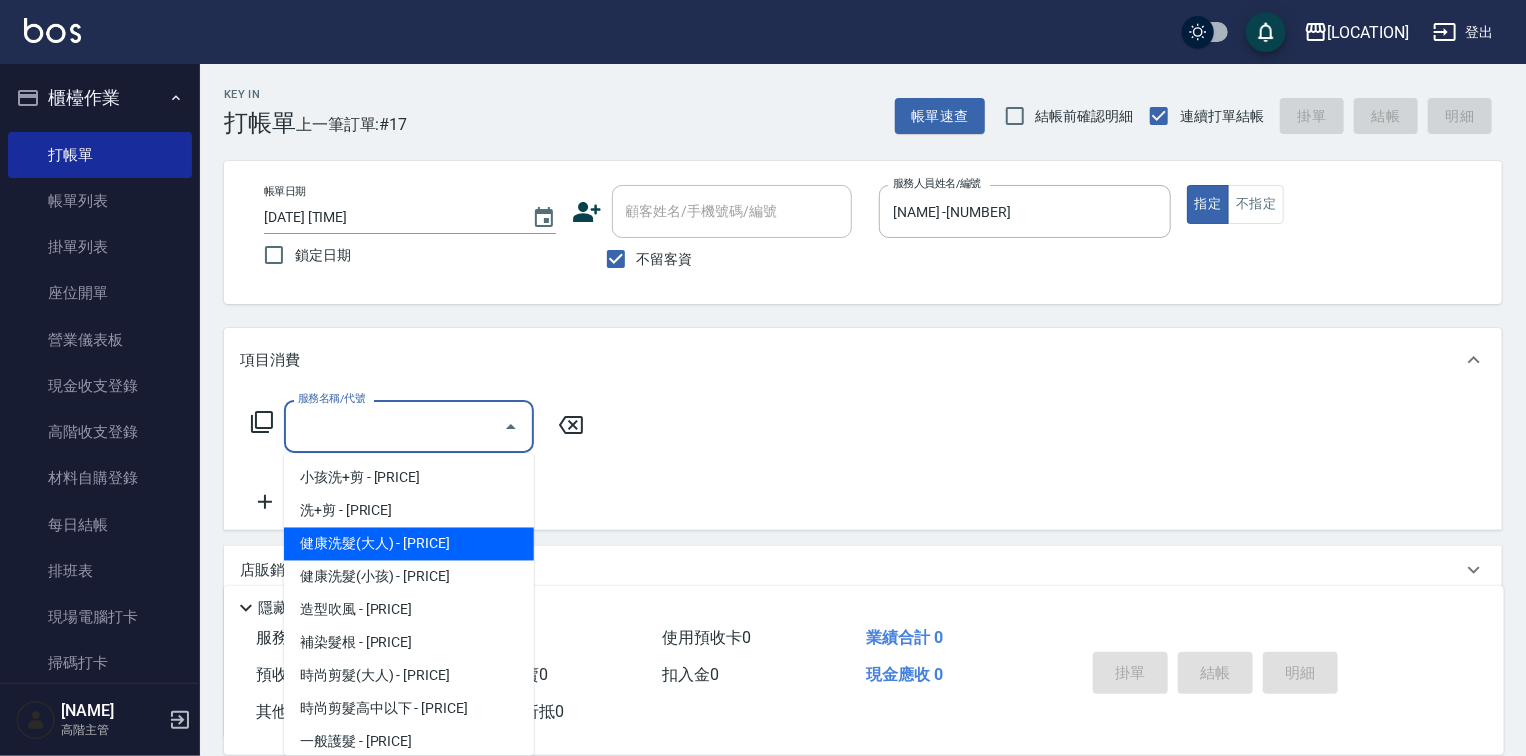 drag, startPoint x: 432, startPoint y: 534, endPoint x: 1535, endPoint y: 754, distance: 1124.7262 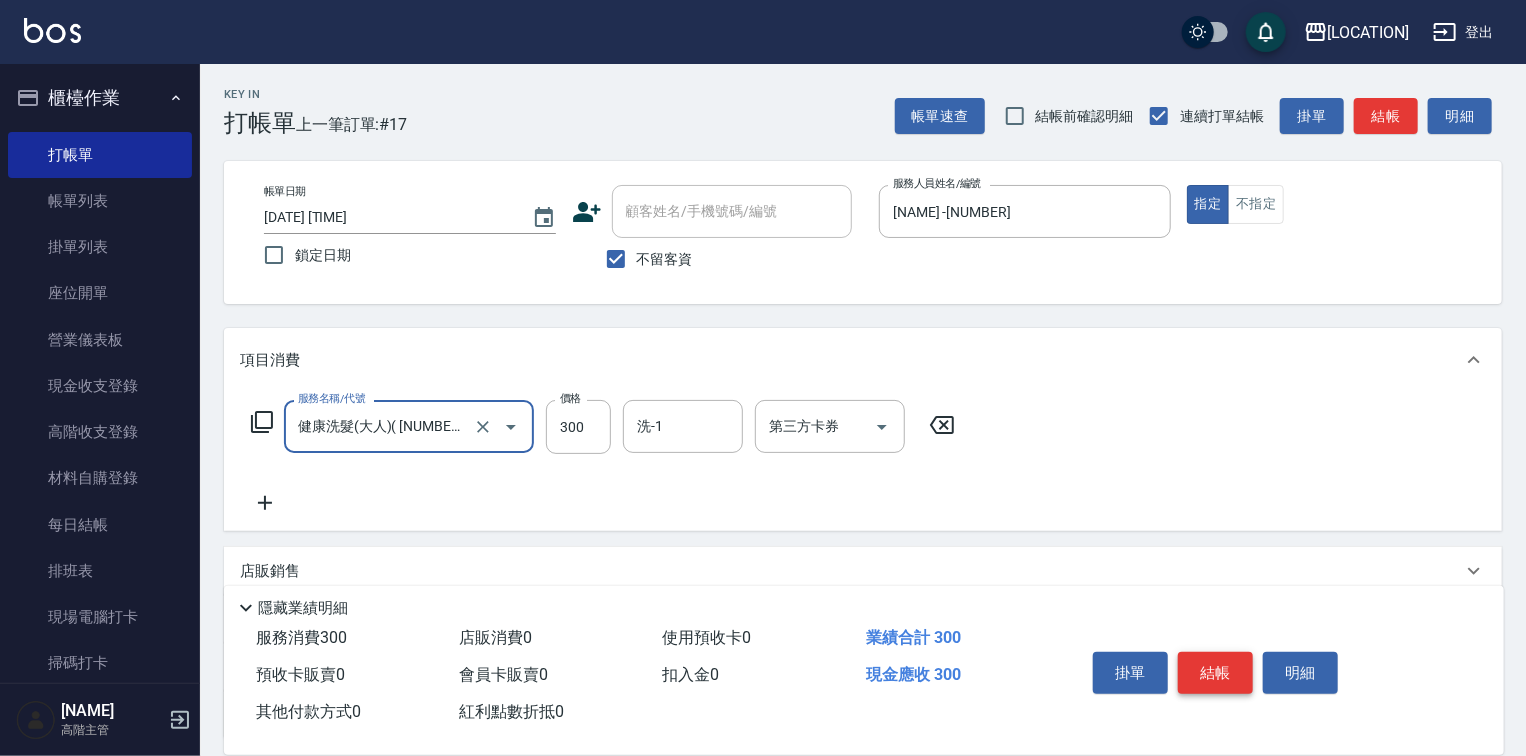 click on "結帳" at bounding box center [1215, 673] 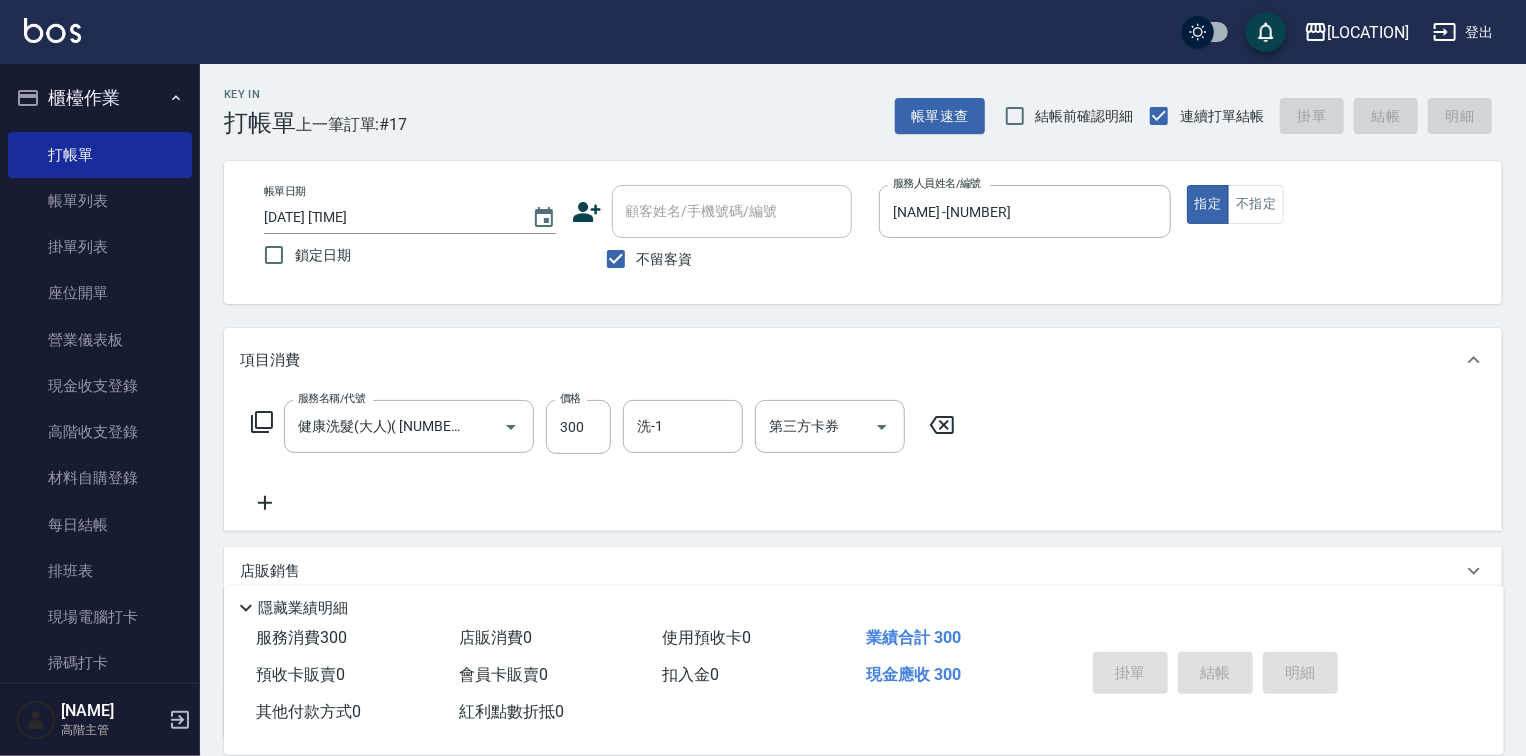 type on "[DATE] [TIME]" 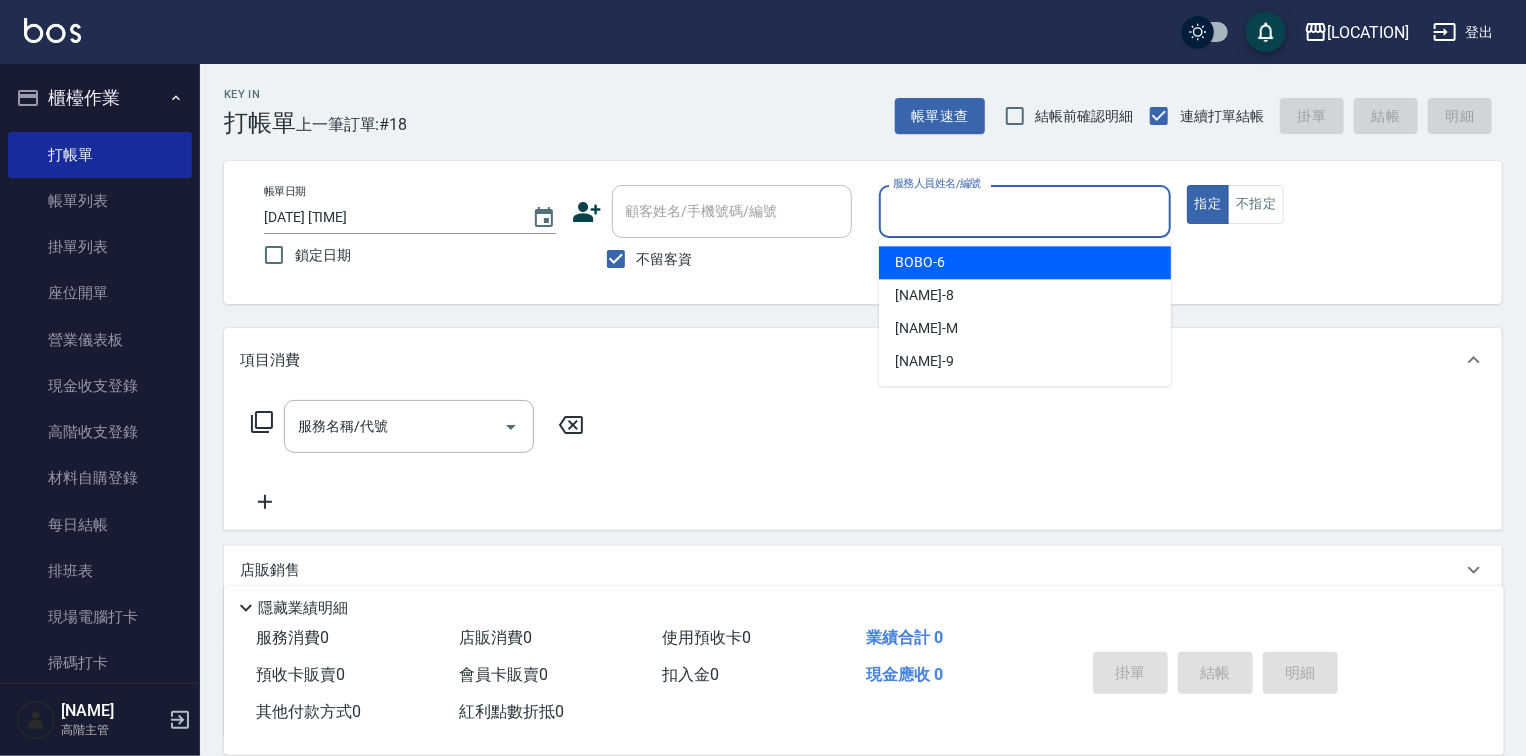 click on "服務人員姓名/編號" at bounding box center (1025, 211) 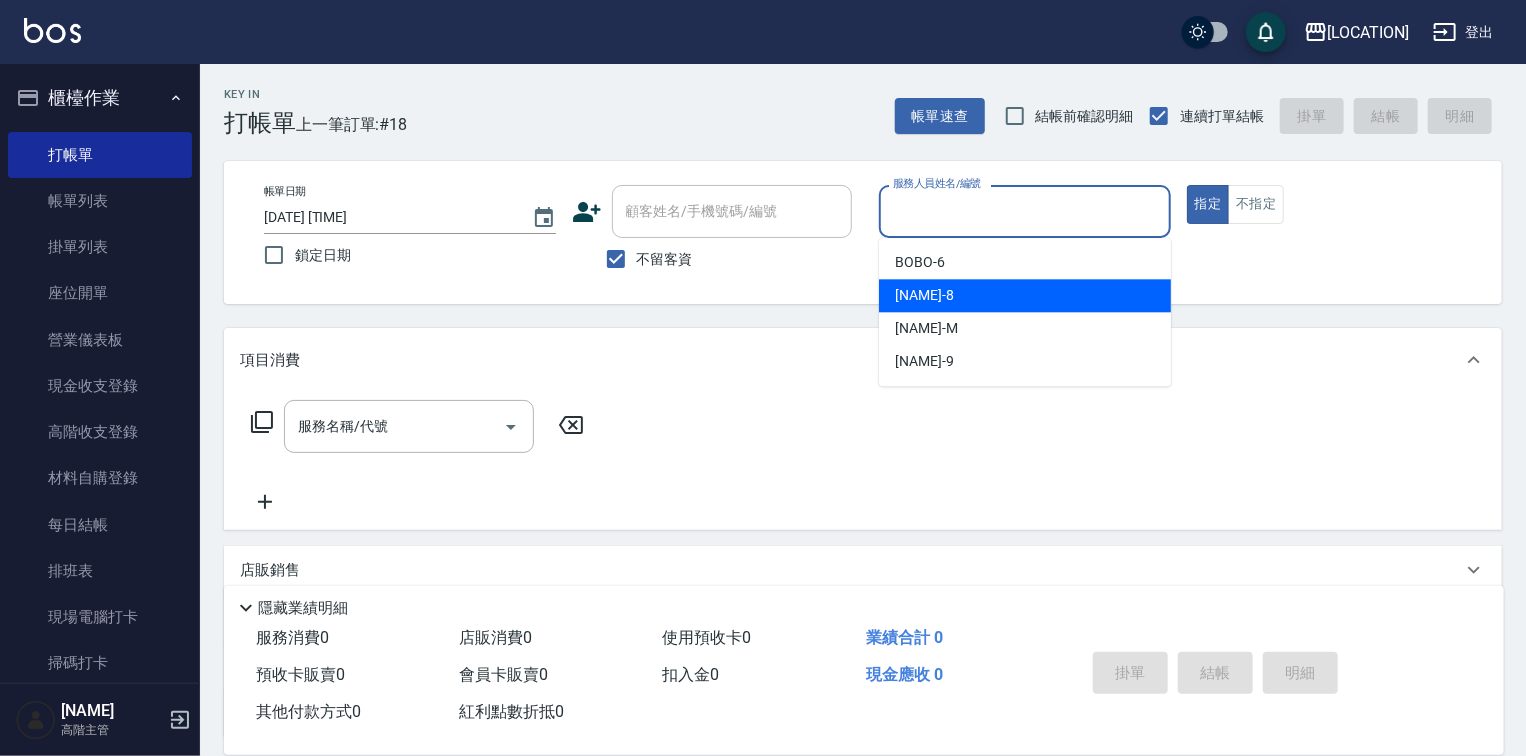click on "[NAME] -[NUMBER]" at bounding box center (924, 295) 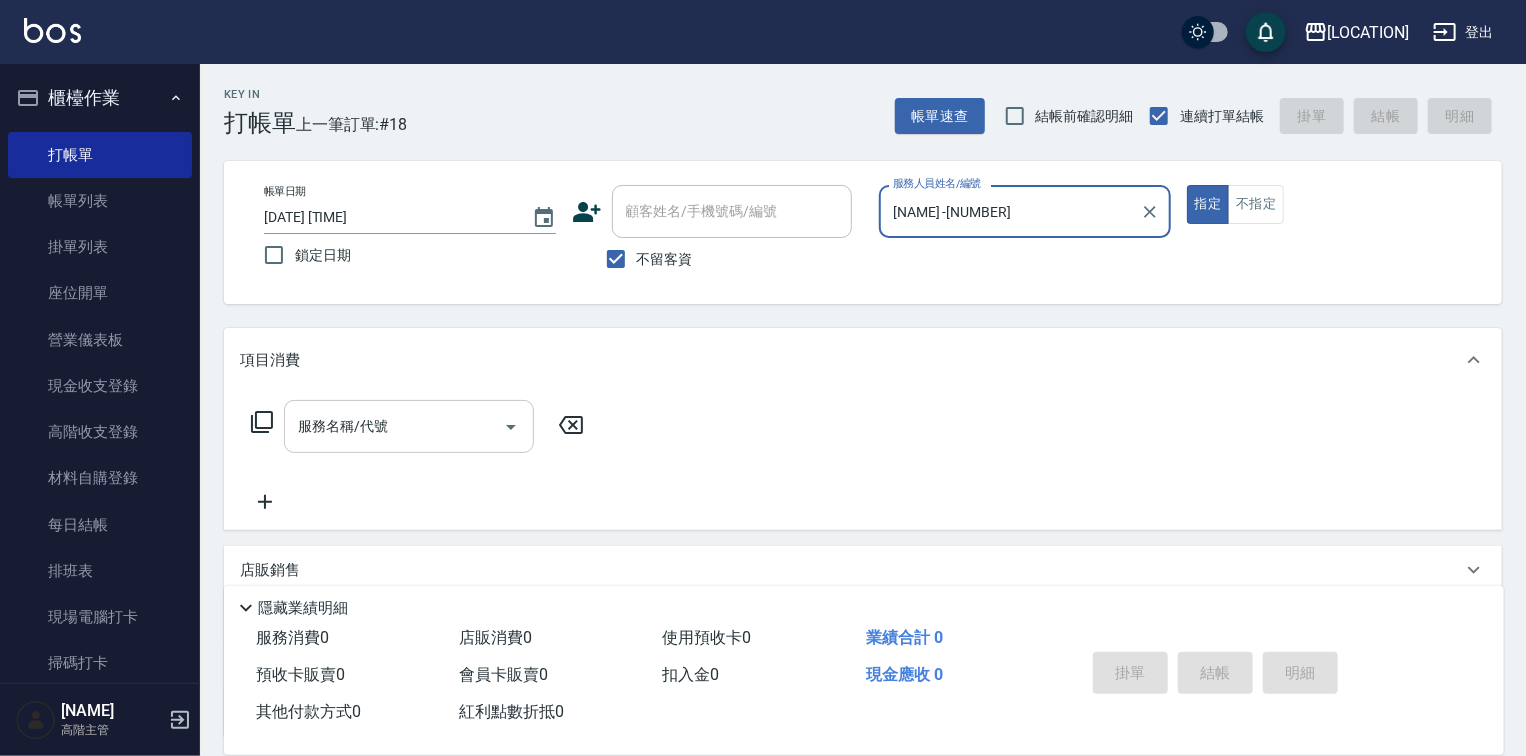 click on "服務名稱/代號" at bounding box center (409, 426) 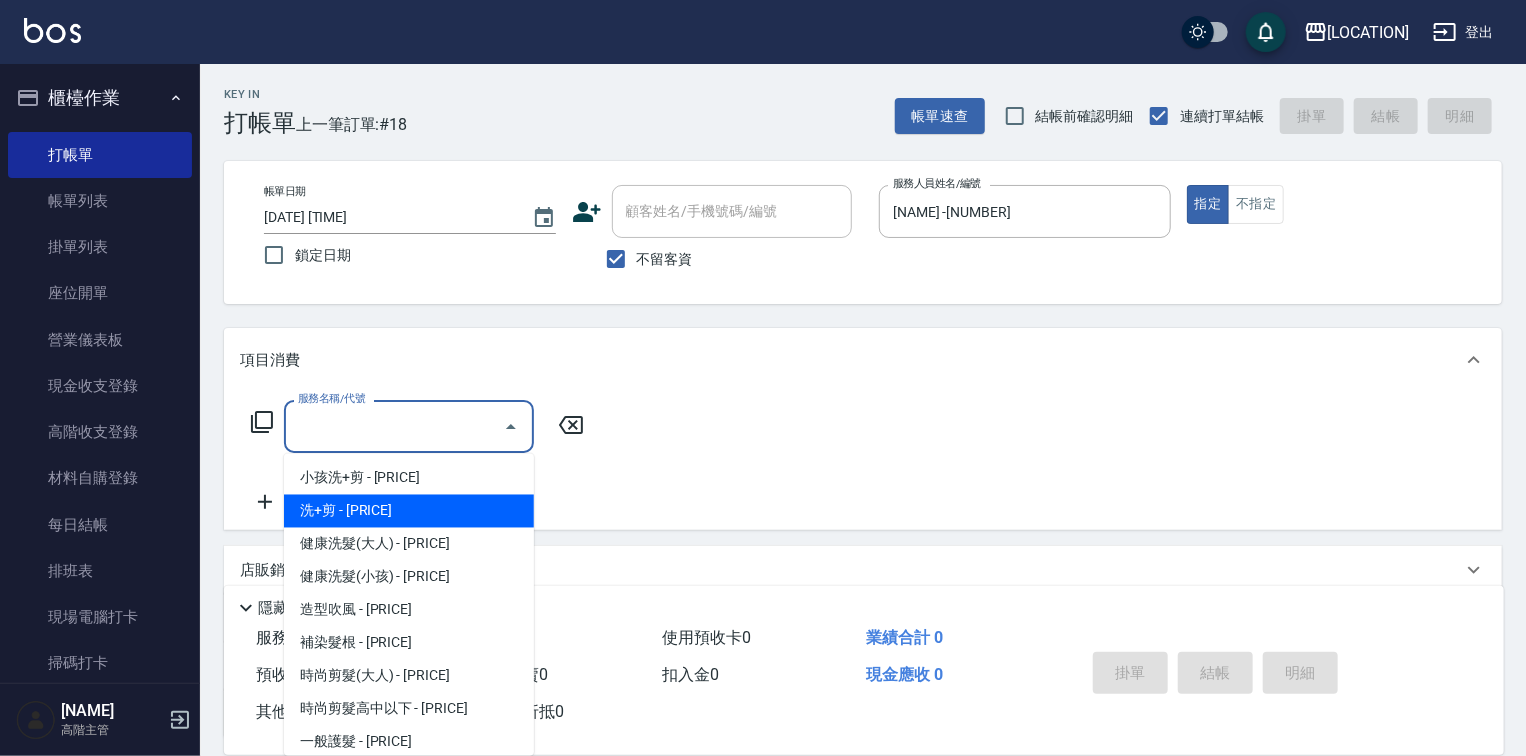 click on "洗+剪 - [PRICE]" at bounding box center [409, 511] 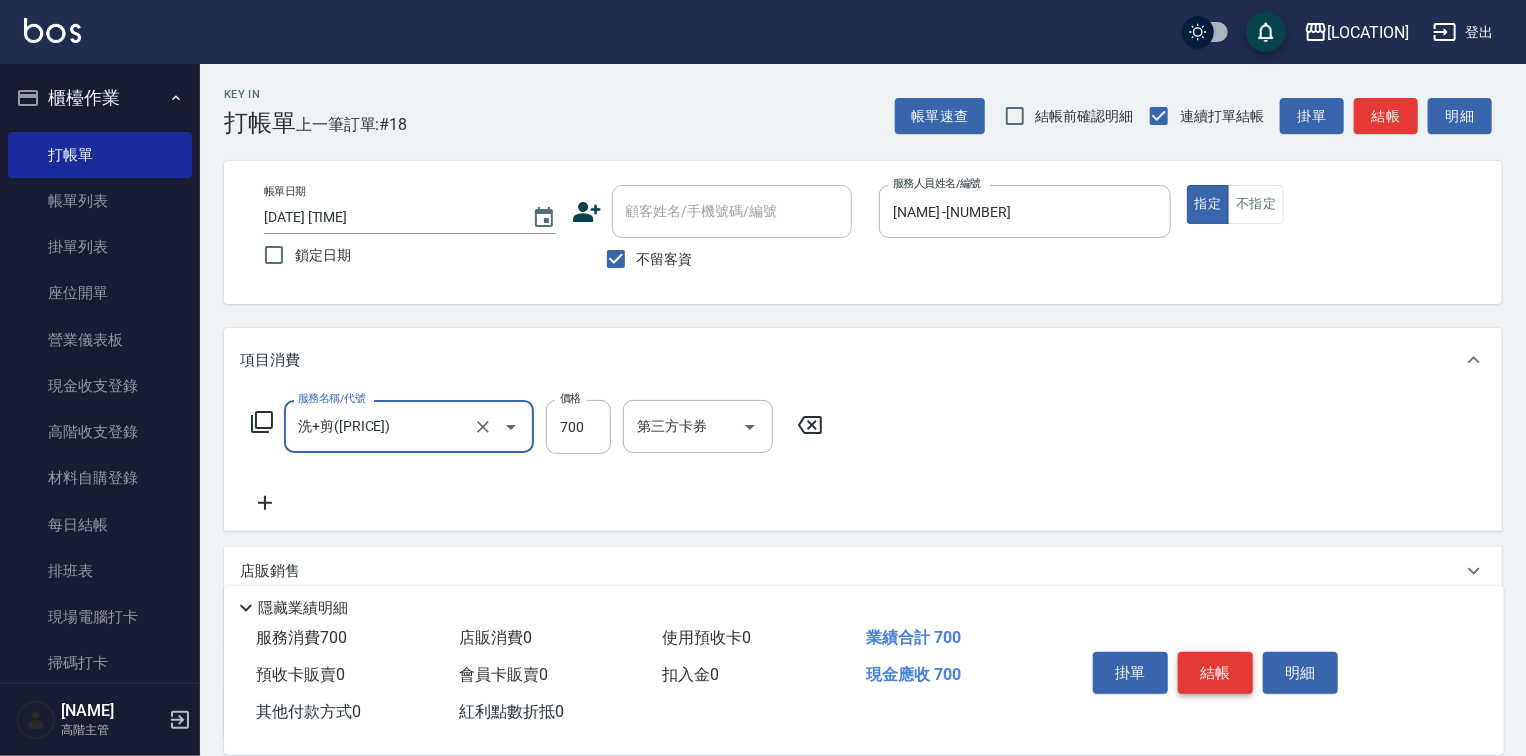 click on "結帳" at bounding box center [1215, 673] 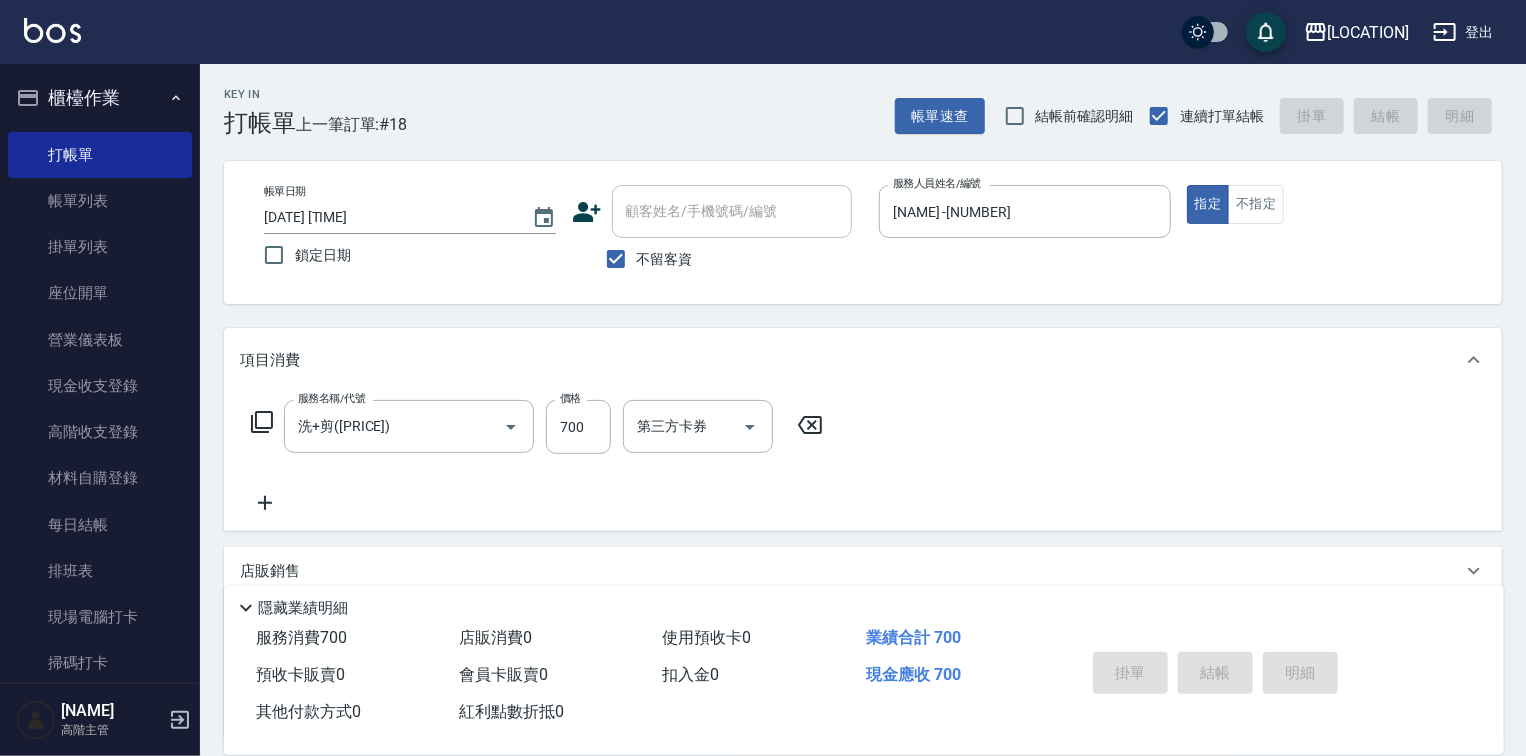 type 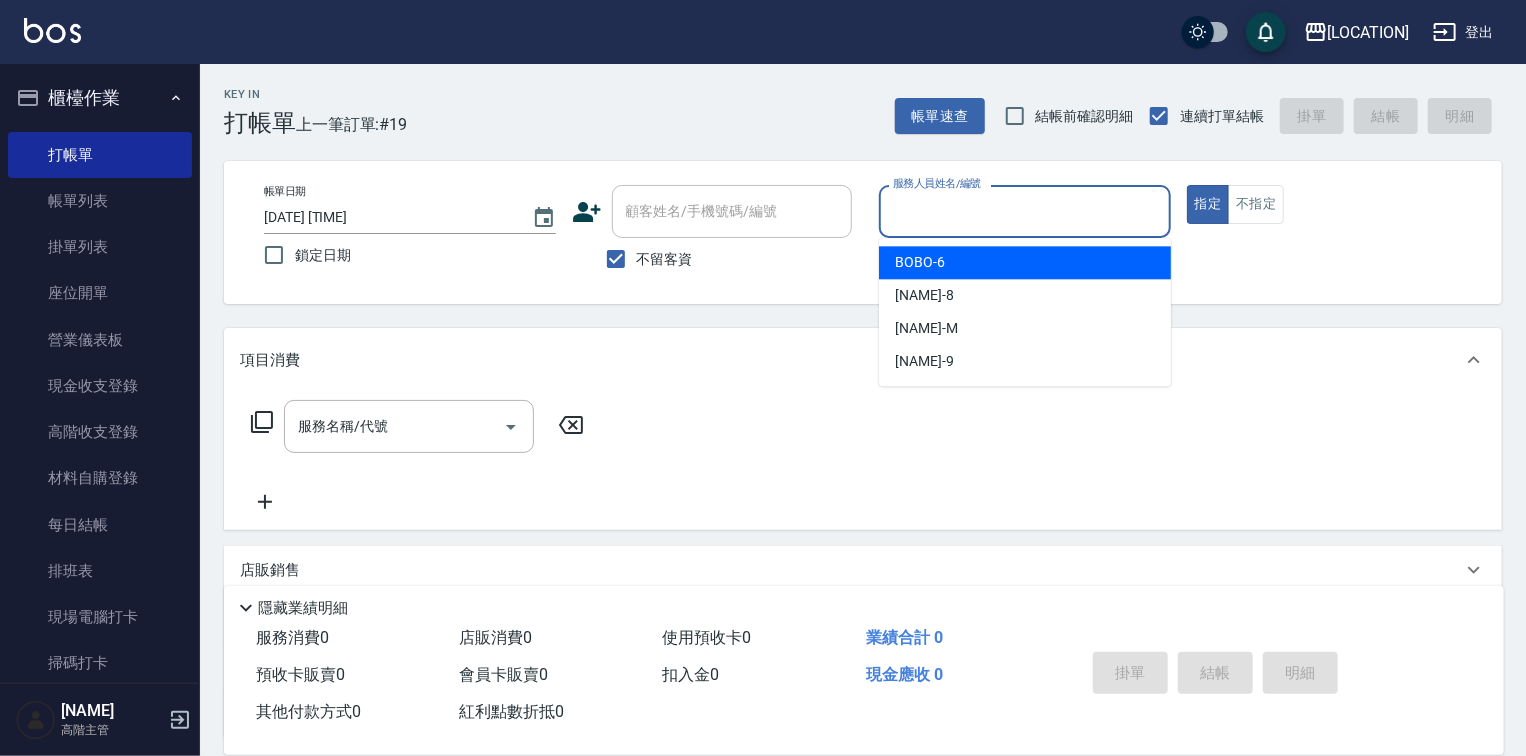 click on "服務人員姓名/編號" at bounding box center (1025, 211) 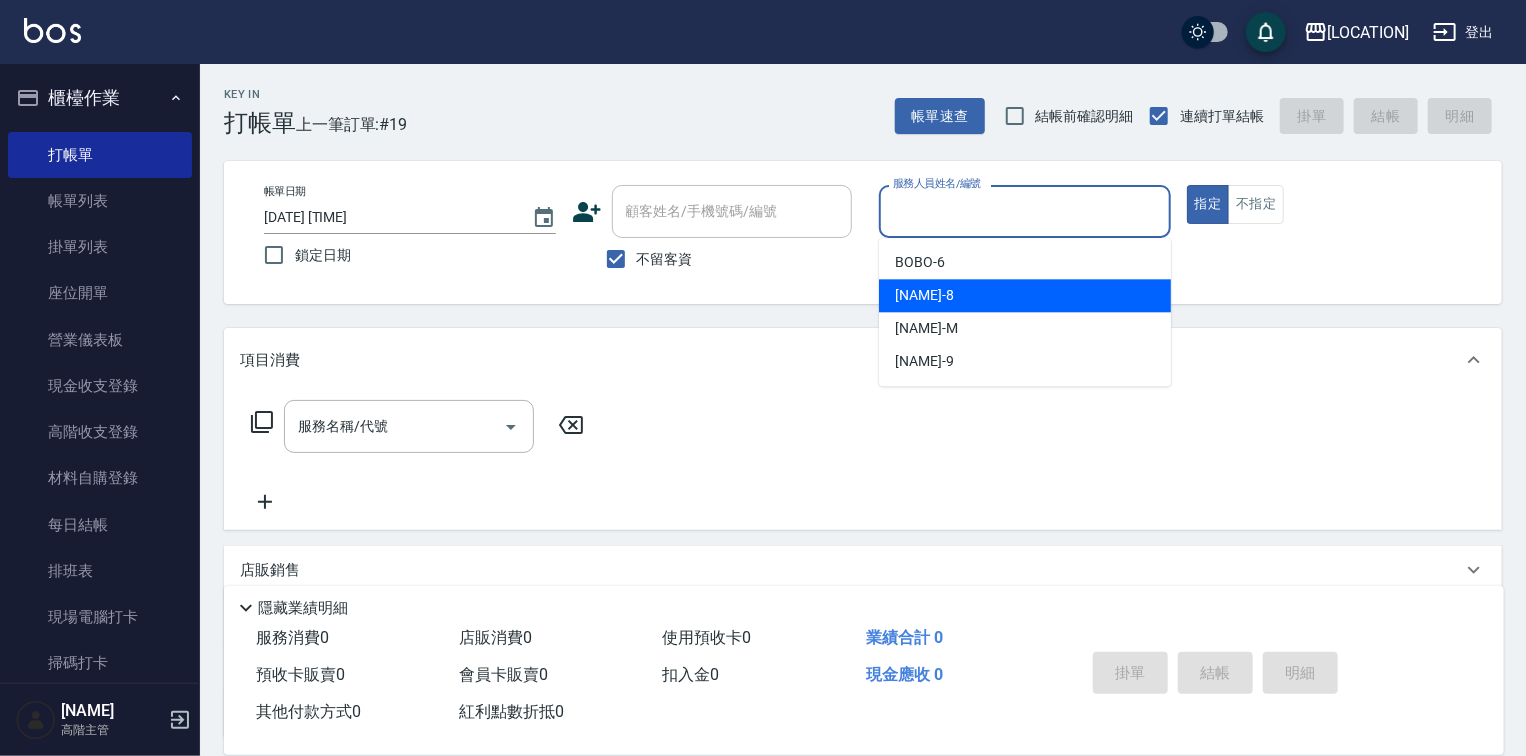 click on "[NAME] -[NUMBER]" at bounding box center (924, 295) 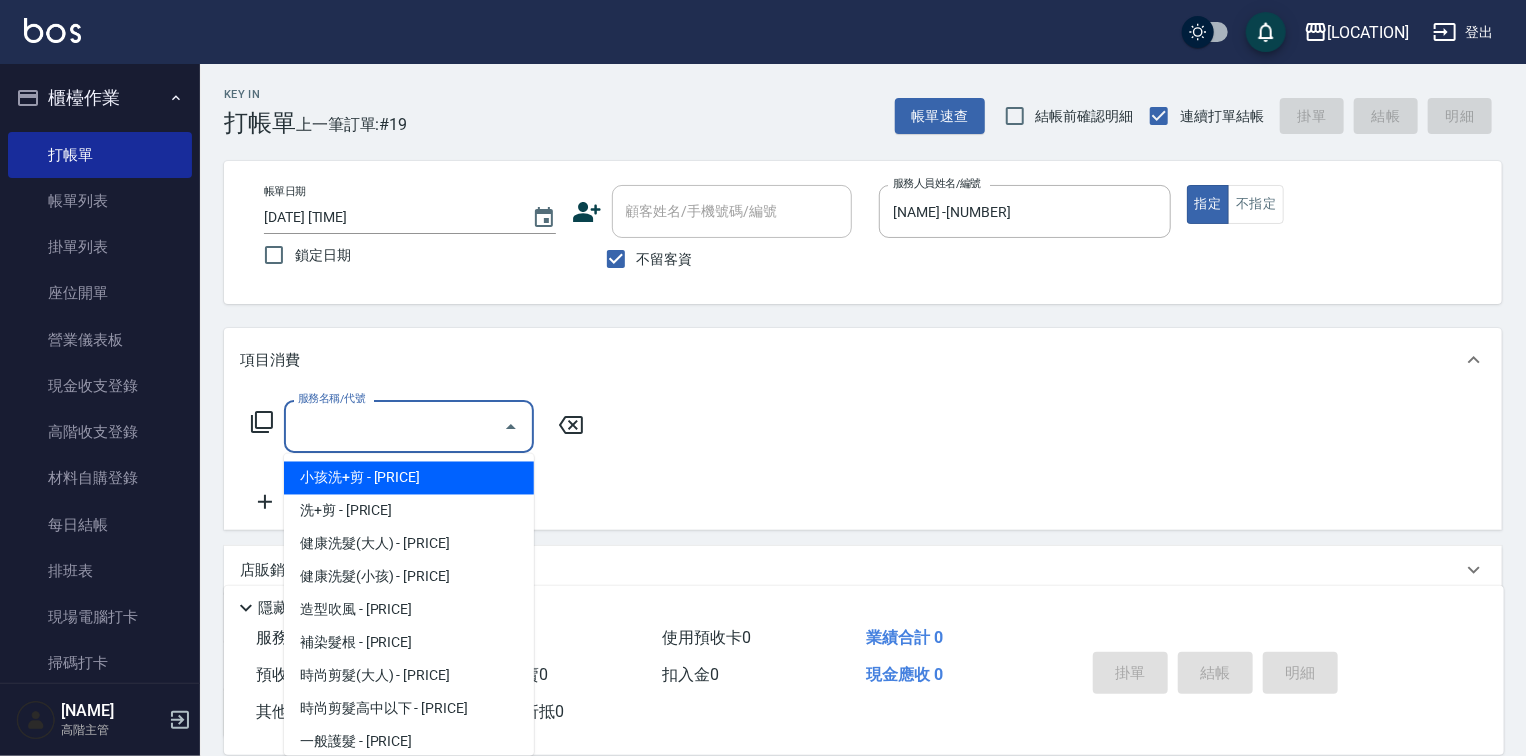 click on "服務名稱/代號" at bounding box center [394, 426] 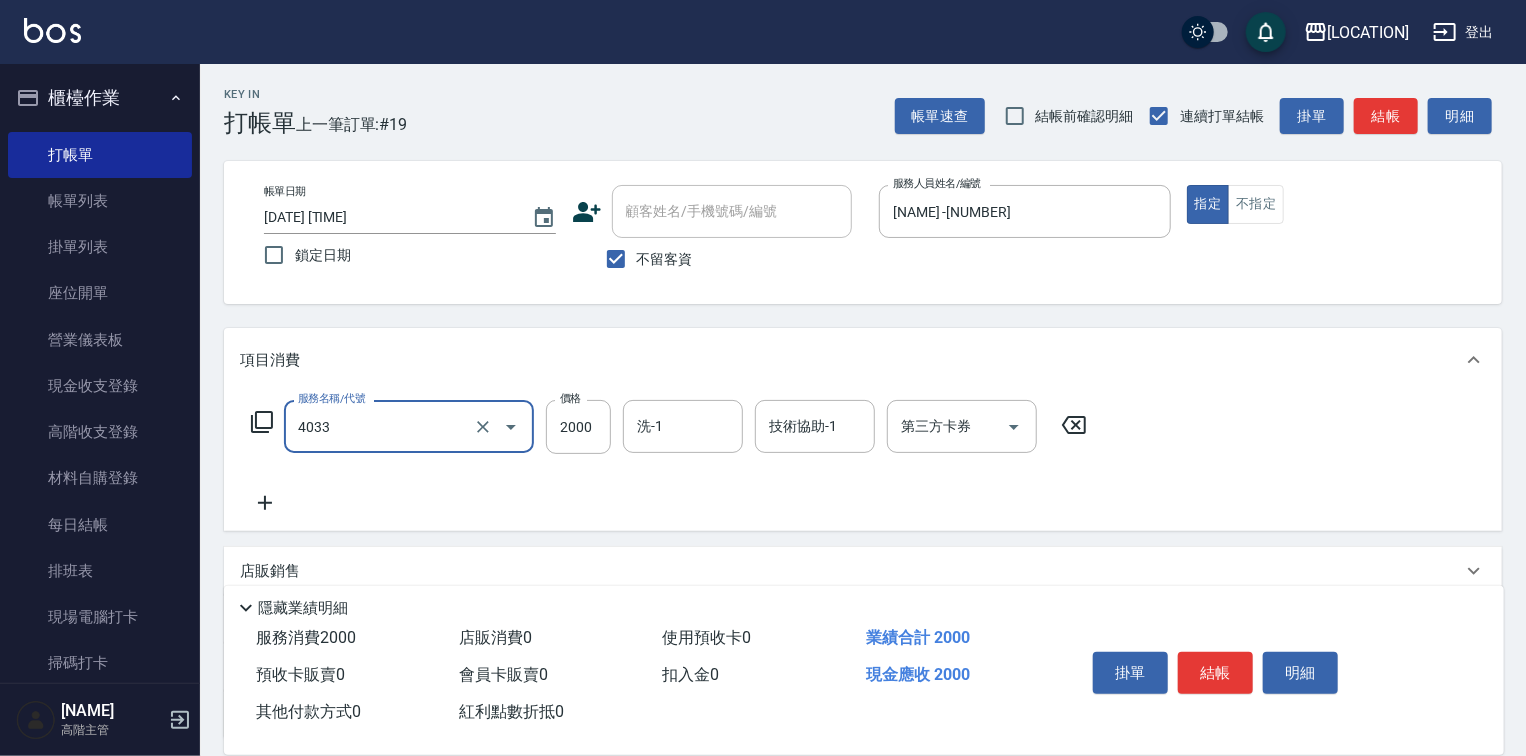 type on "創意挑染(長)( [NUMBER] )" 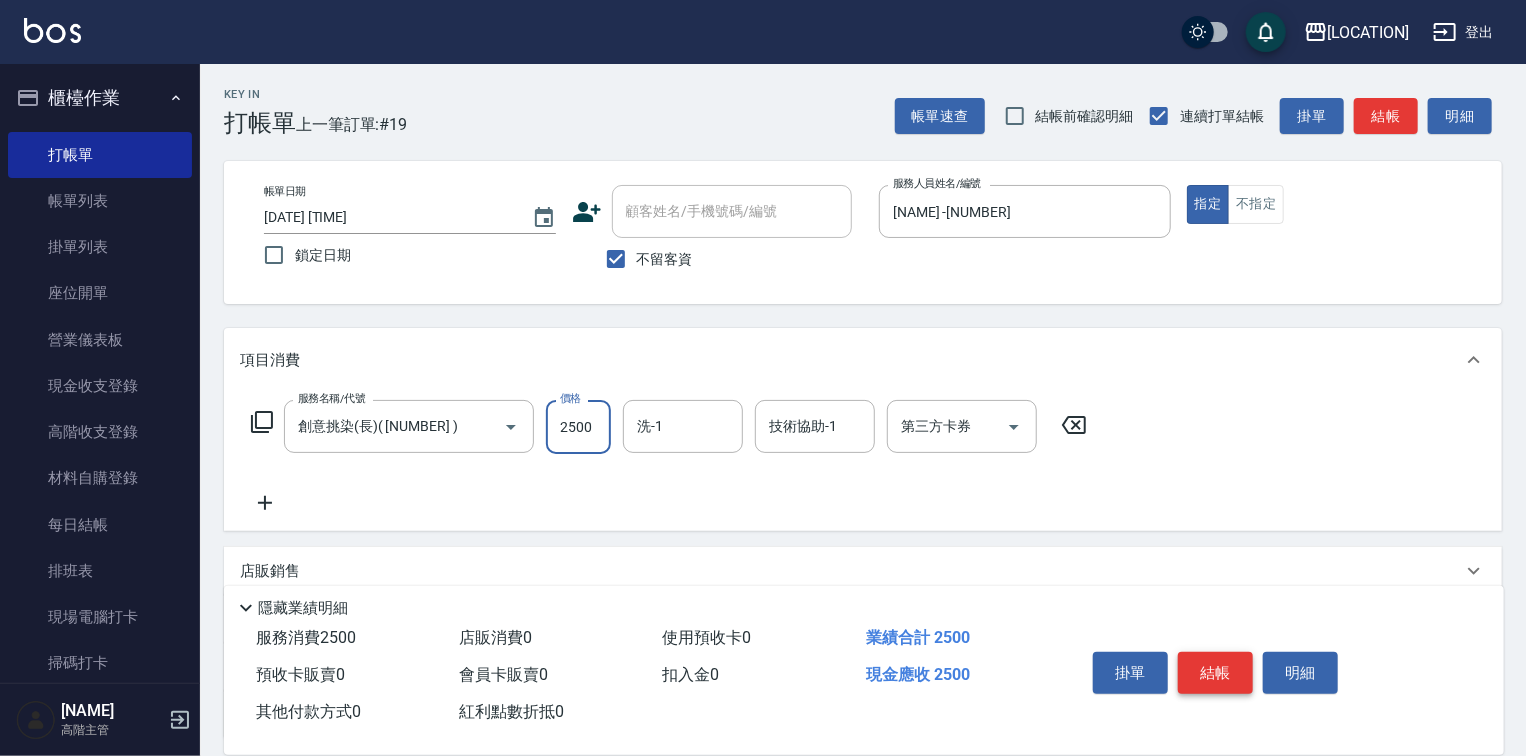 type on "2500" 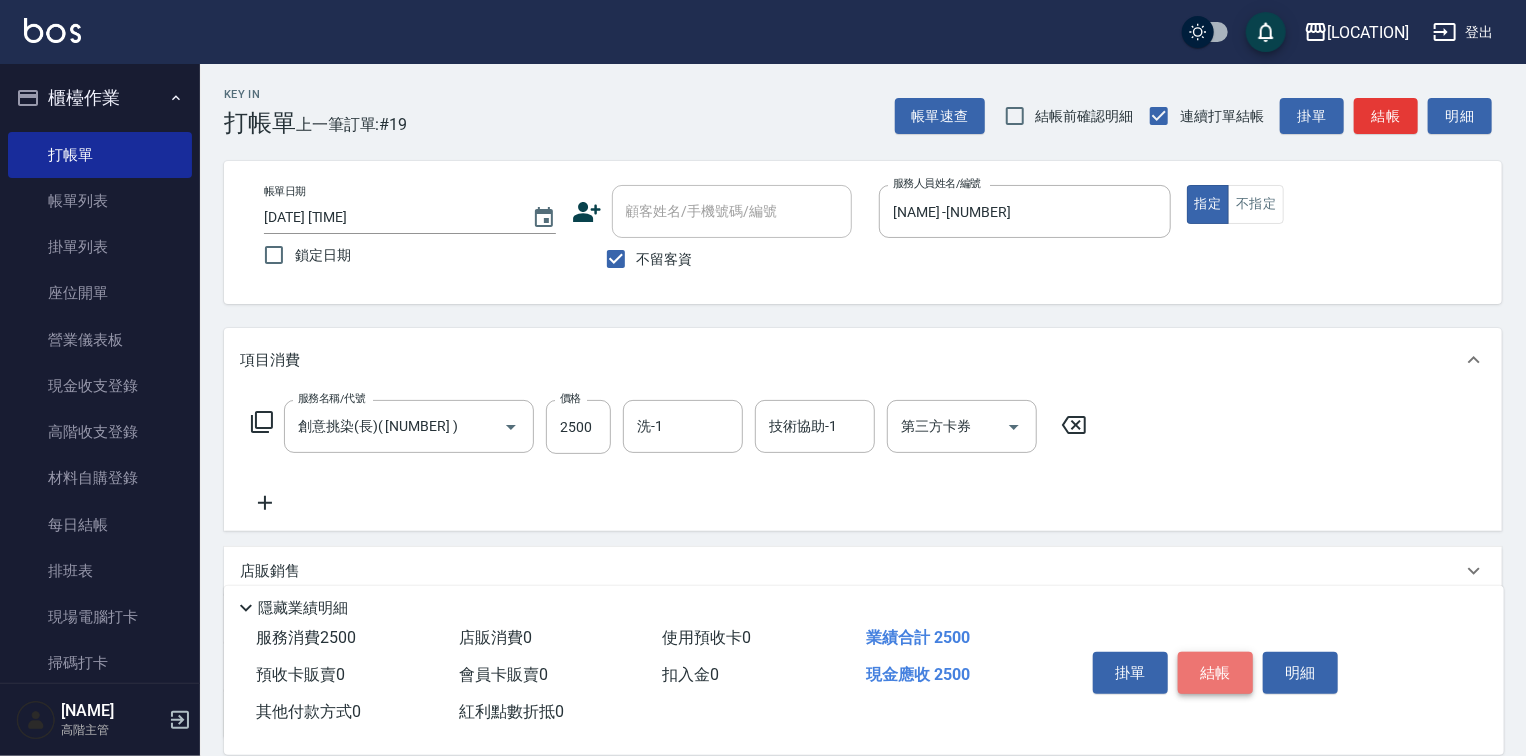 click on "結帳" at bounding box center (1215, 673) 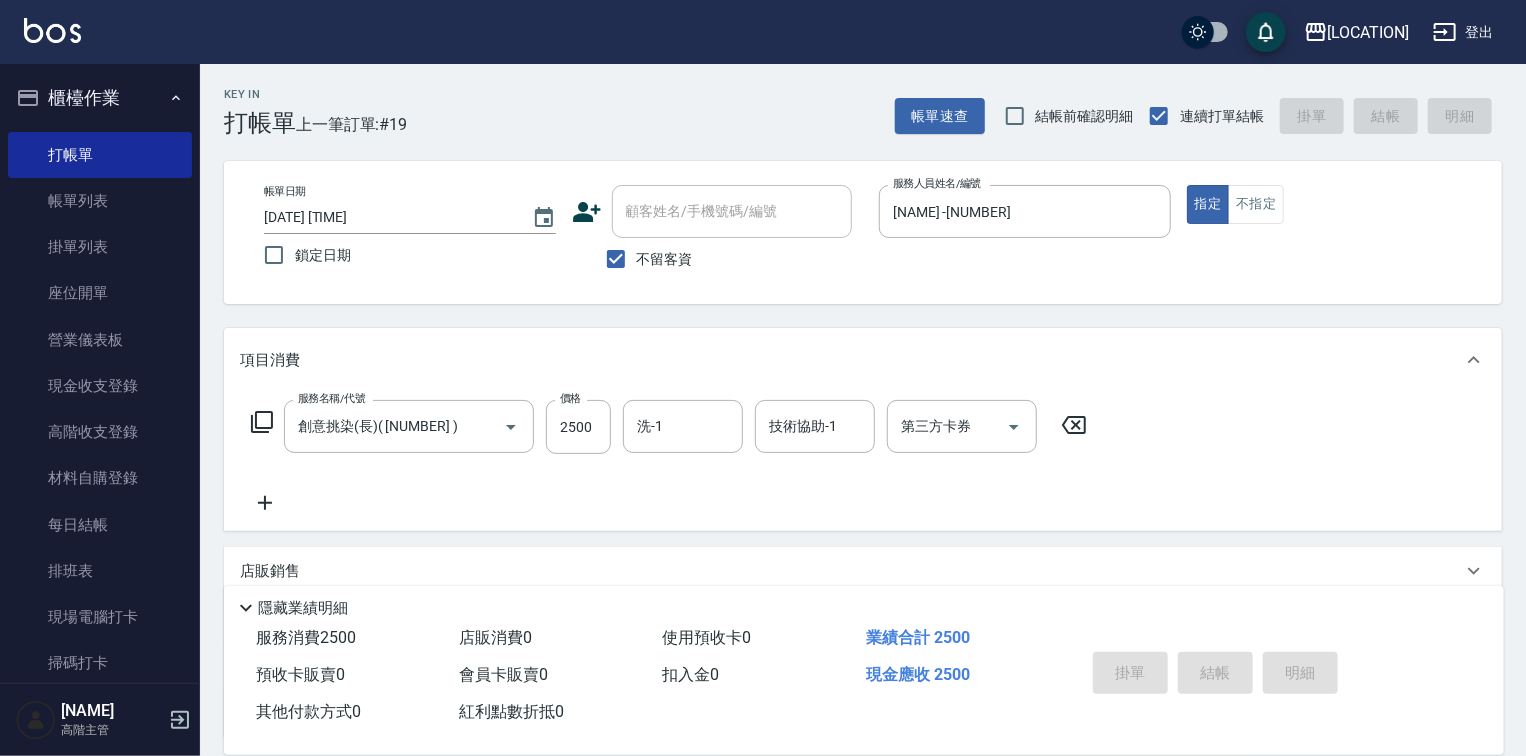 type on "[DATE] [TIME]" 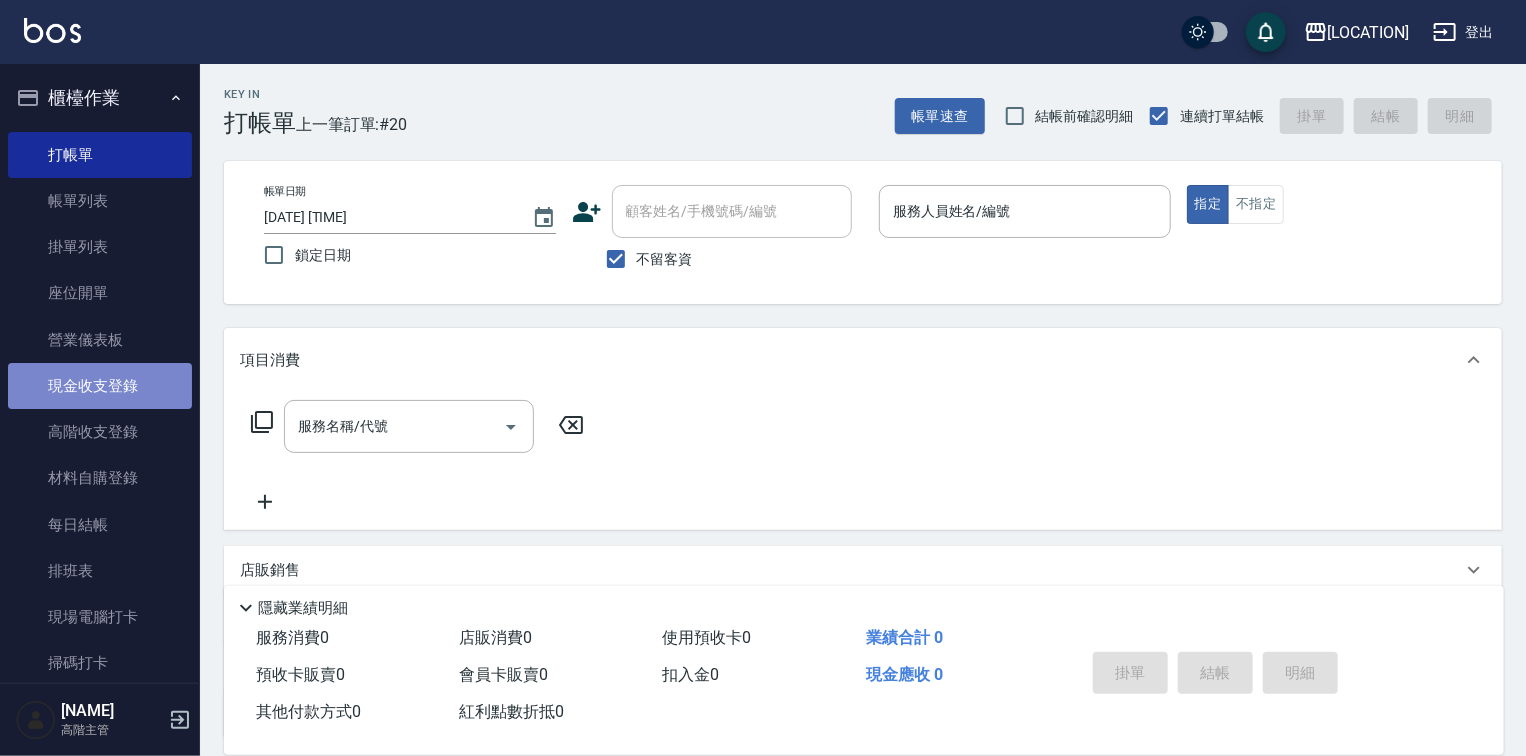 click on "現金收支登錄" at bounding box center (100, 386) 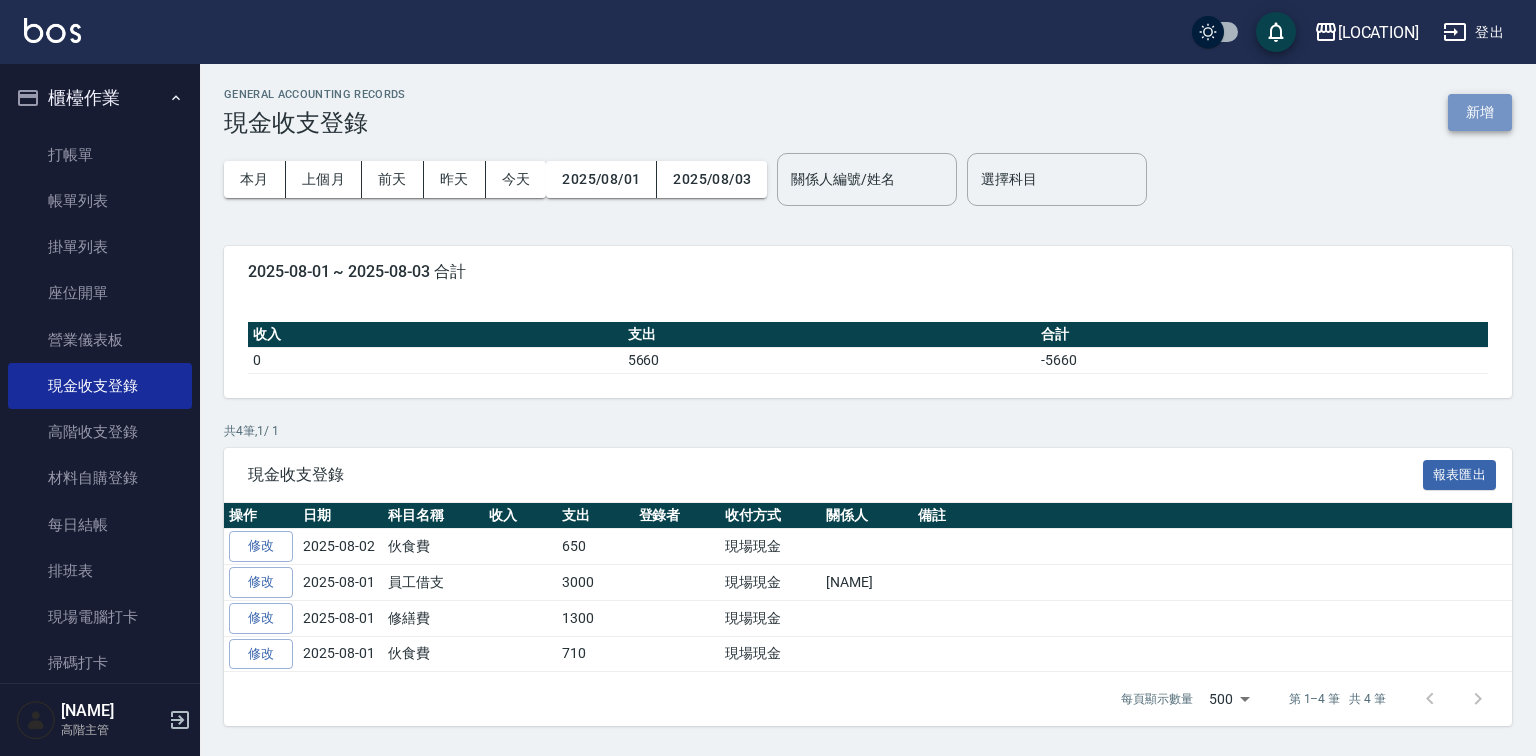 click on "新增" at bounding box center [1480, 112] 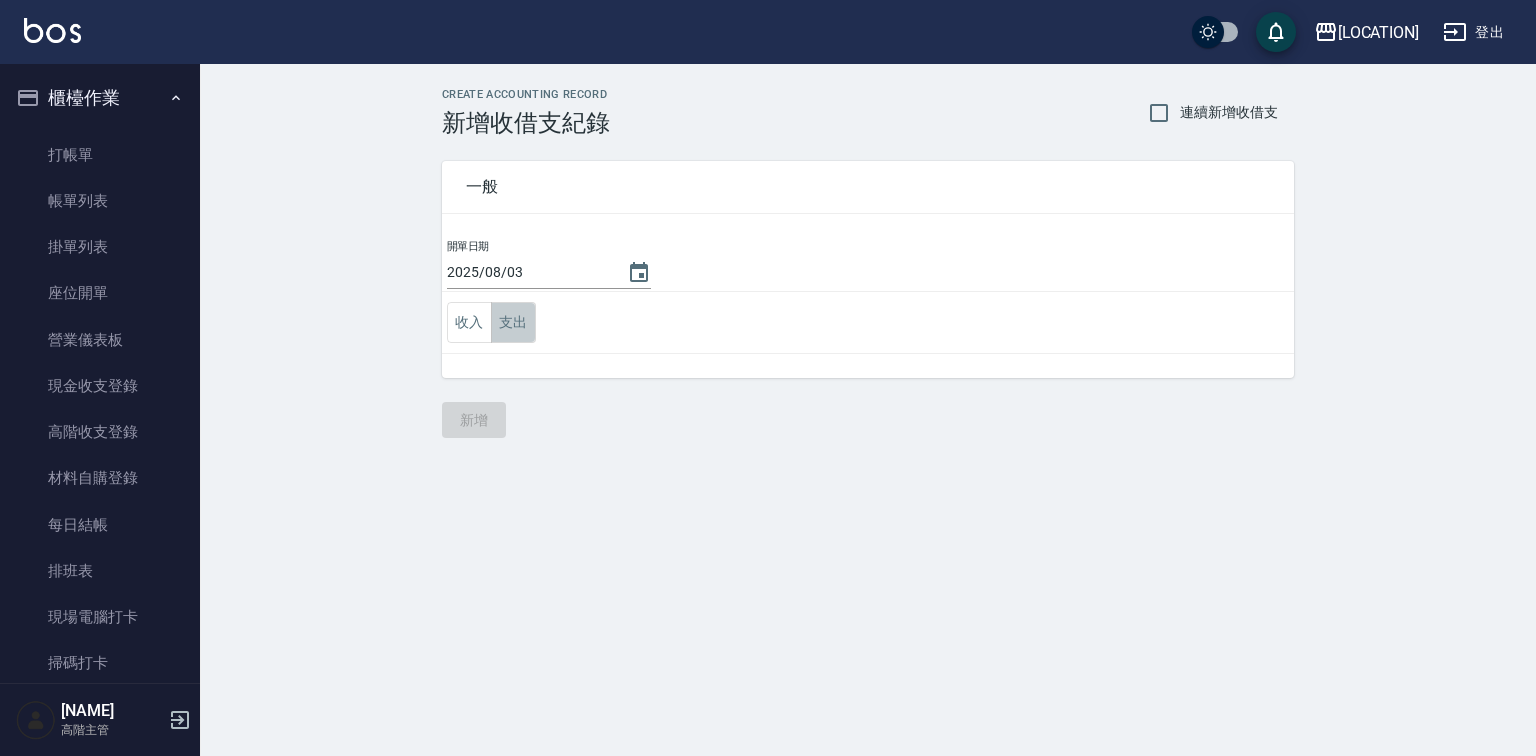 click on "支出" at bounding box center [513, 322] 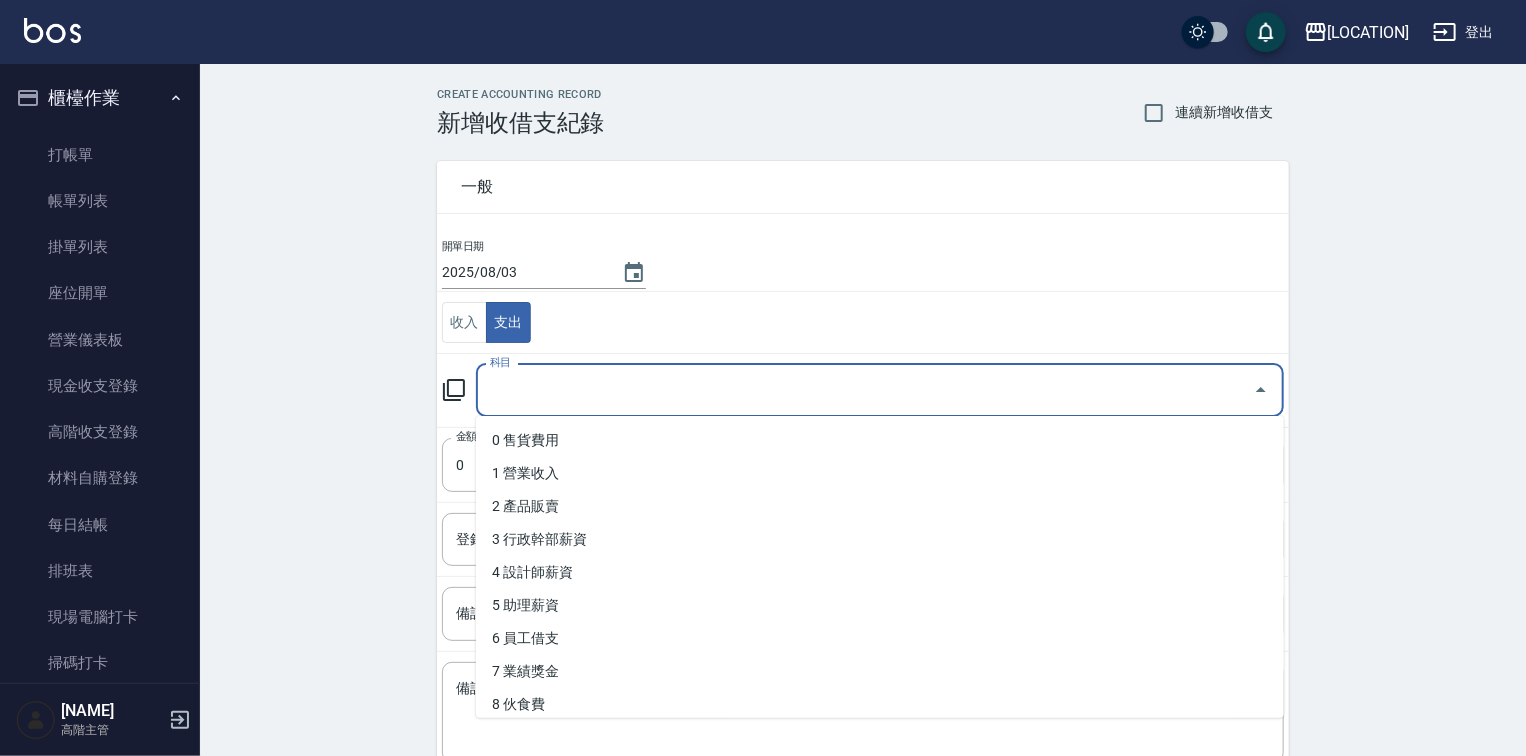 click on "科目" at bounding box center (865, 390) 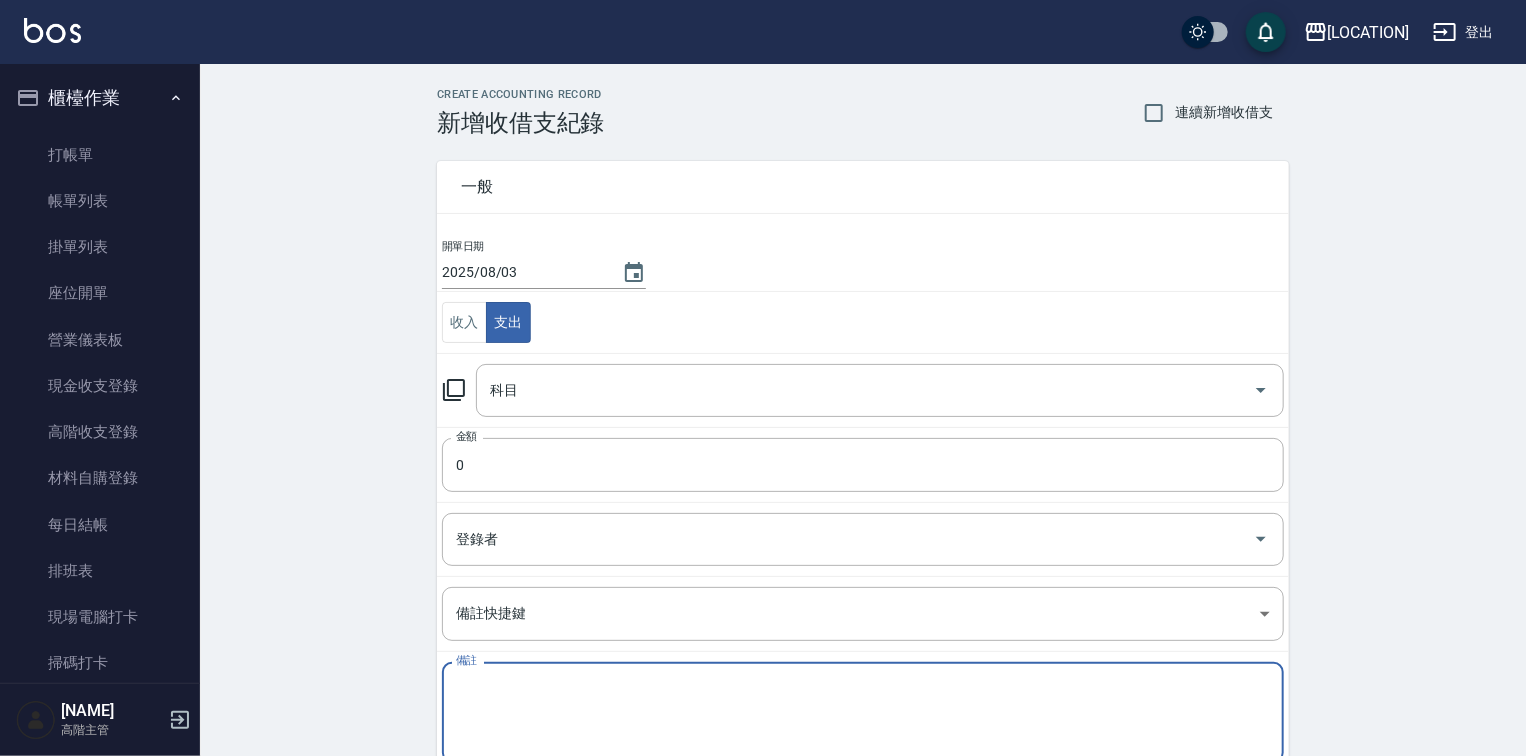 click on "備註" at bounding box center (863, 713) 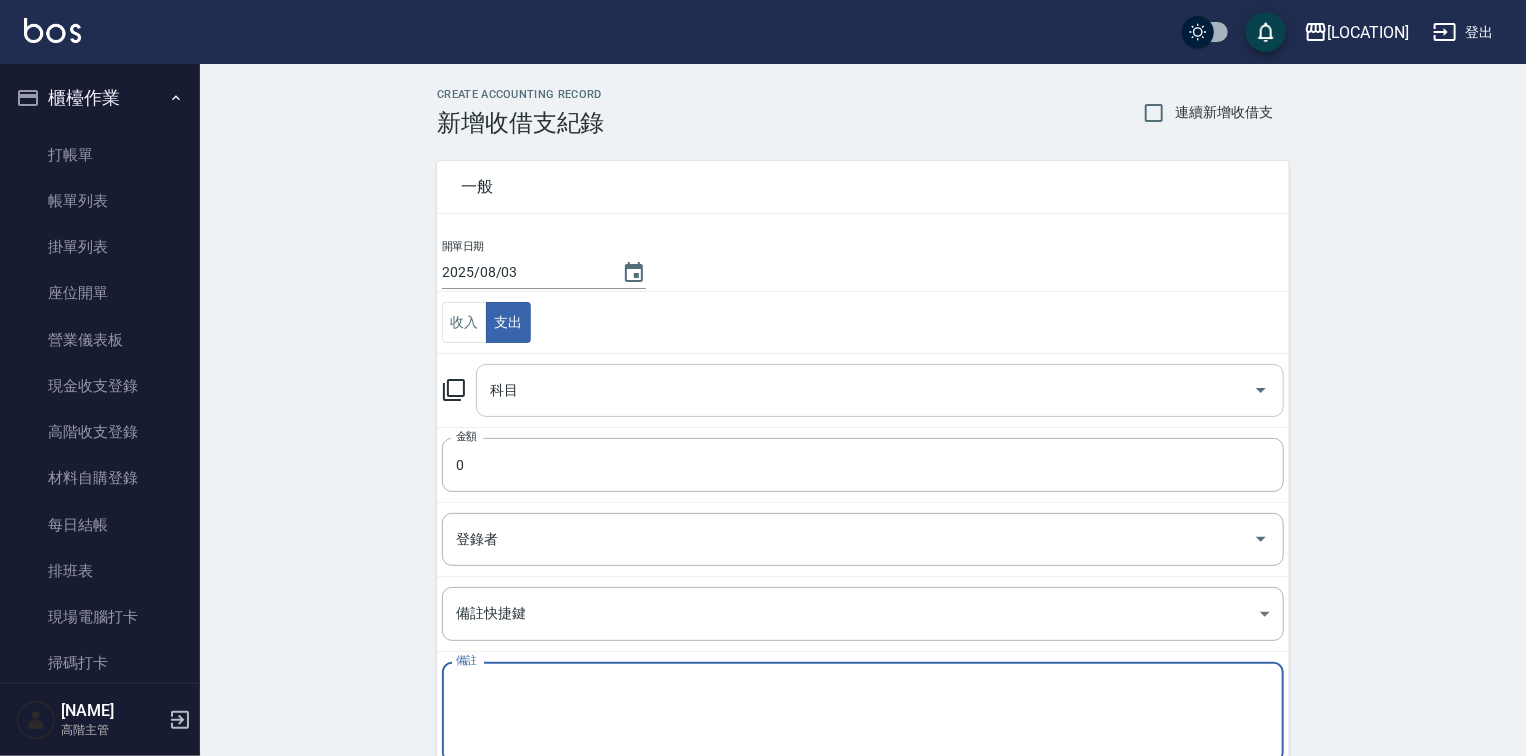 drag, startPoint x: 531, startPoint y: 393, endPoint x: 532, endPoint y: 406, distance: 13.038404 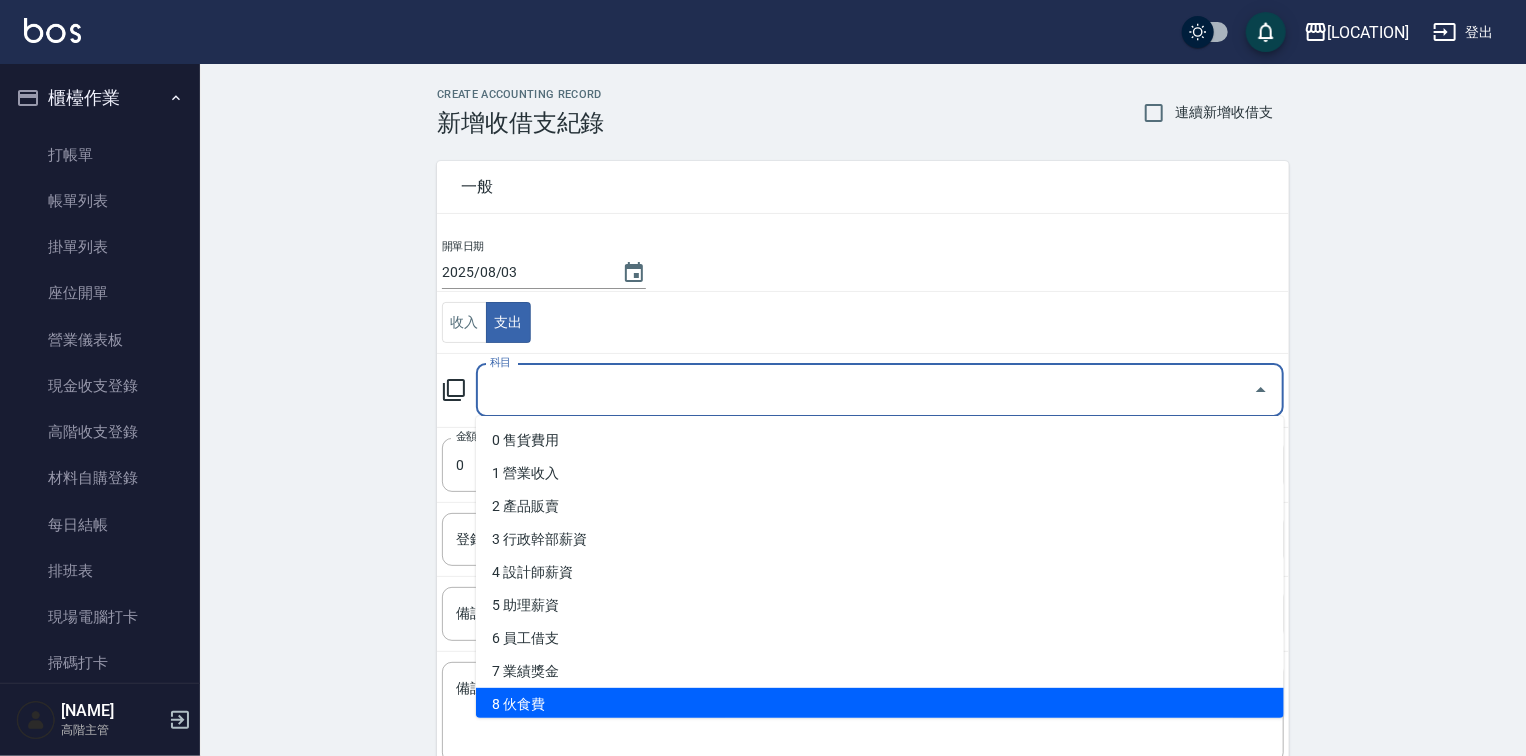 click on "8 伙食費" at bounding box center (880, 704) 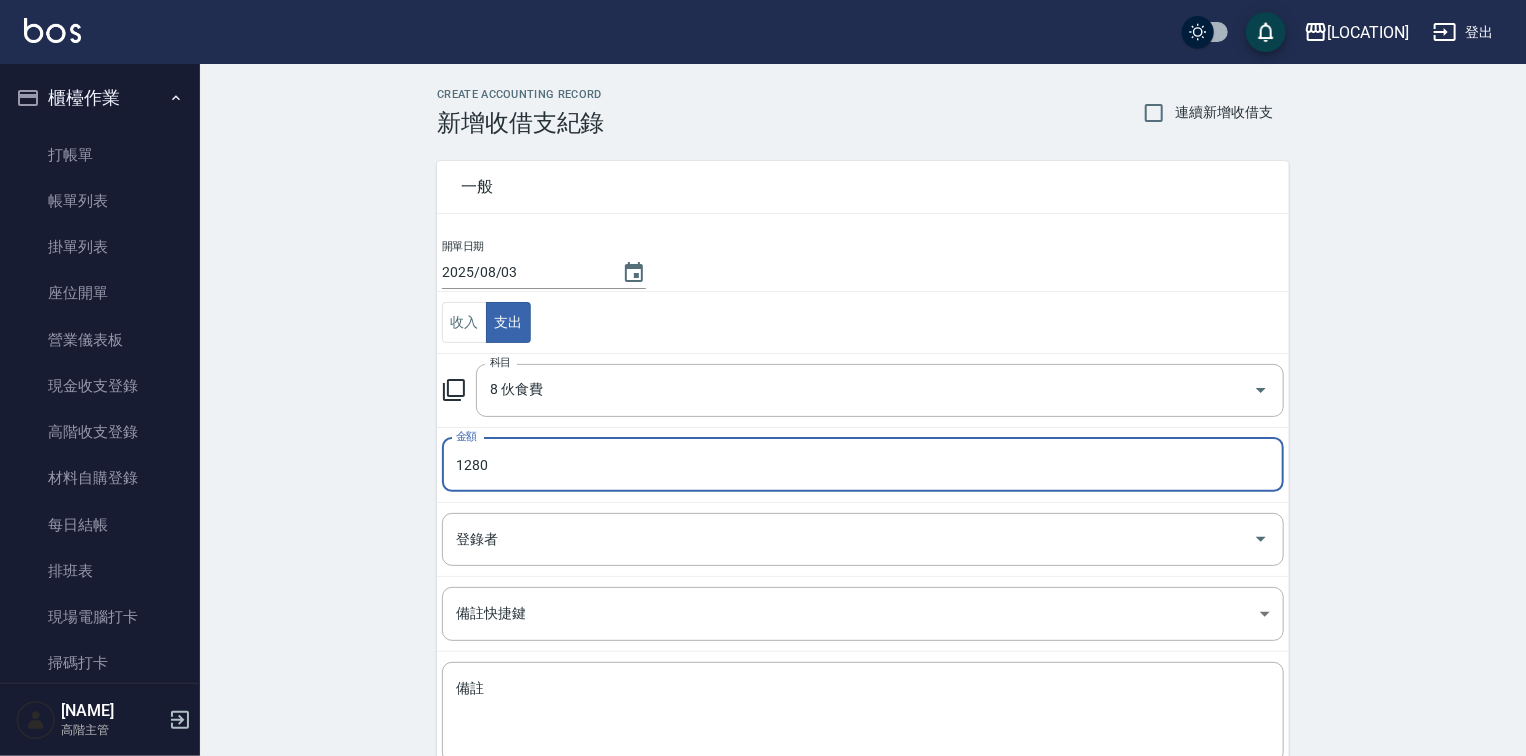 scroll, scrollTop: 124, scrollLeft: 0, axis: vertical 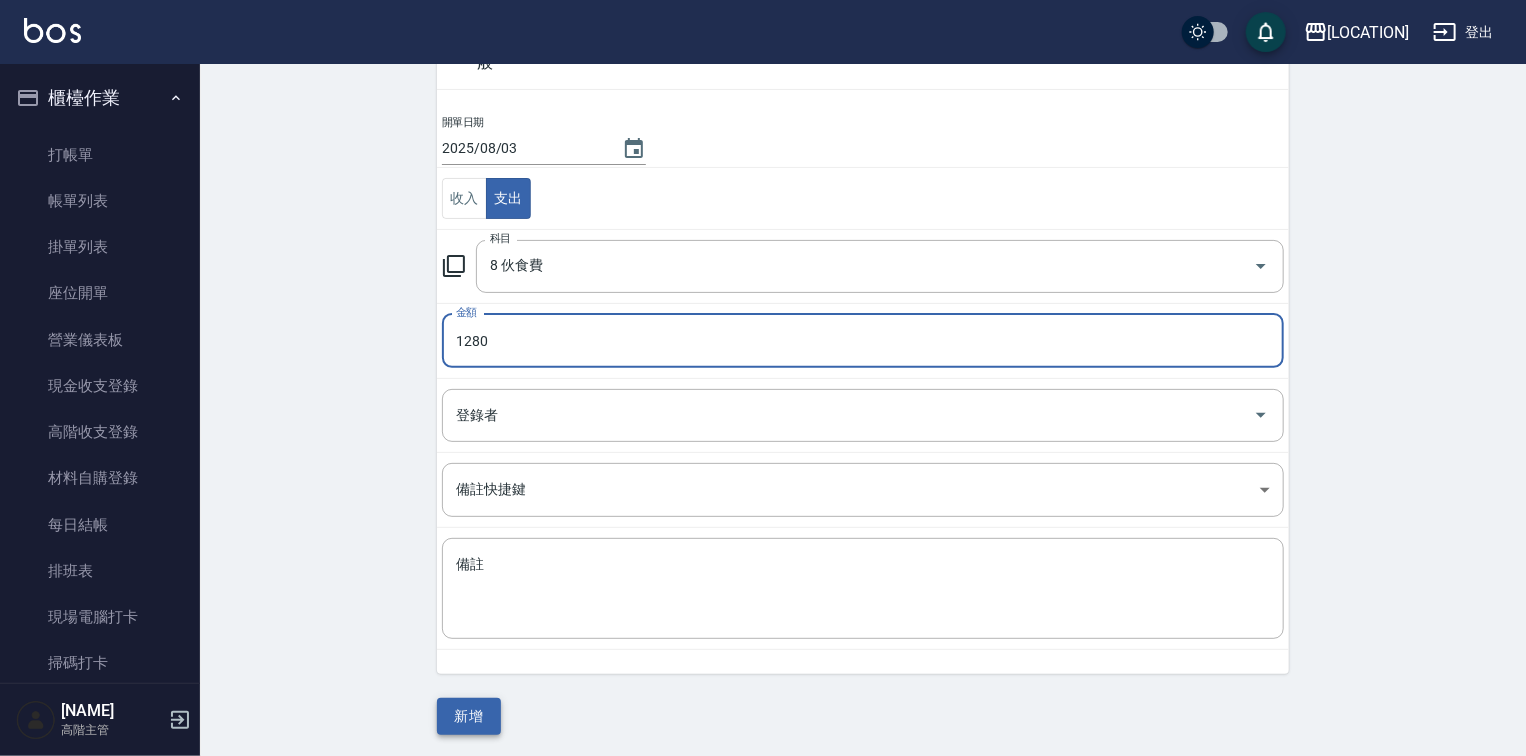 type on "1280" 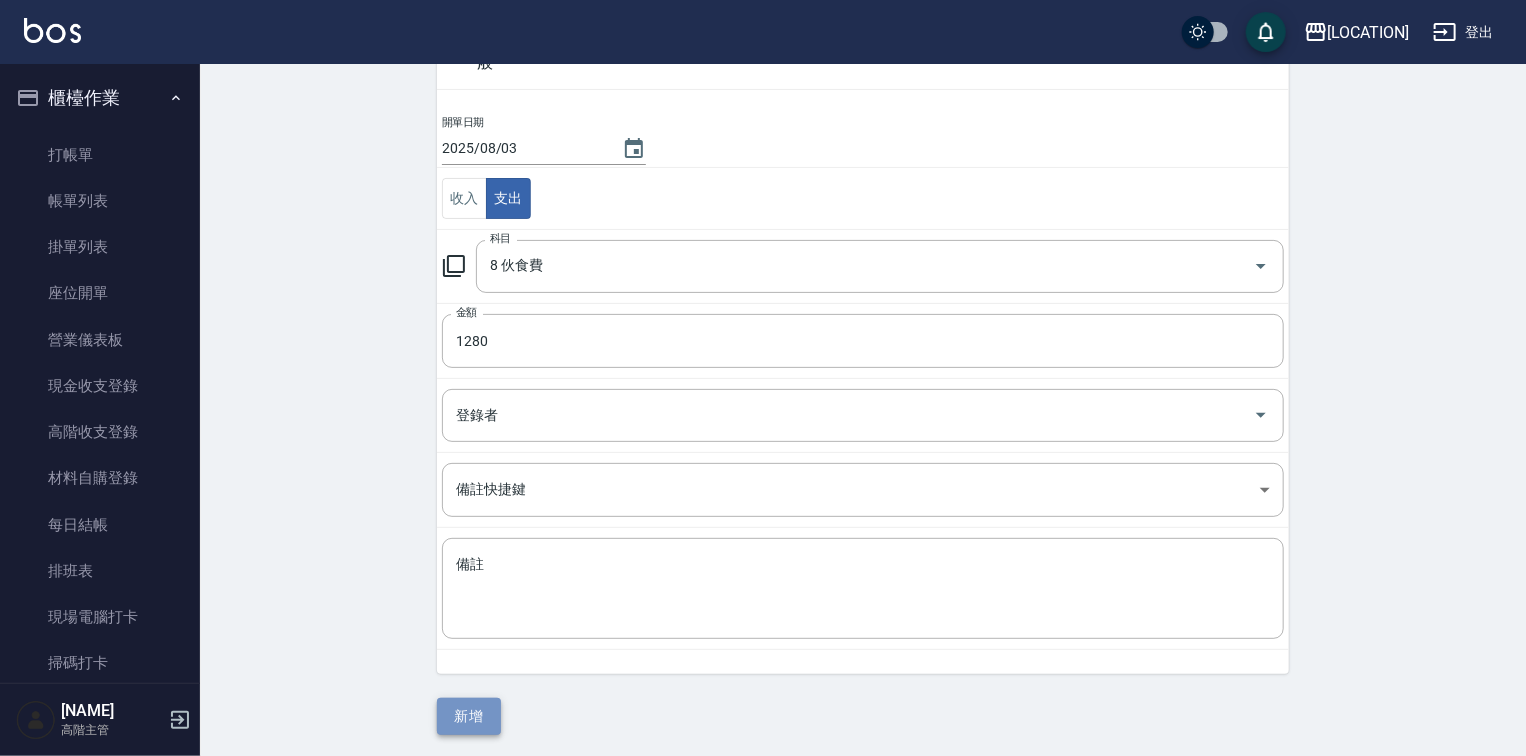 click on "新增" at bounding box center (469, 716) 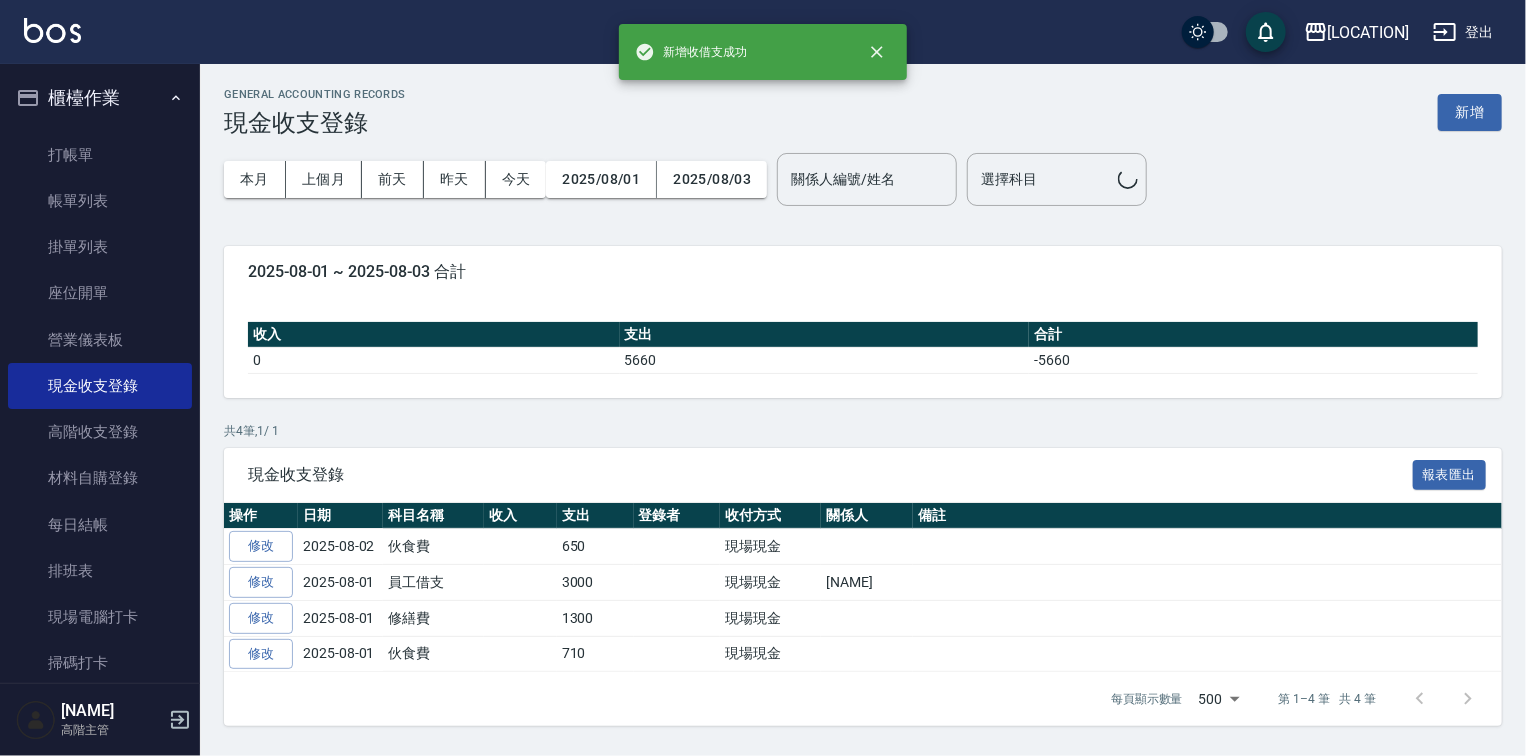 scroll, scrollTop: 0, scrollLeft: 0, axis: both 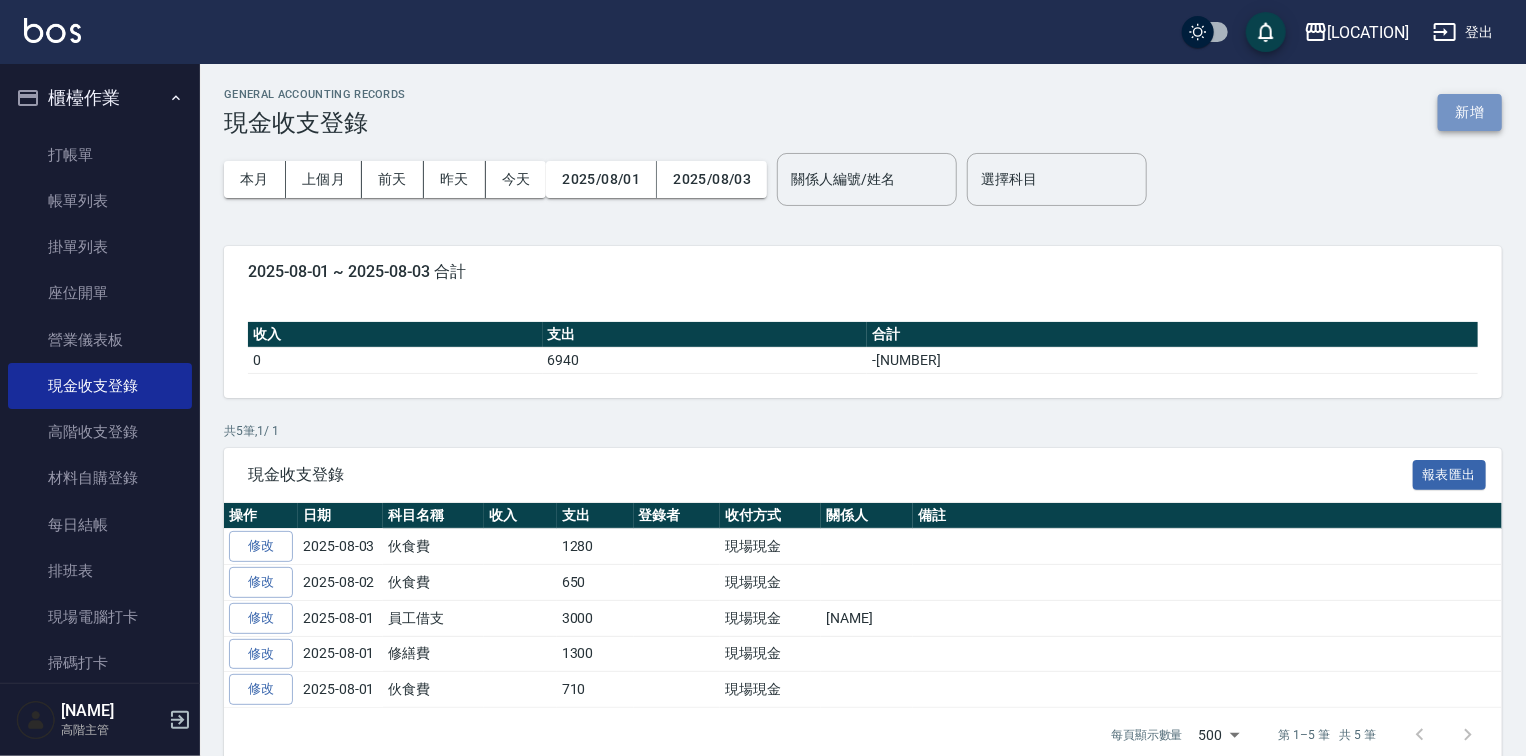 click on "新增" at bounding box center [1470, 112] 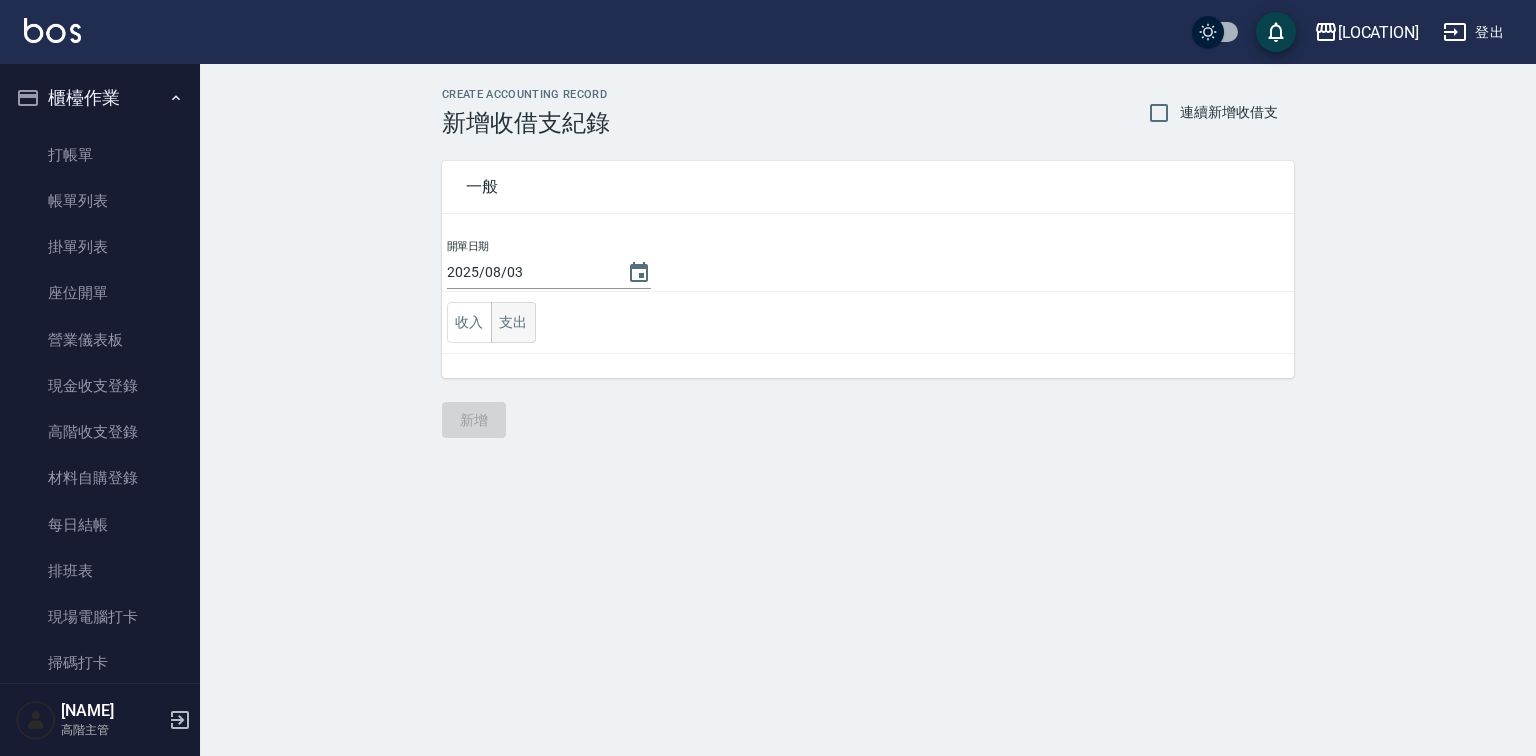 click on "支出" at bounding box center (513, 322) 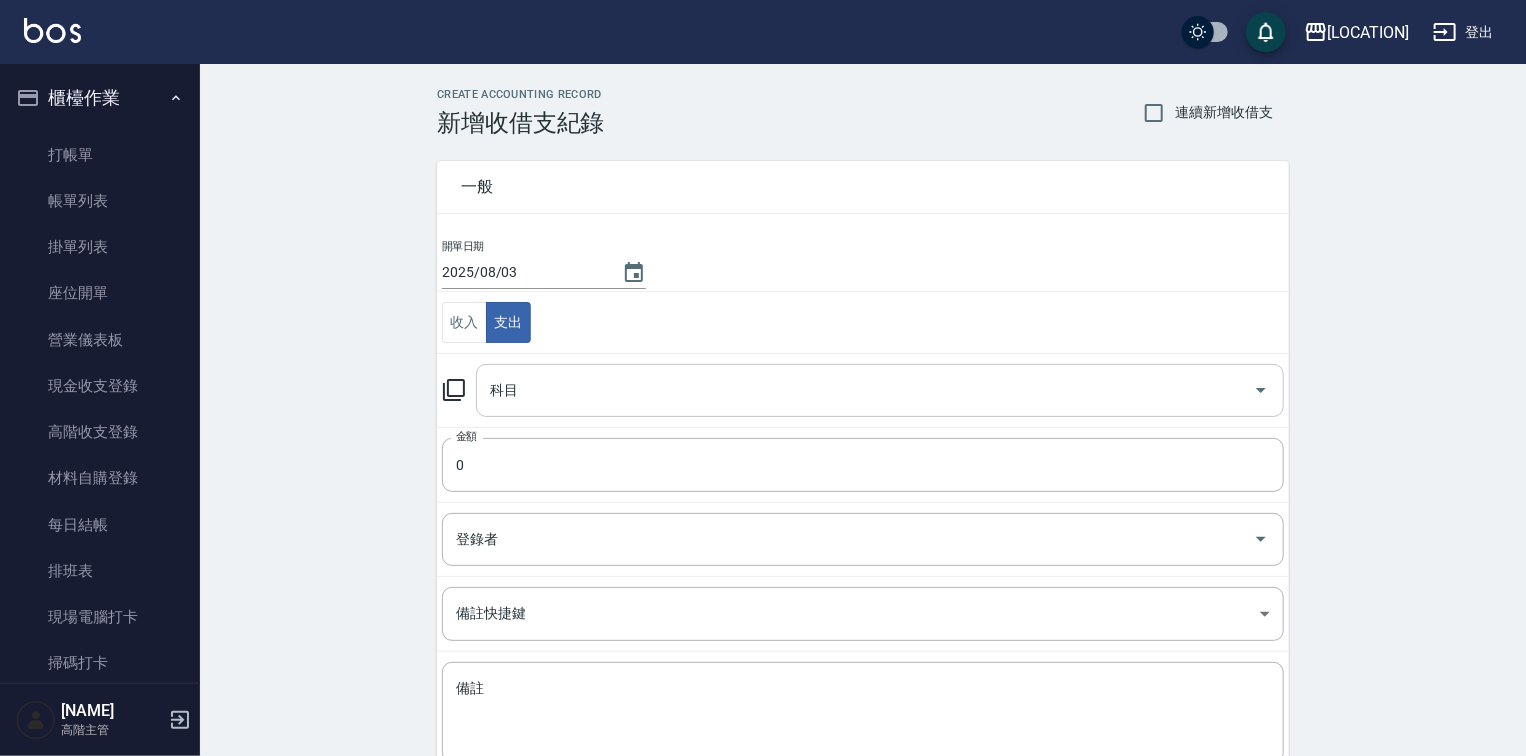 click on "科目" at bounding box center [865, 390] 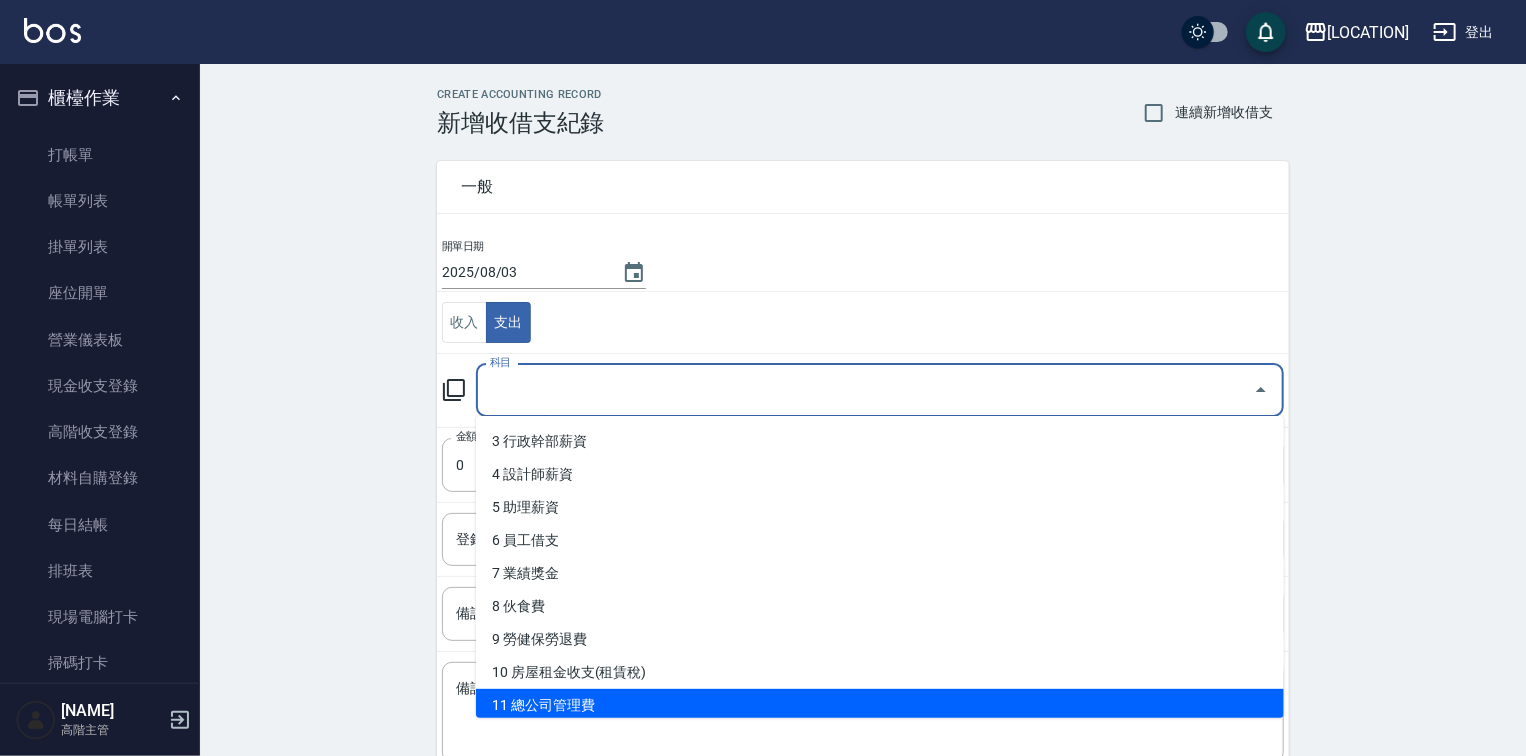 scroll, scrollTop: 240, scrollLeft: 0, axis: vertical 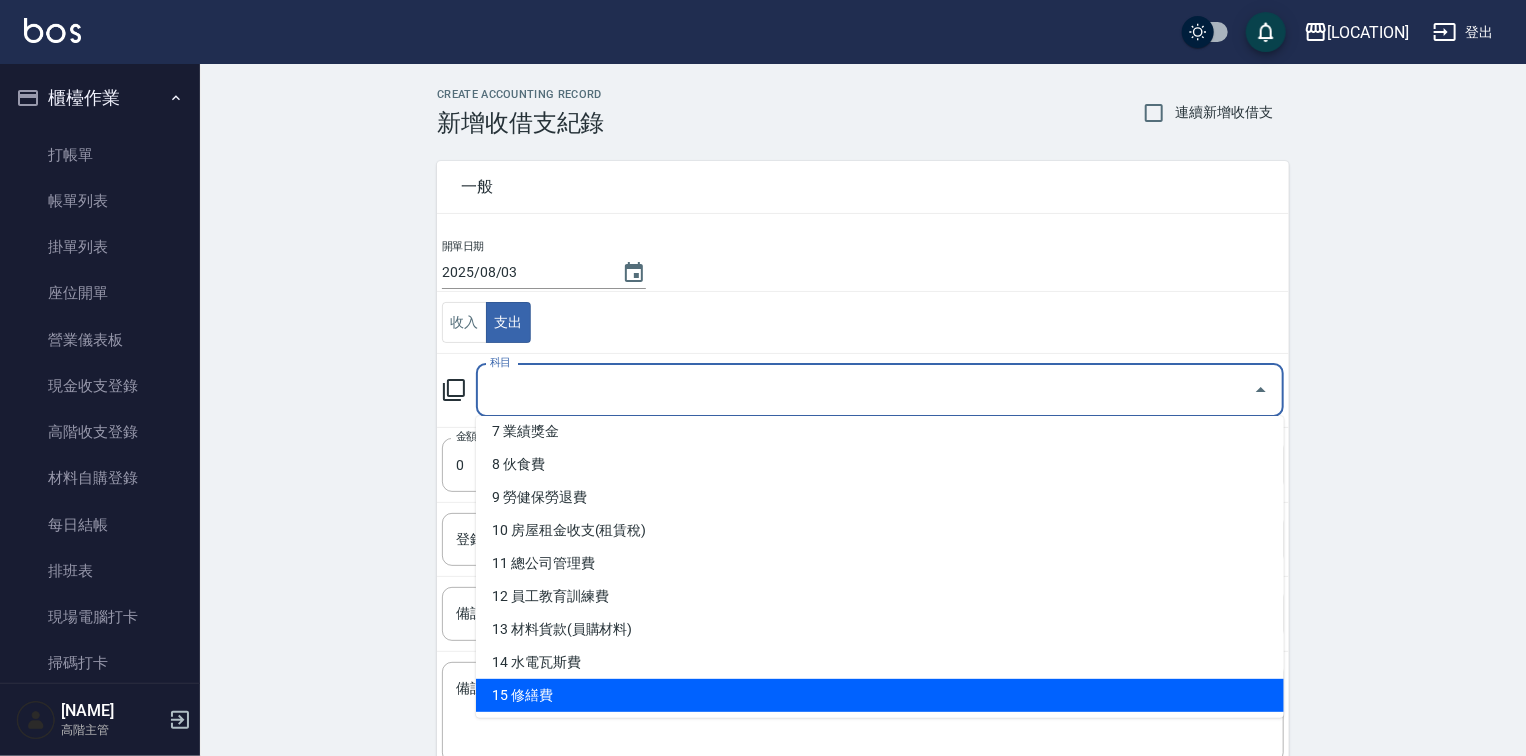 click on "15 修繕費" at bounding box center [880, 695] 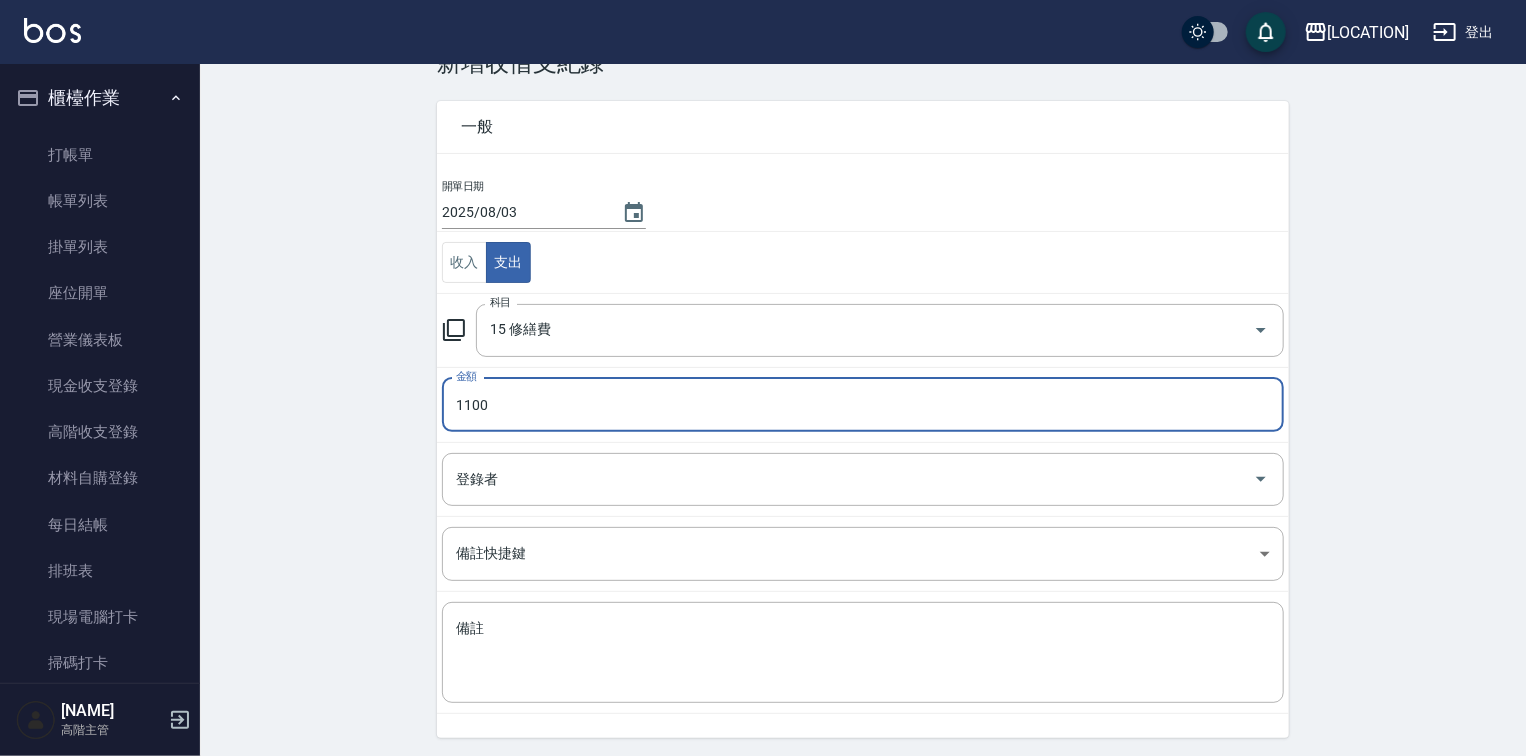 scroll, scrollTop: 124, scrollLeft: 0, axis: vertical 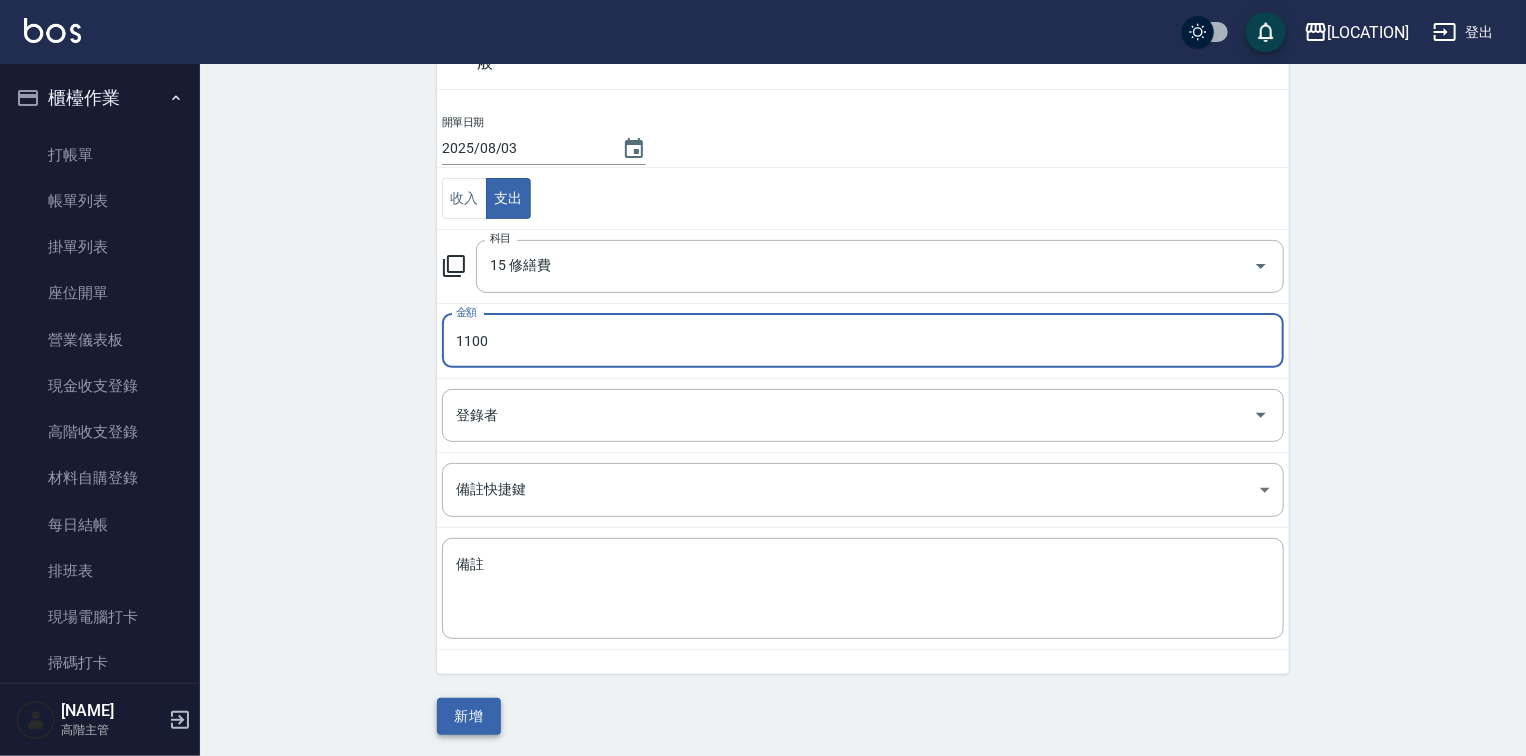 type on "1100" 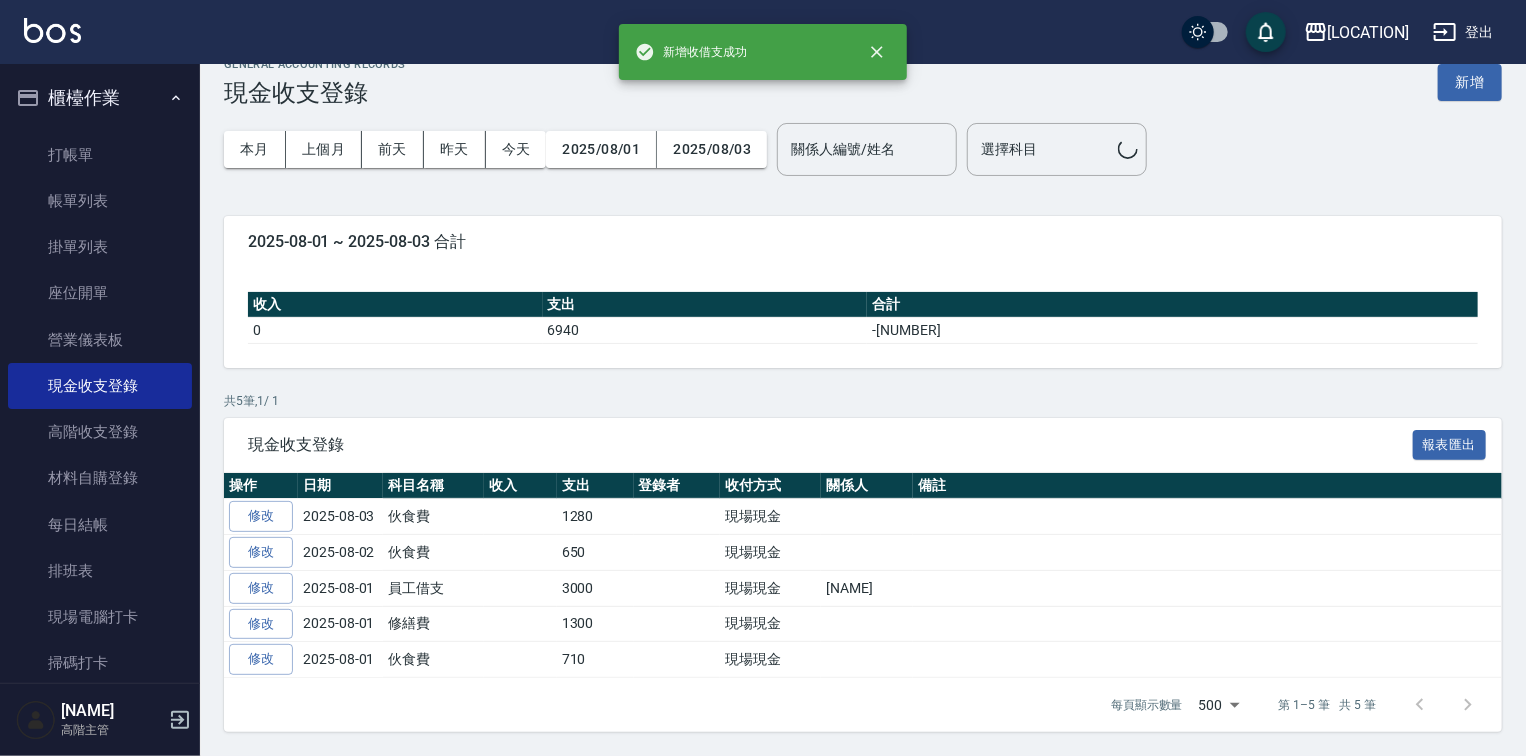 scroll, scrollTop: 0, scrollLeft: 0, axis: both 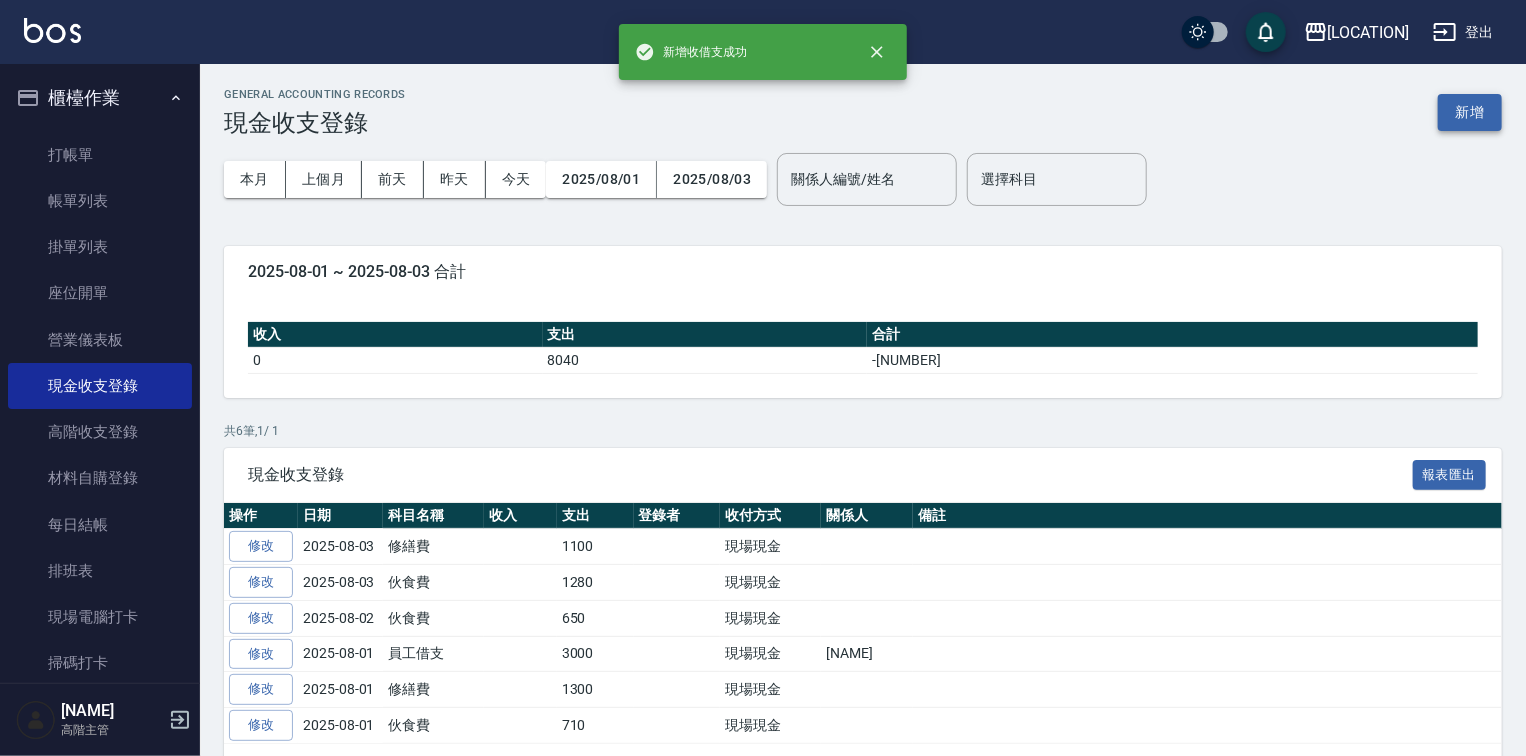 click on "新增" at bounding box center (1470, 112) 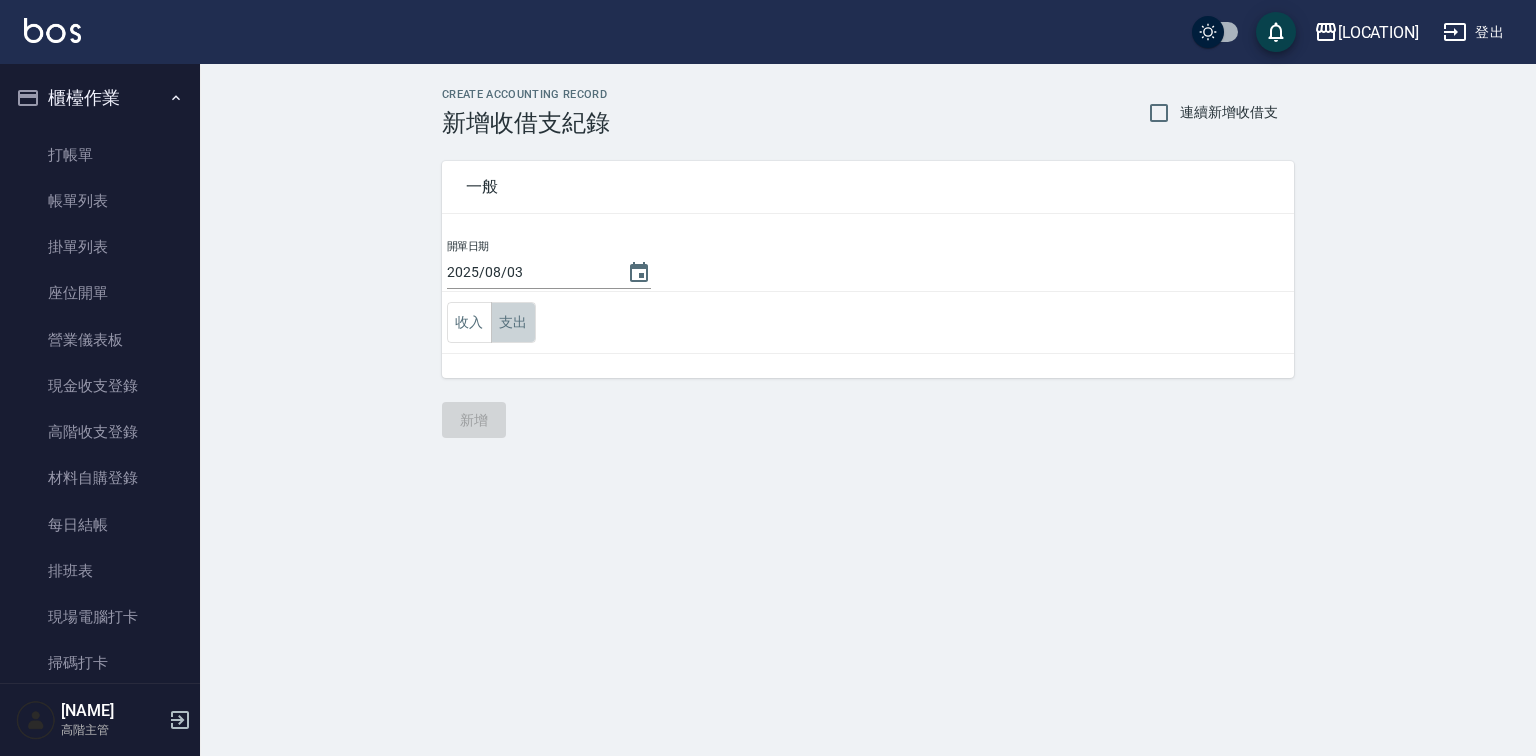 drag, startPoint x: 508, startPoint y: 328, endPoint x: 513, endPoint y: 351, distance: 23.537205 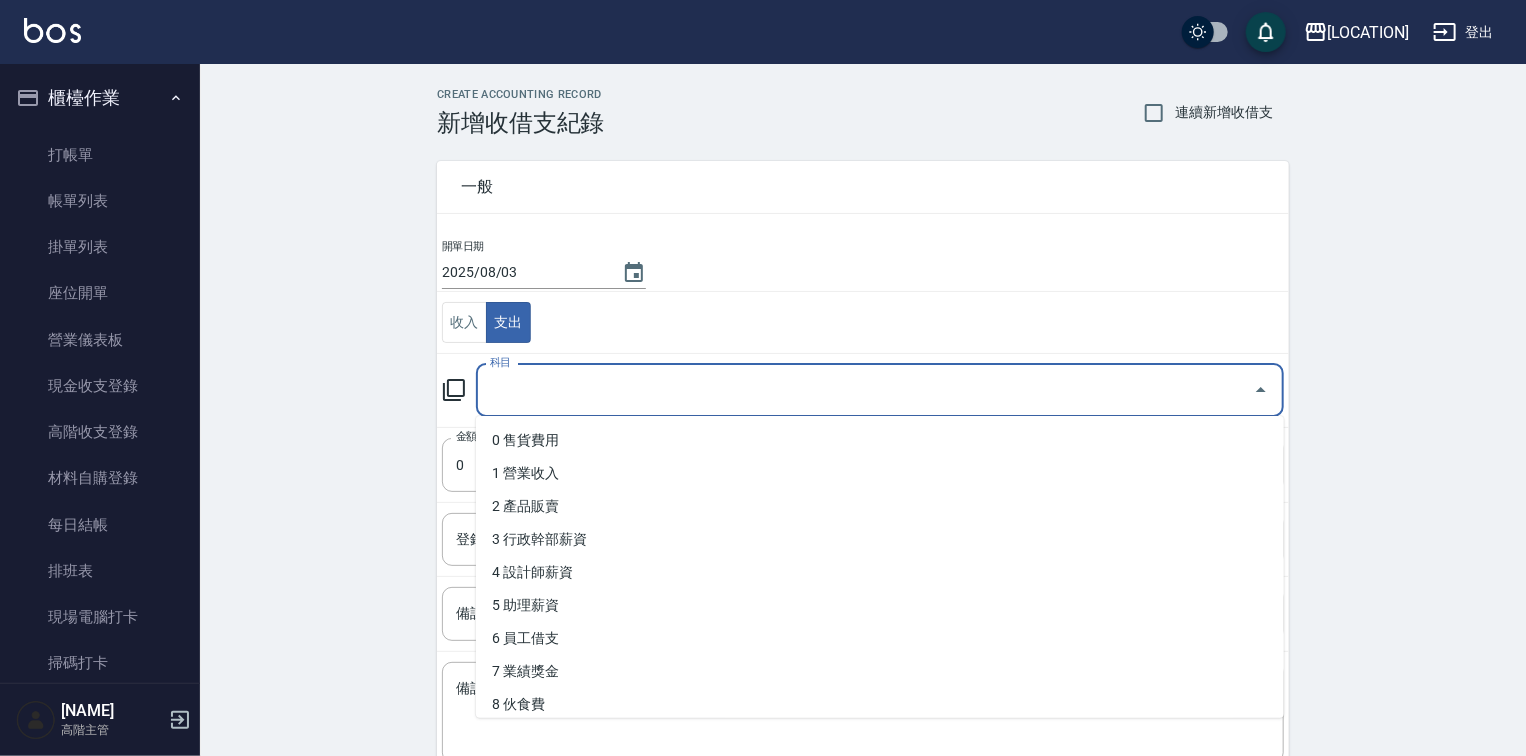 click on "科目" at bounding box center [865, 390] 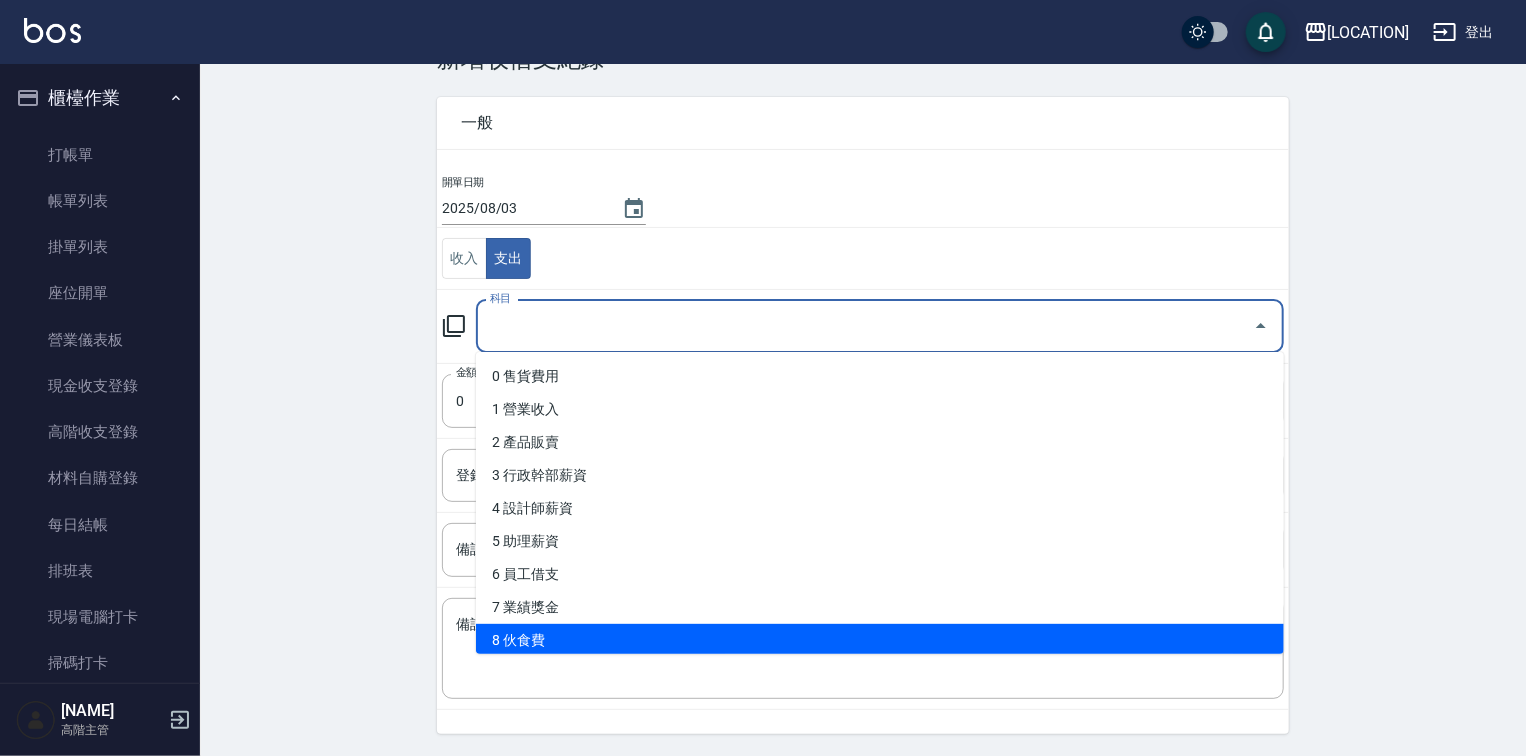 scroll, scrollTop: 124, scrollLeft: 0, axis: vertical 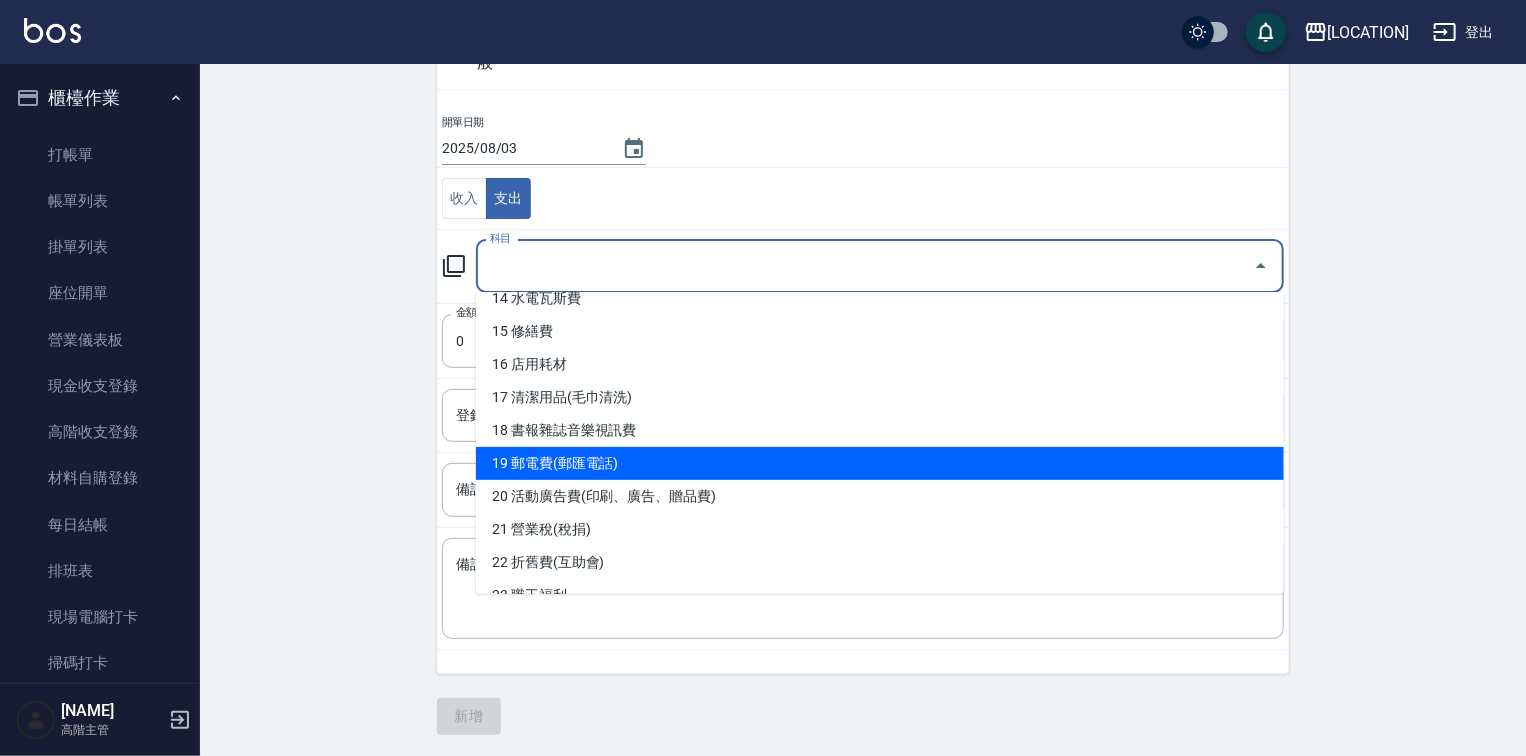 click on "19 郵電費(郵匯電話)" at bounding box center [880, 463] 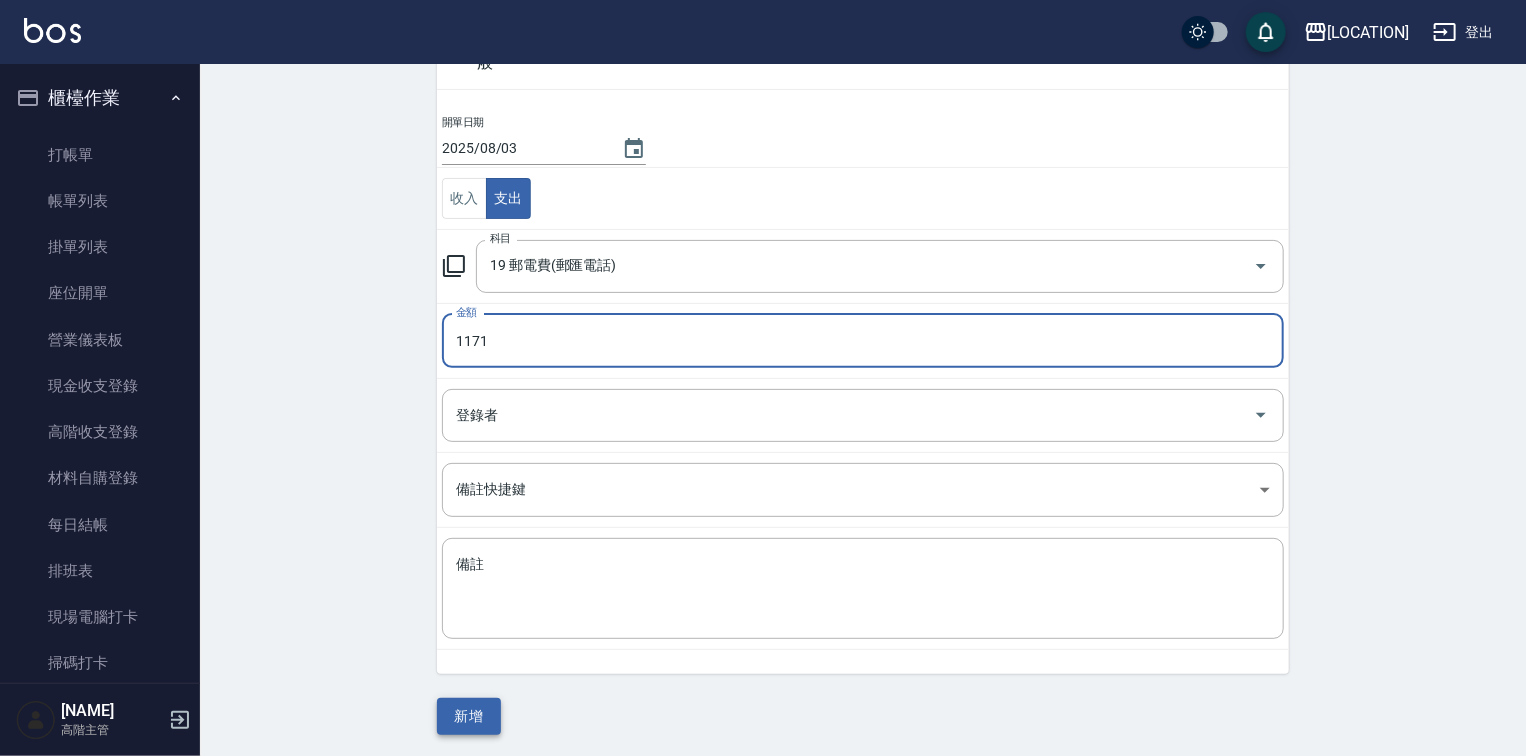 type on "1171" 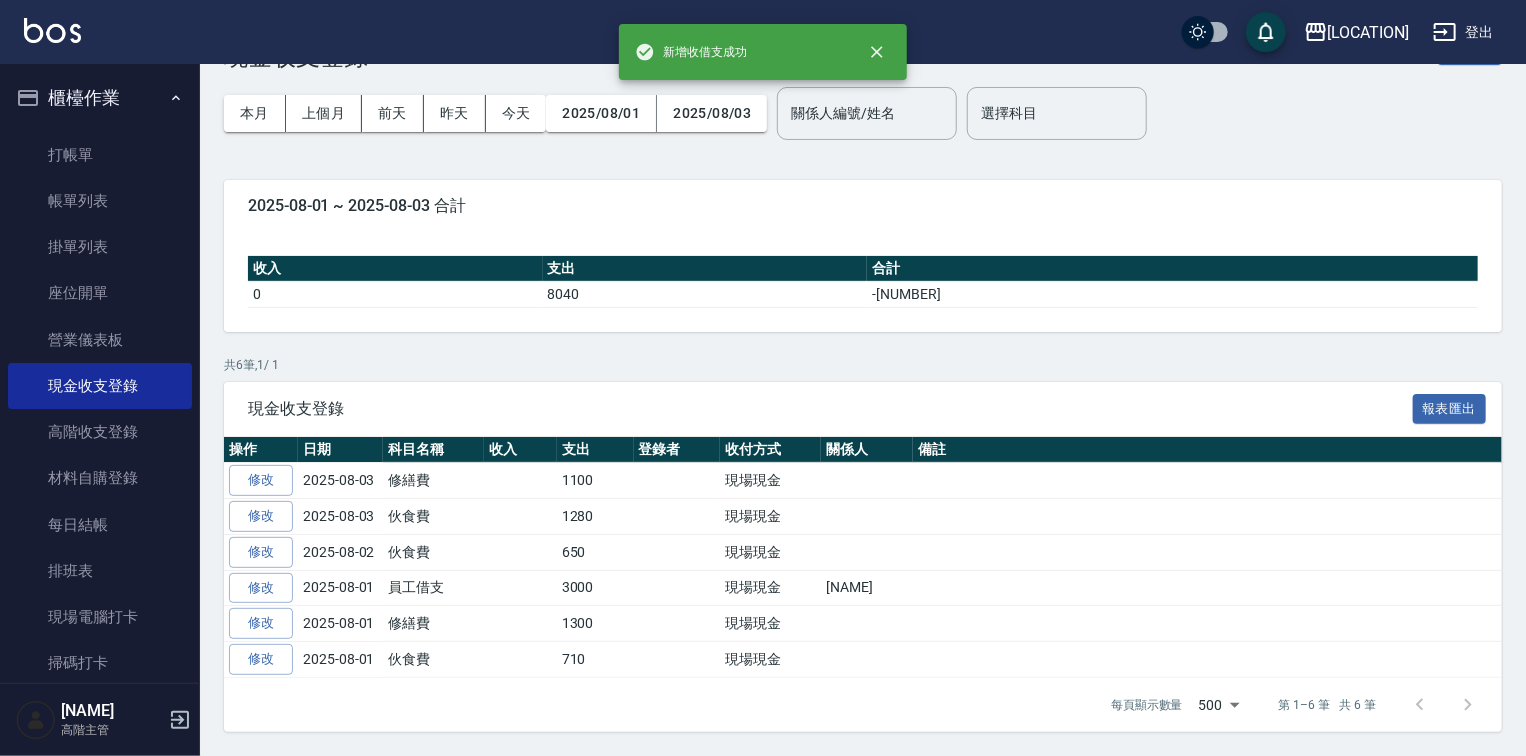 scroll, scrollTop: 0, scrollLeft: 0, axis: both 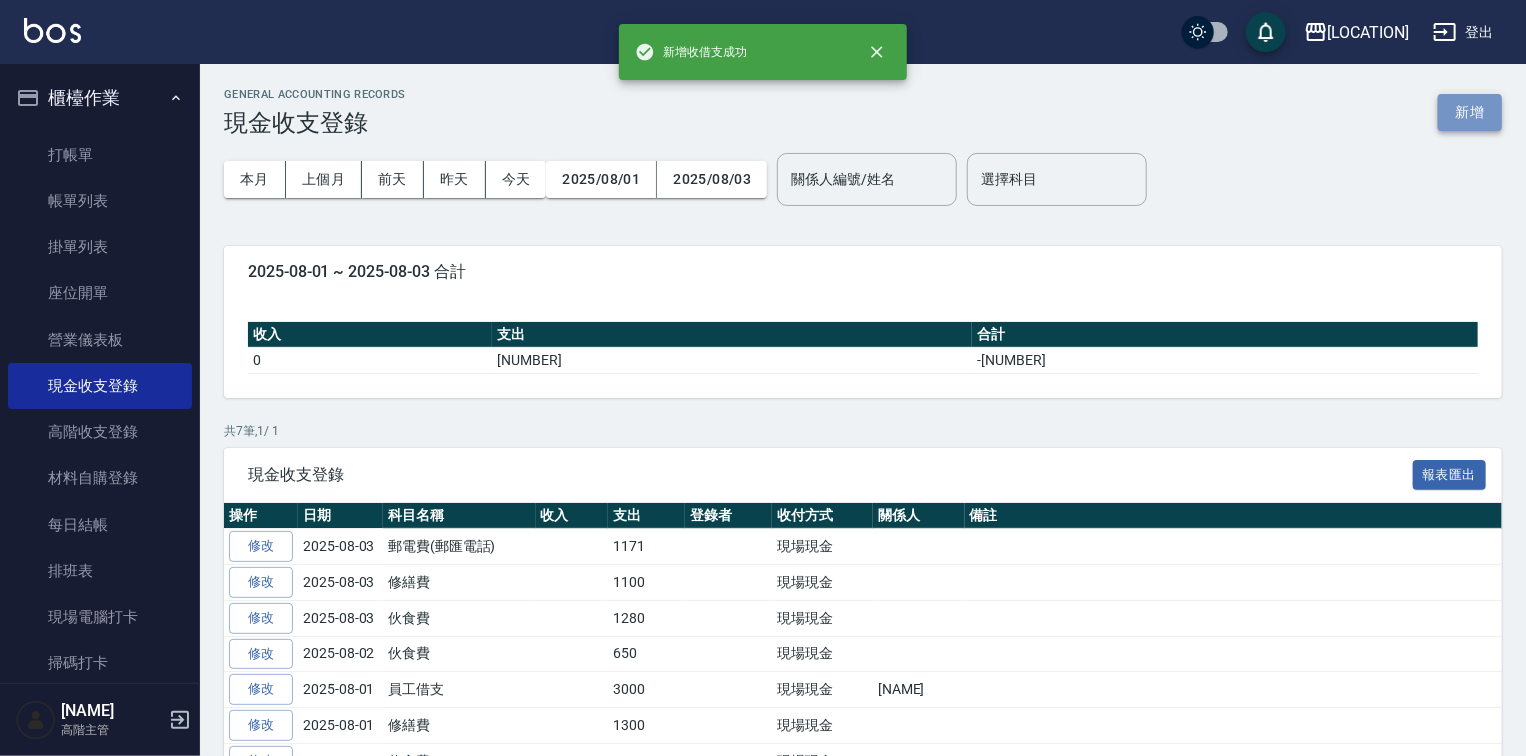 click on "新增" at bounding box center [1470, 112] 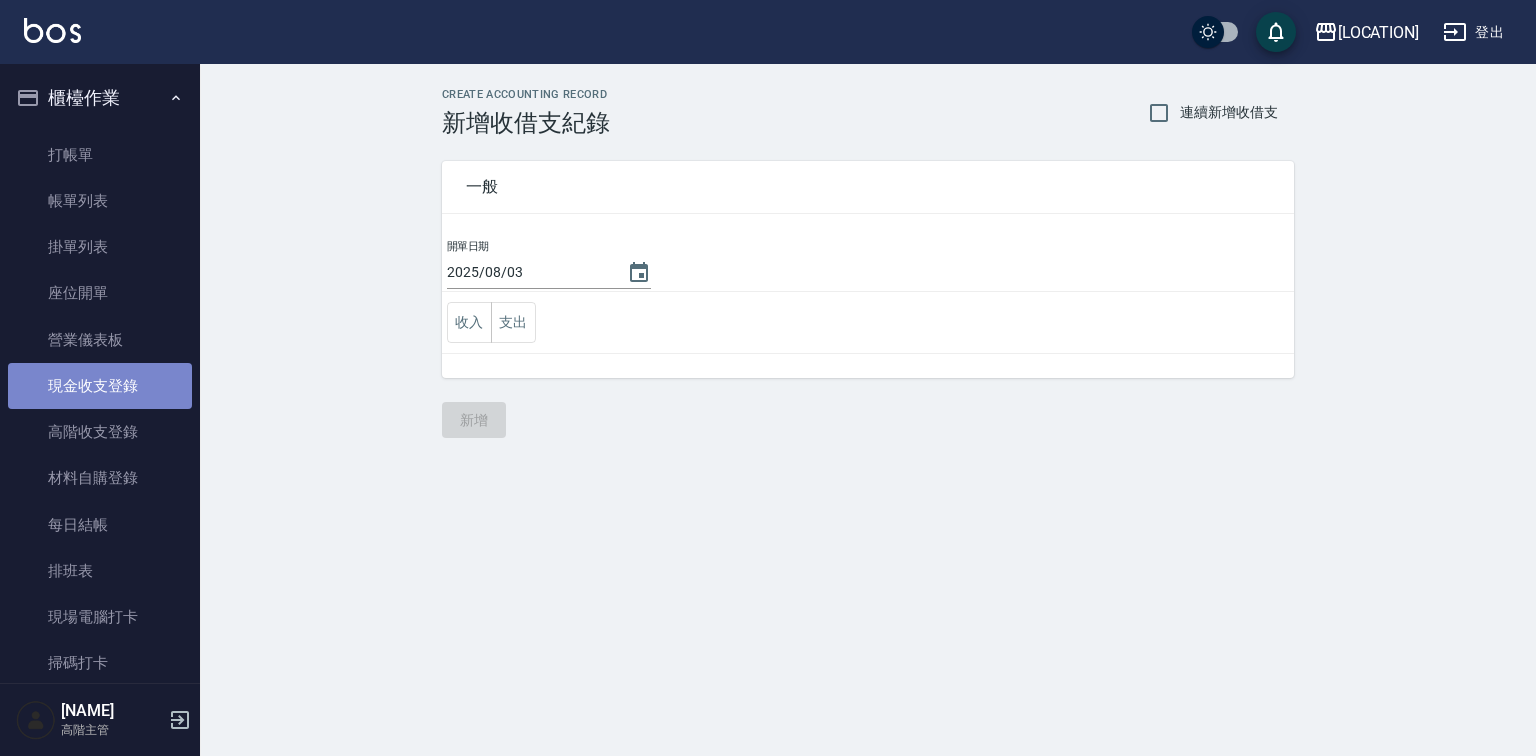 click on "現金收支登錄" at bounding box center (100, 386) 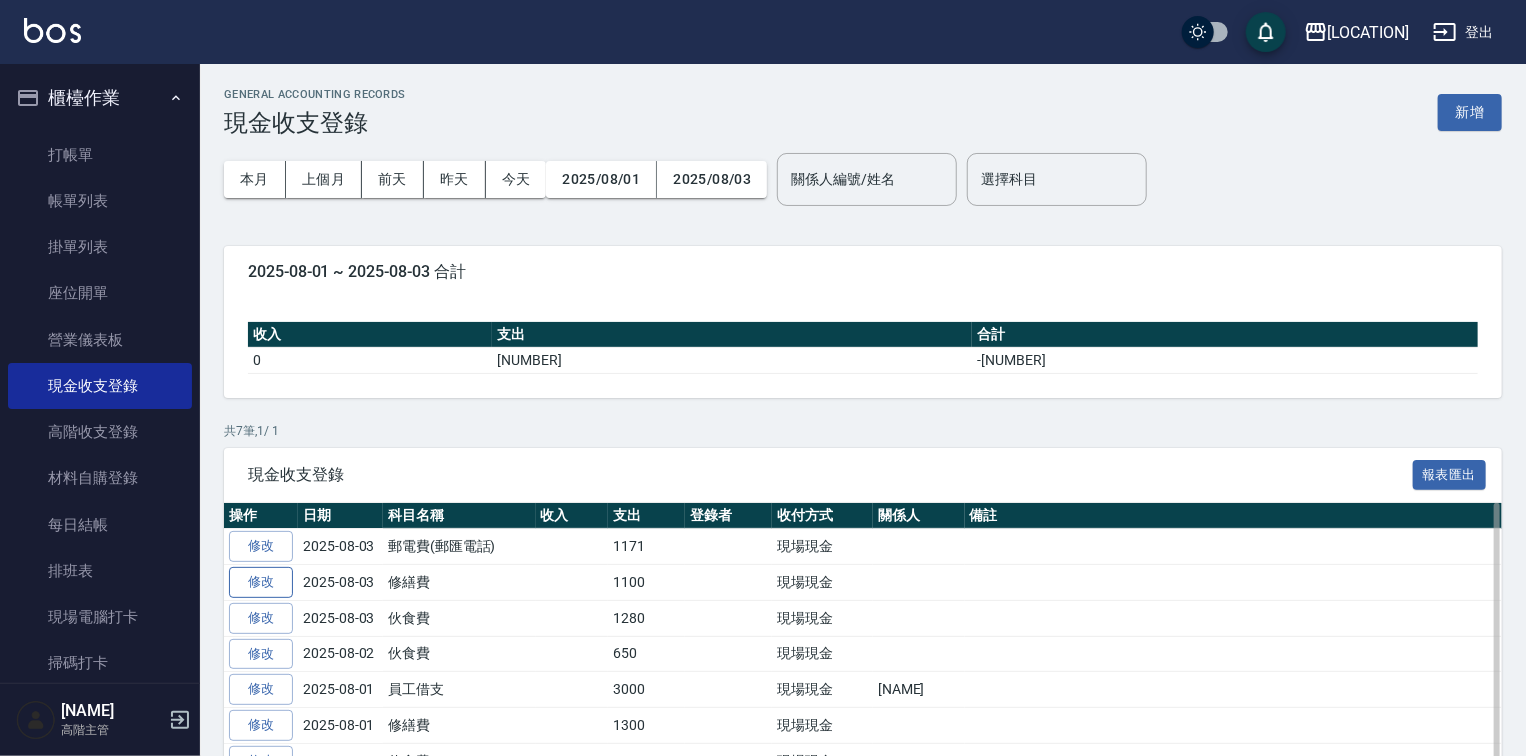 click on "修改" at bounding box center (261, 582) 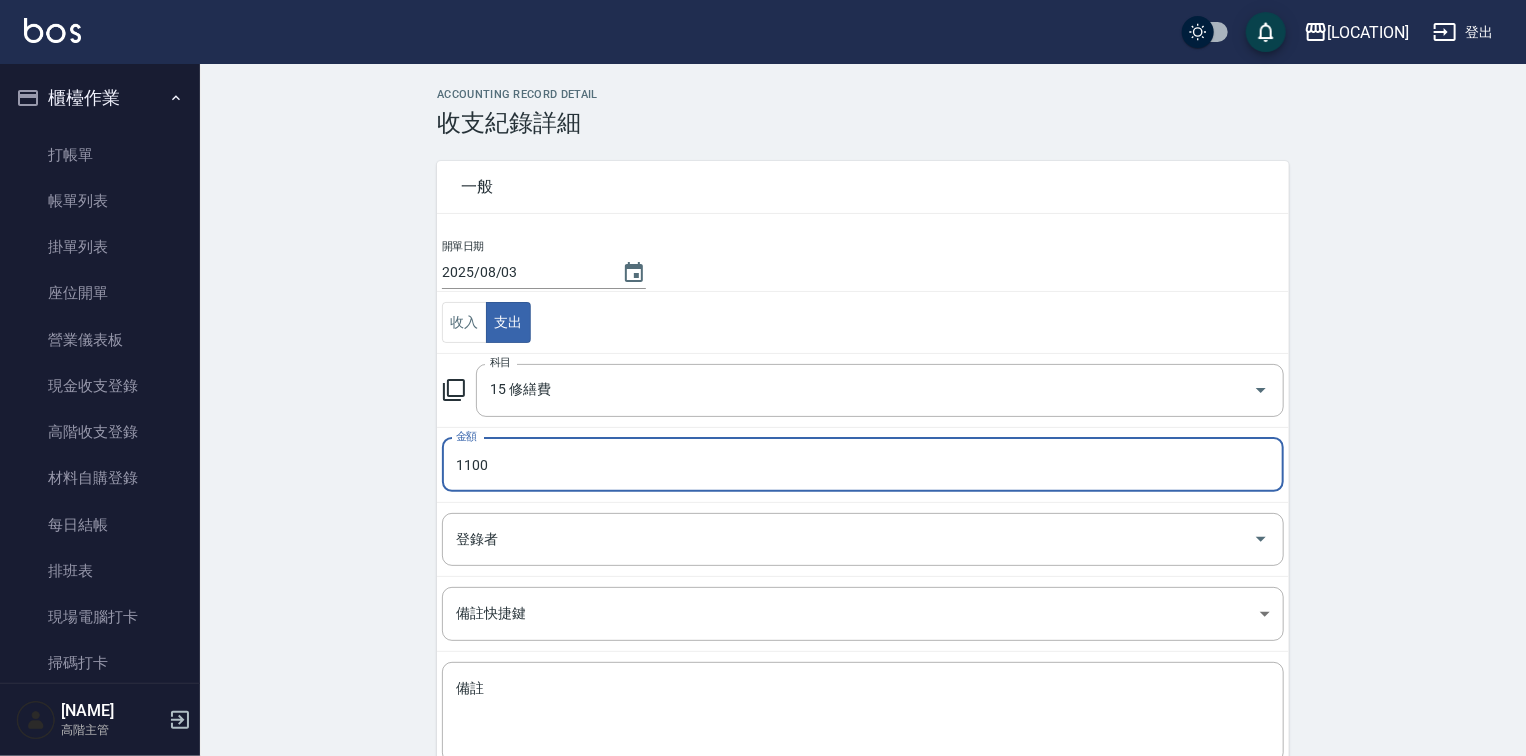 click on "1100" at bounding box center [863, 465] 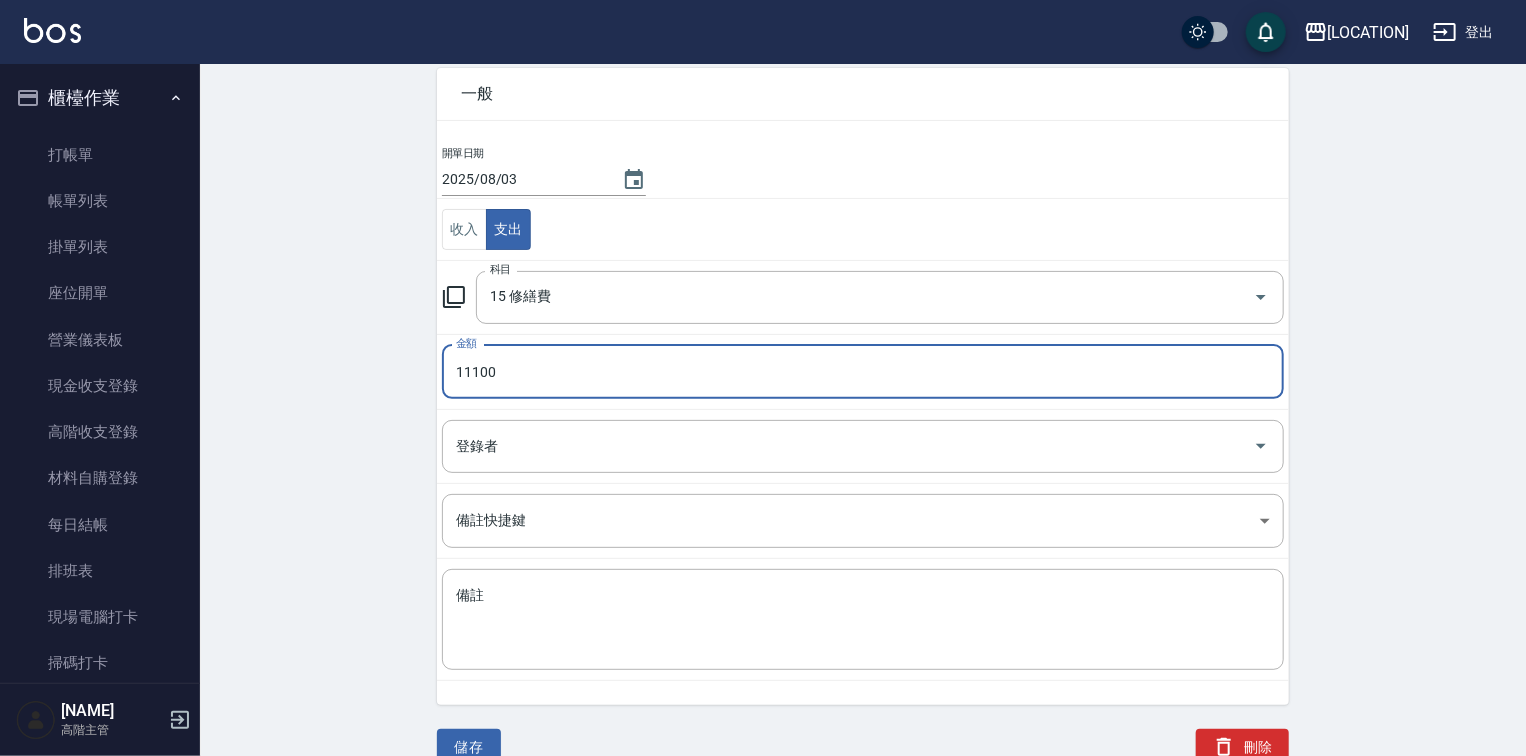 scroll, scrollTop: 100, scrollLeft: 0, axis: vertical 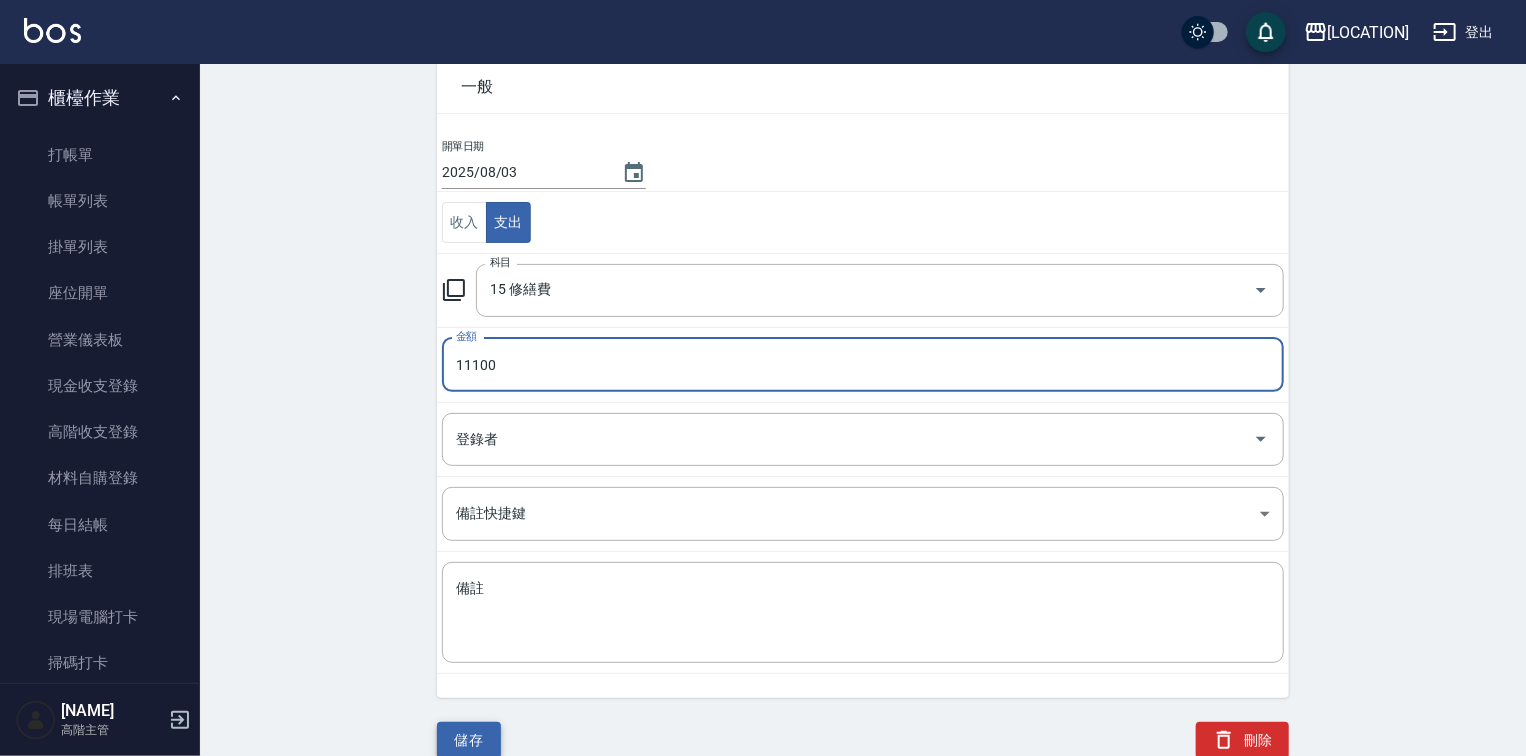 type on "11100" 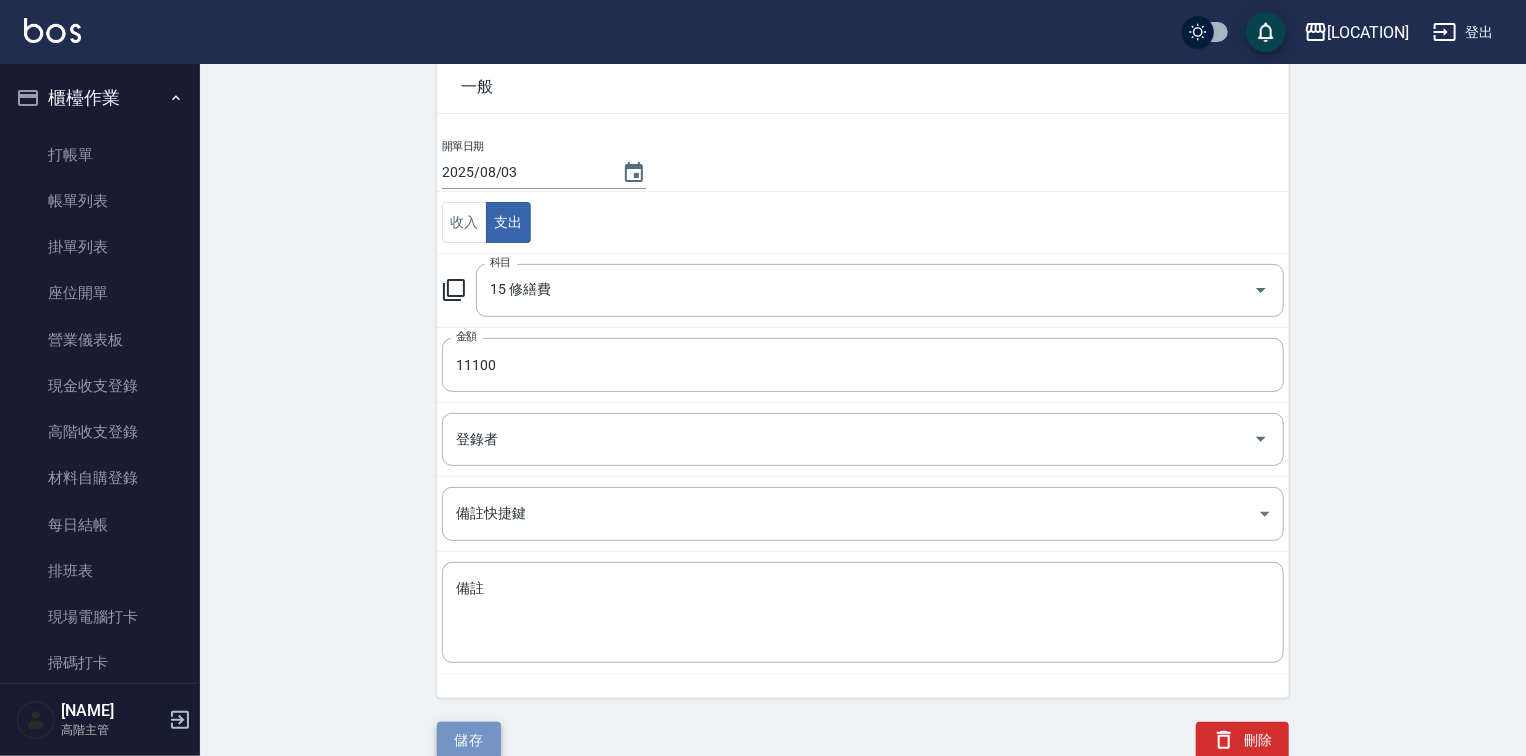 click on "儲存" at bounding box center (469, 740) 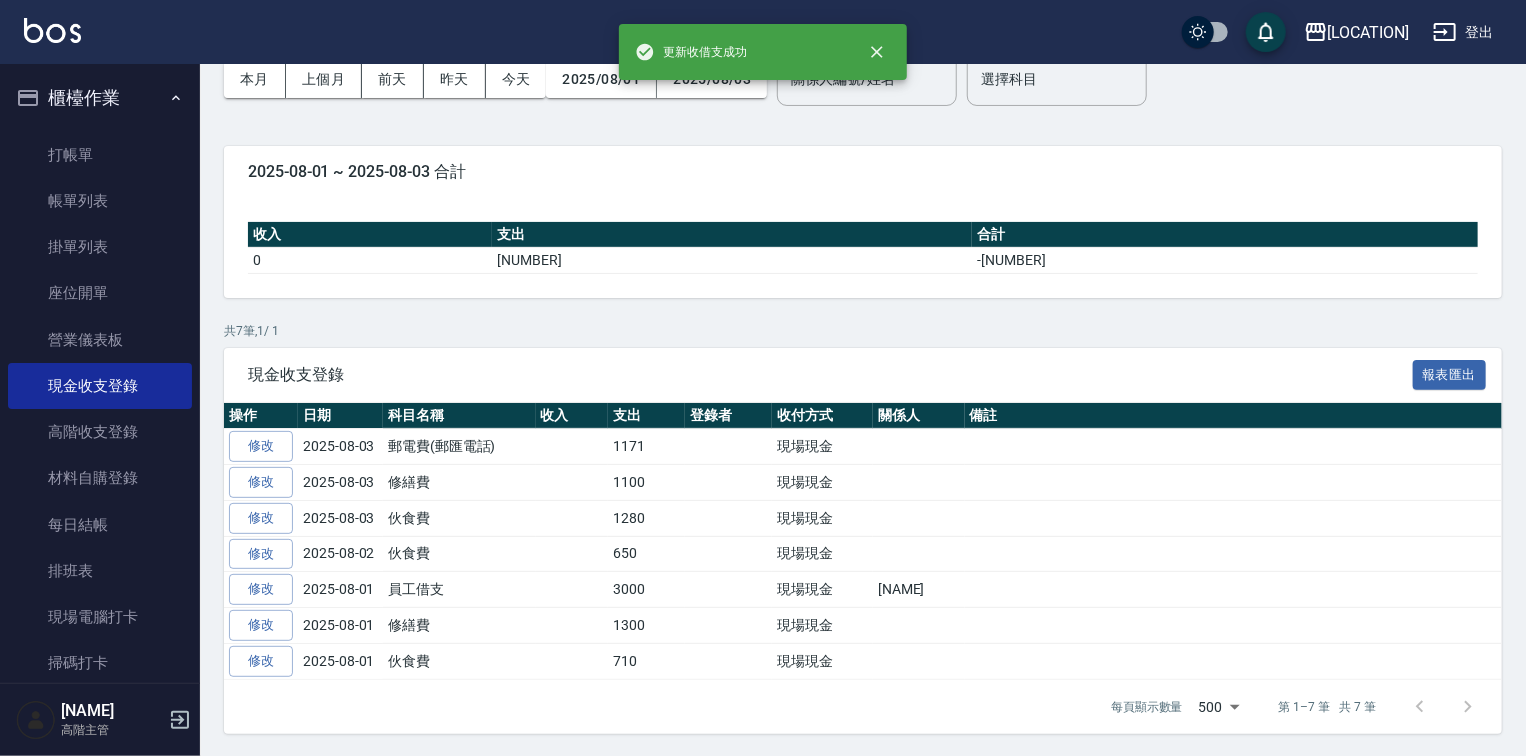 scroll, scrollTop: 0, scrollLeft: 0, axis: both 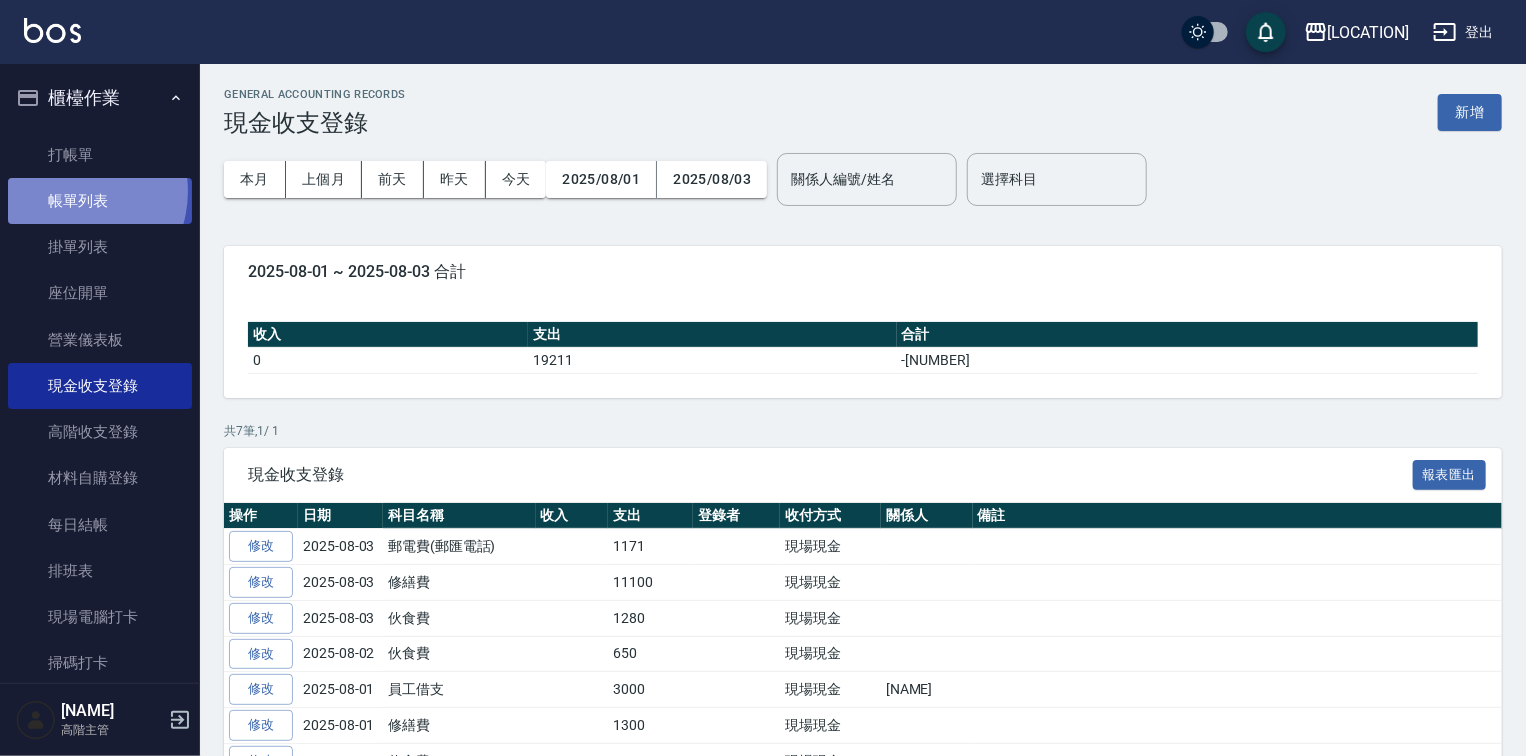 click on "帳單列表" at bounding box center (100, 201) 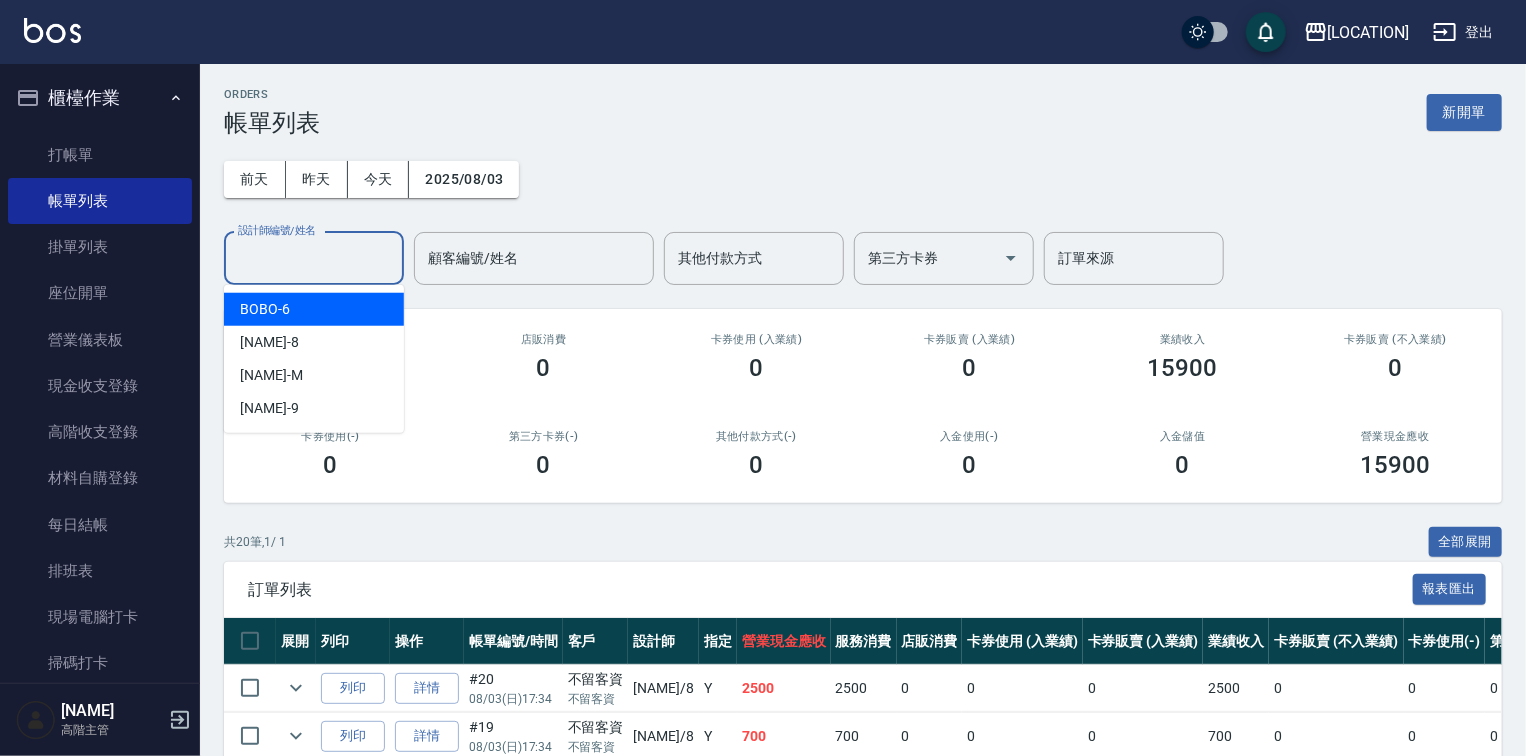 click on "設計師編號/姓名" at bounding box center [314, 258] 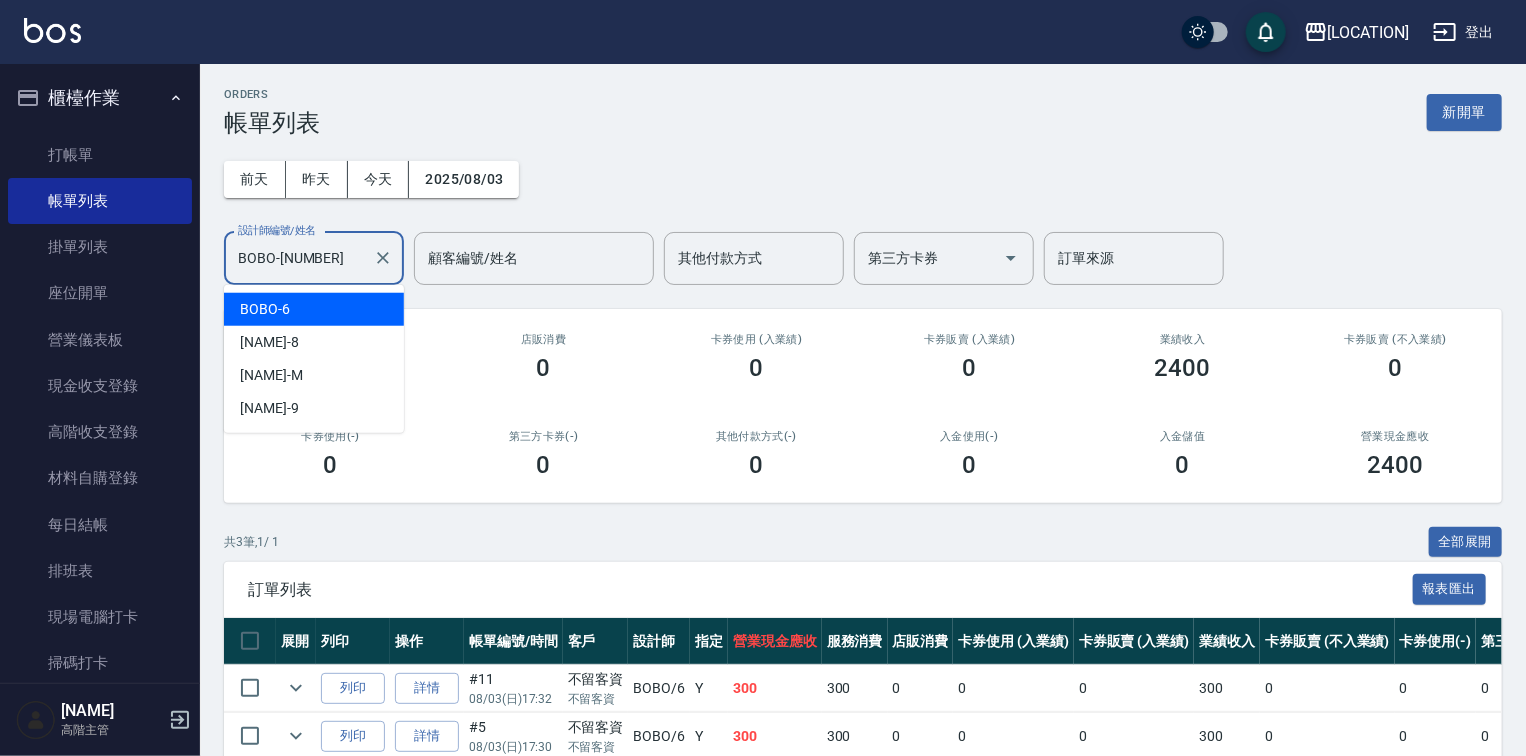 click on "BOBO-[NUMBER]" at bounding box center [299, 258] 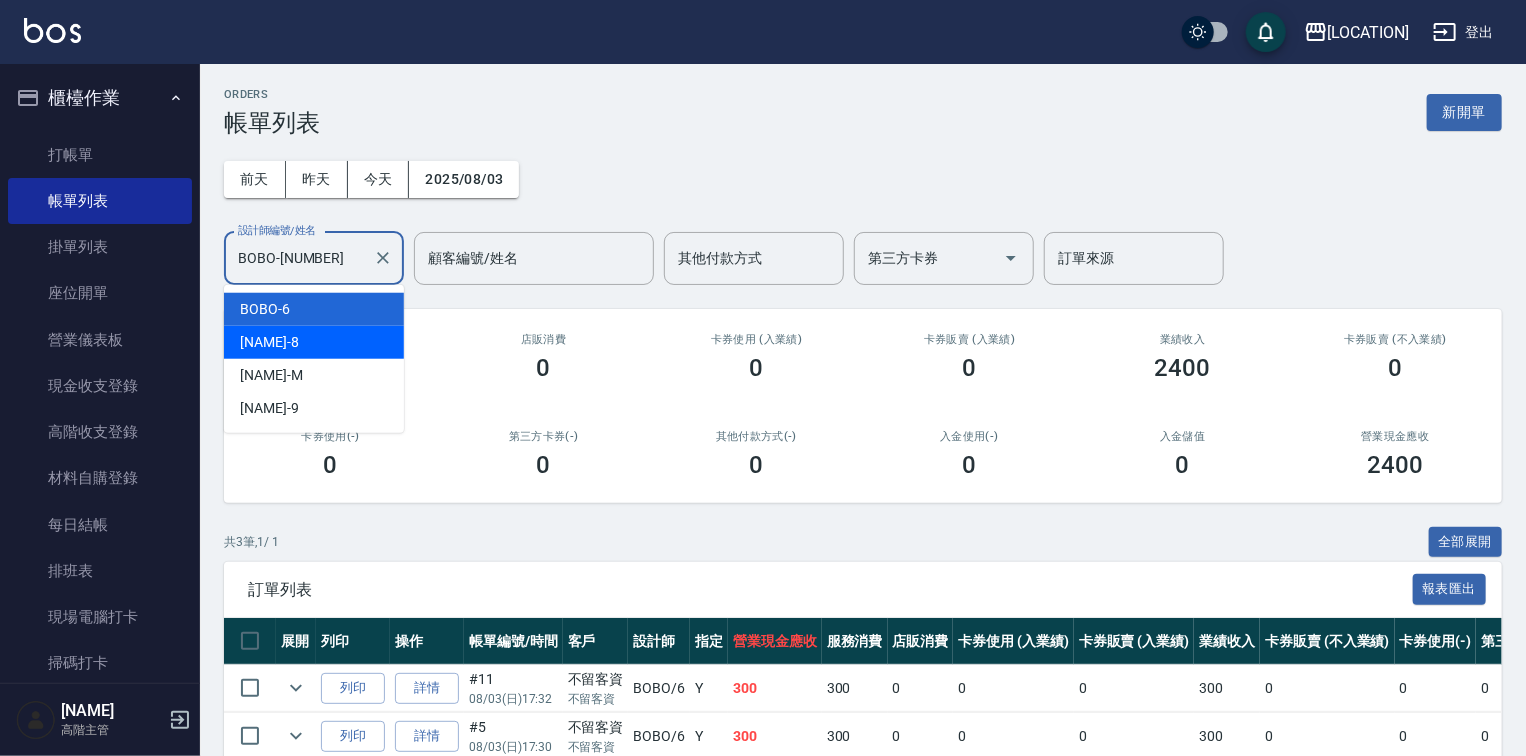 click on "[NAME] -[NUMBER]" at bounding box center [314, 342] 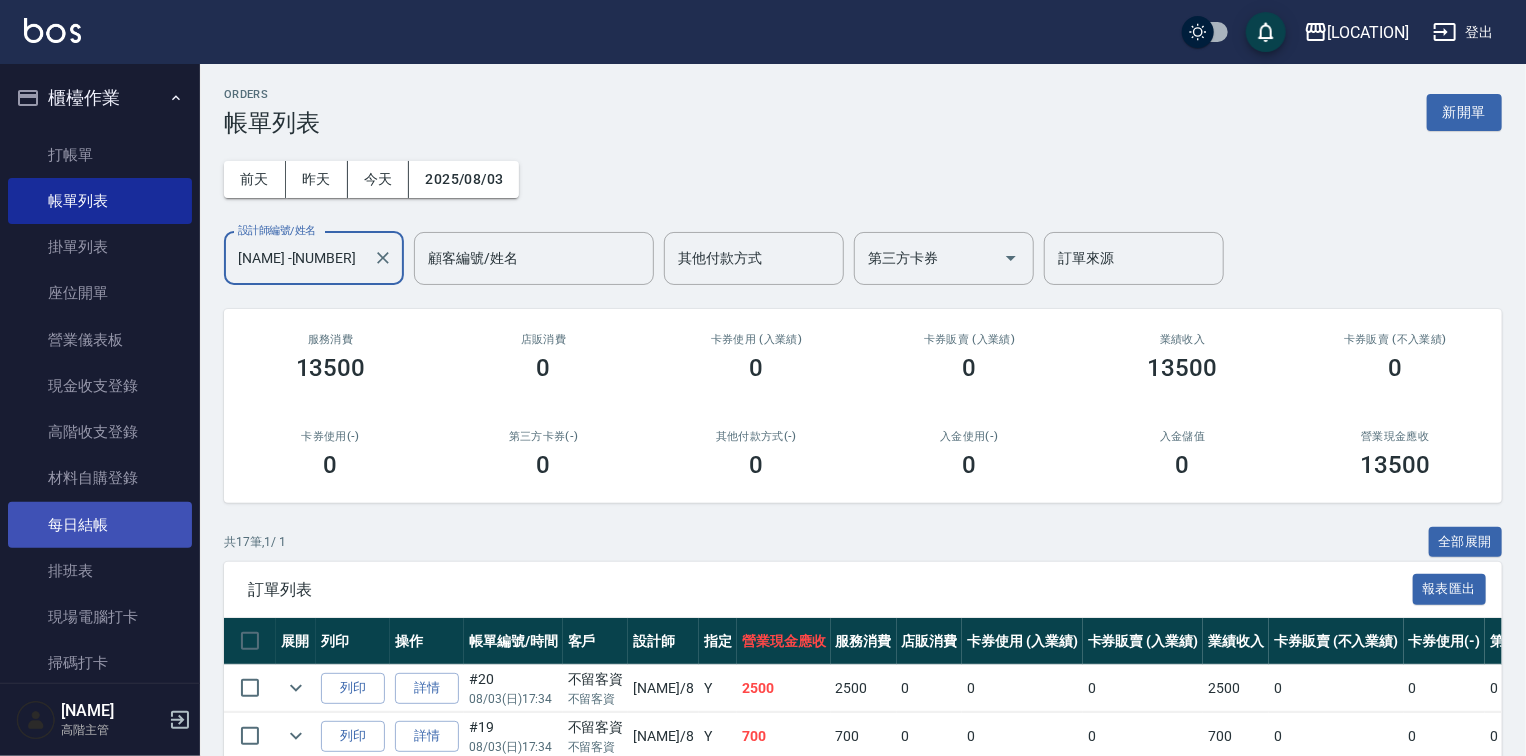 click on "每日結帳" at bounding box center (100, 525) 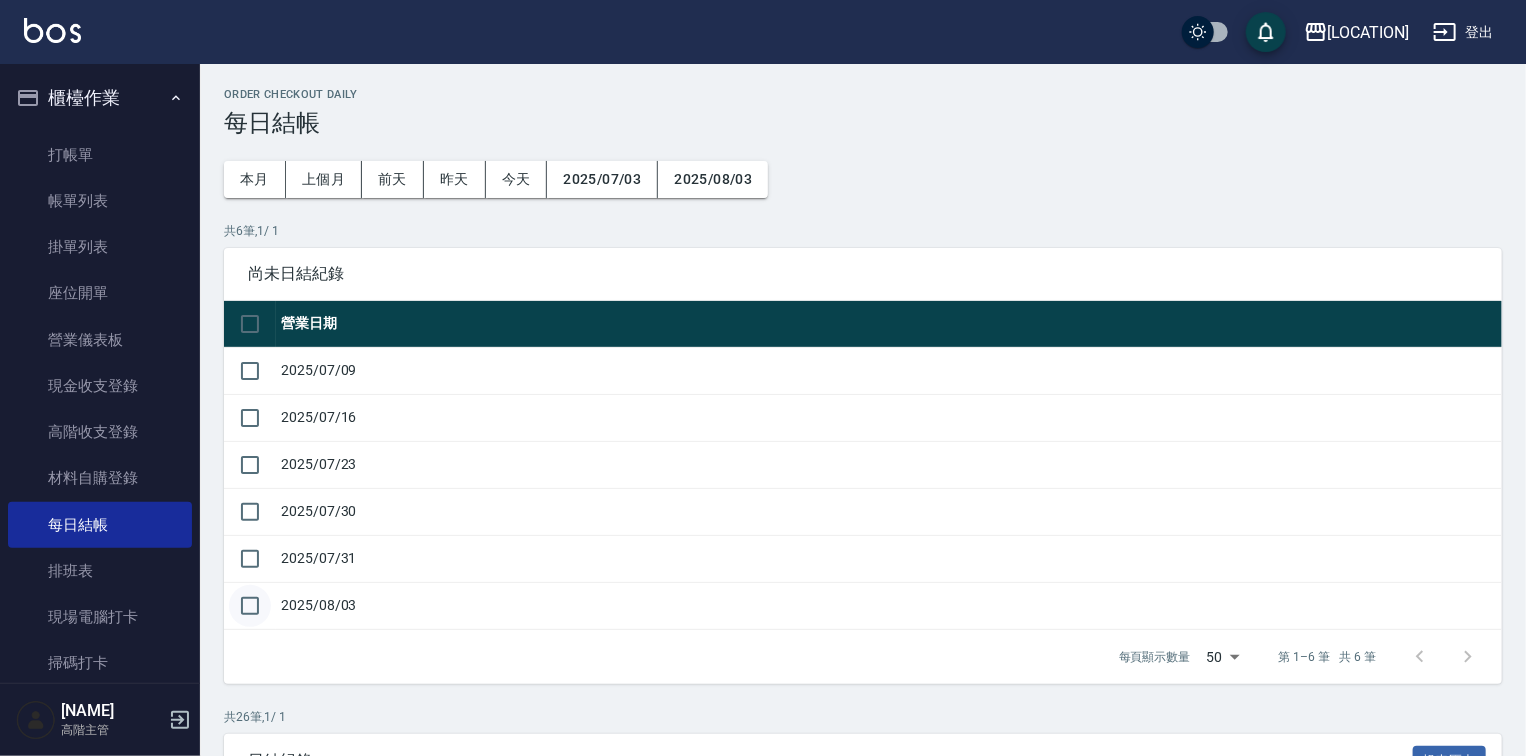 click at bounding box center (250, 606) 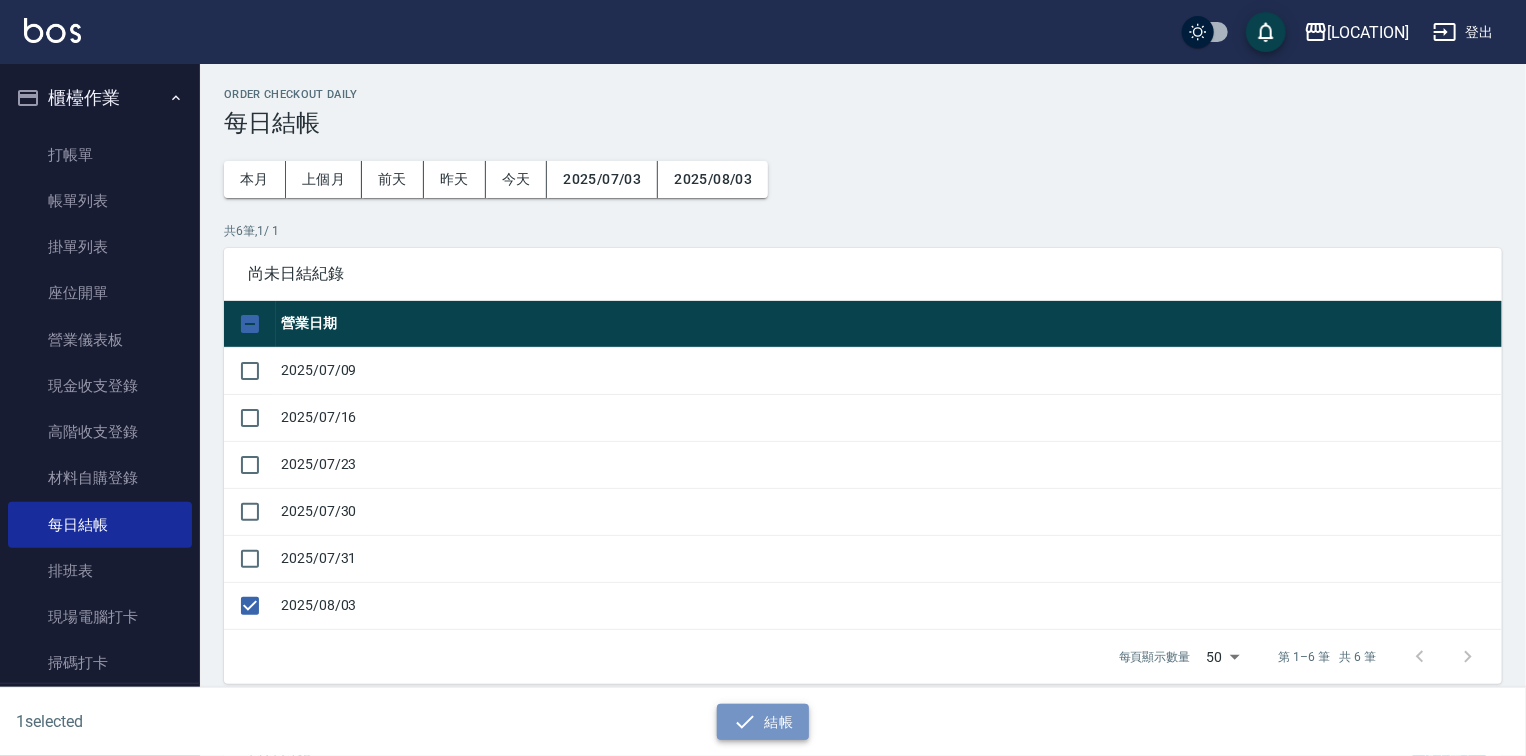 click on "結帳" at bounding box center [763, 722] 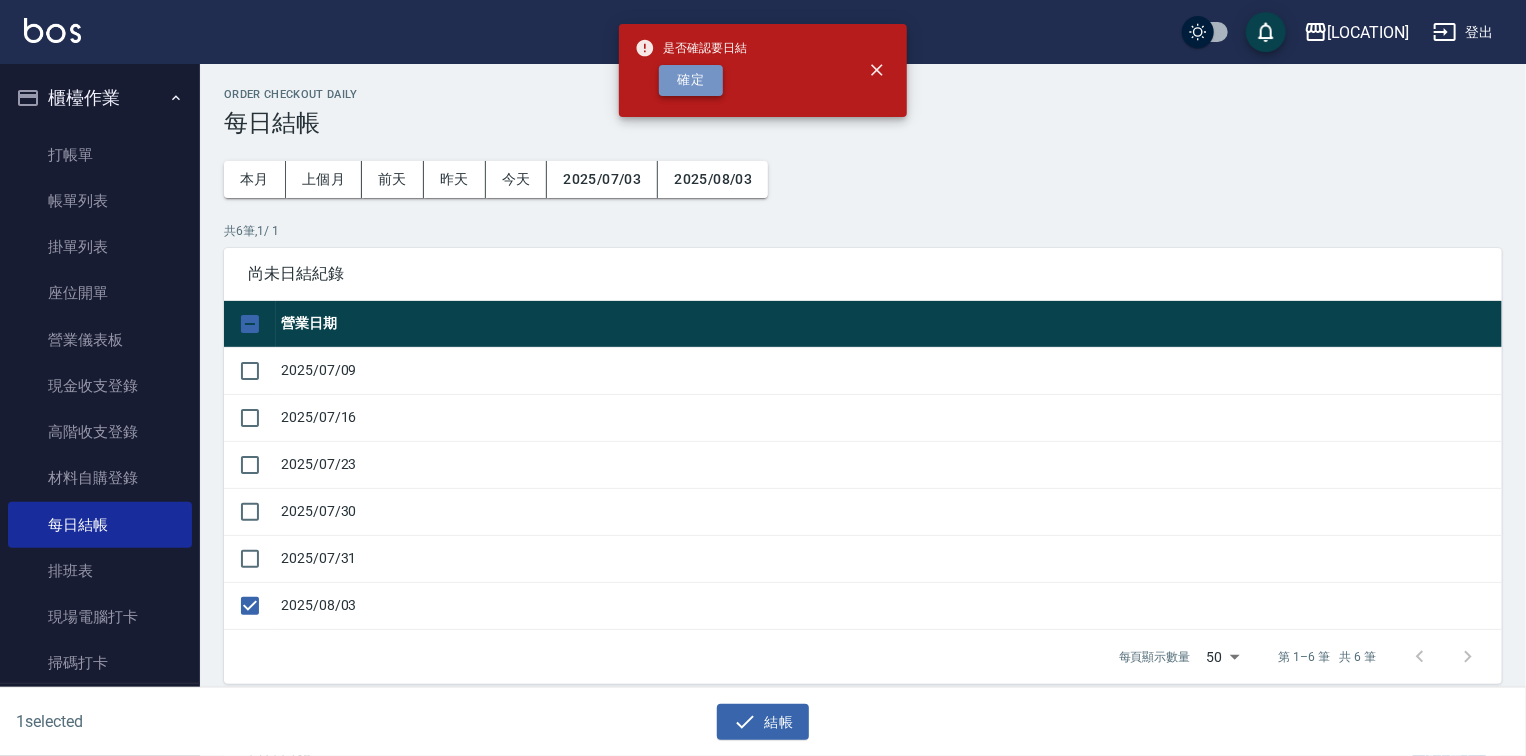 click on "確定" at bounding box center [691, 80] 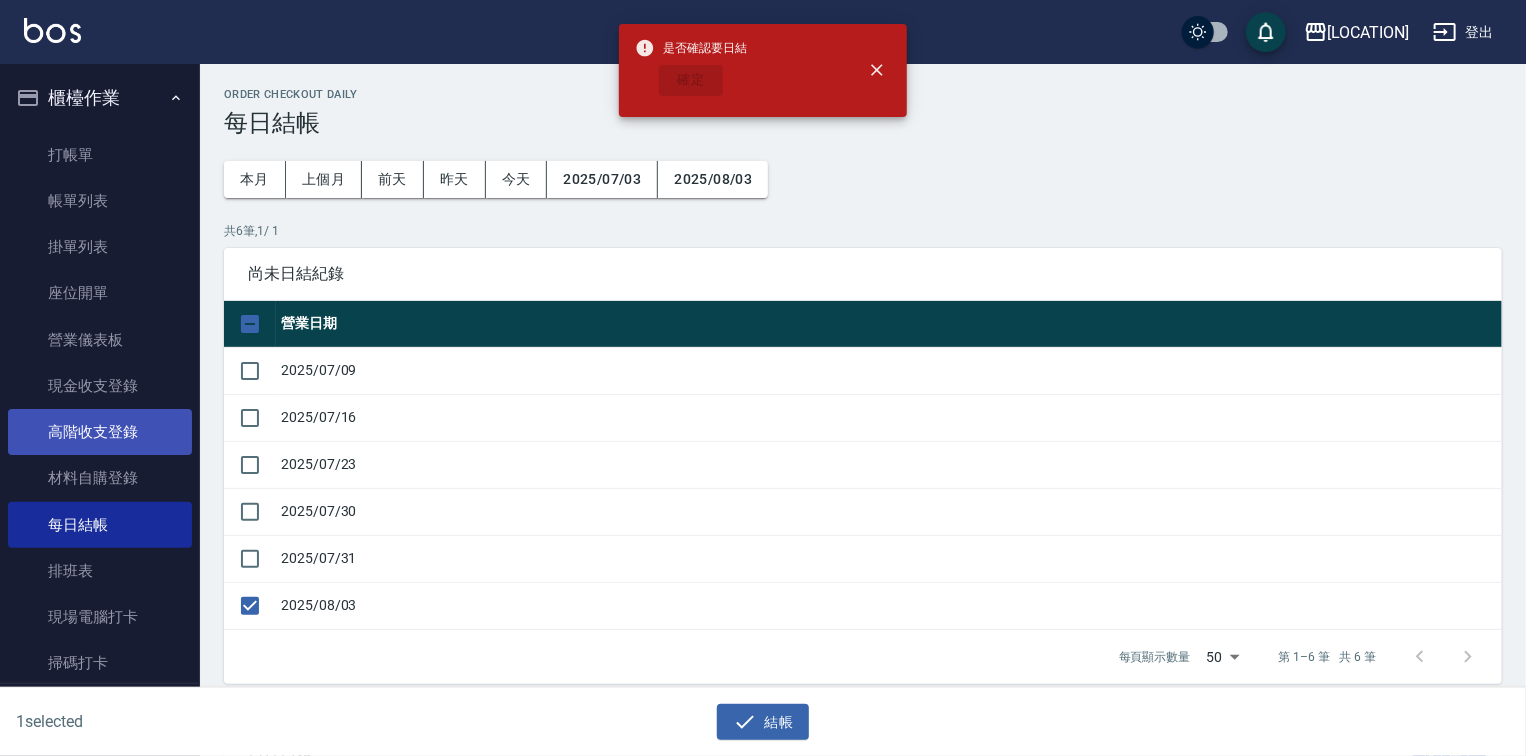 checkbox on "false" 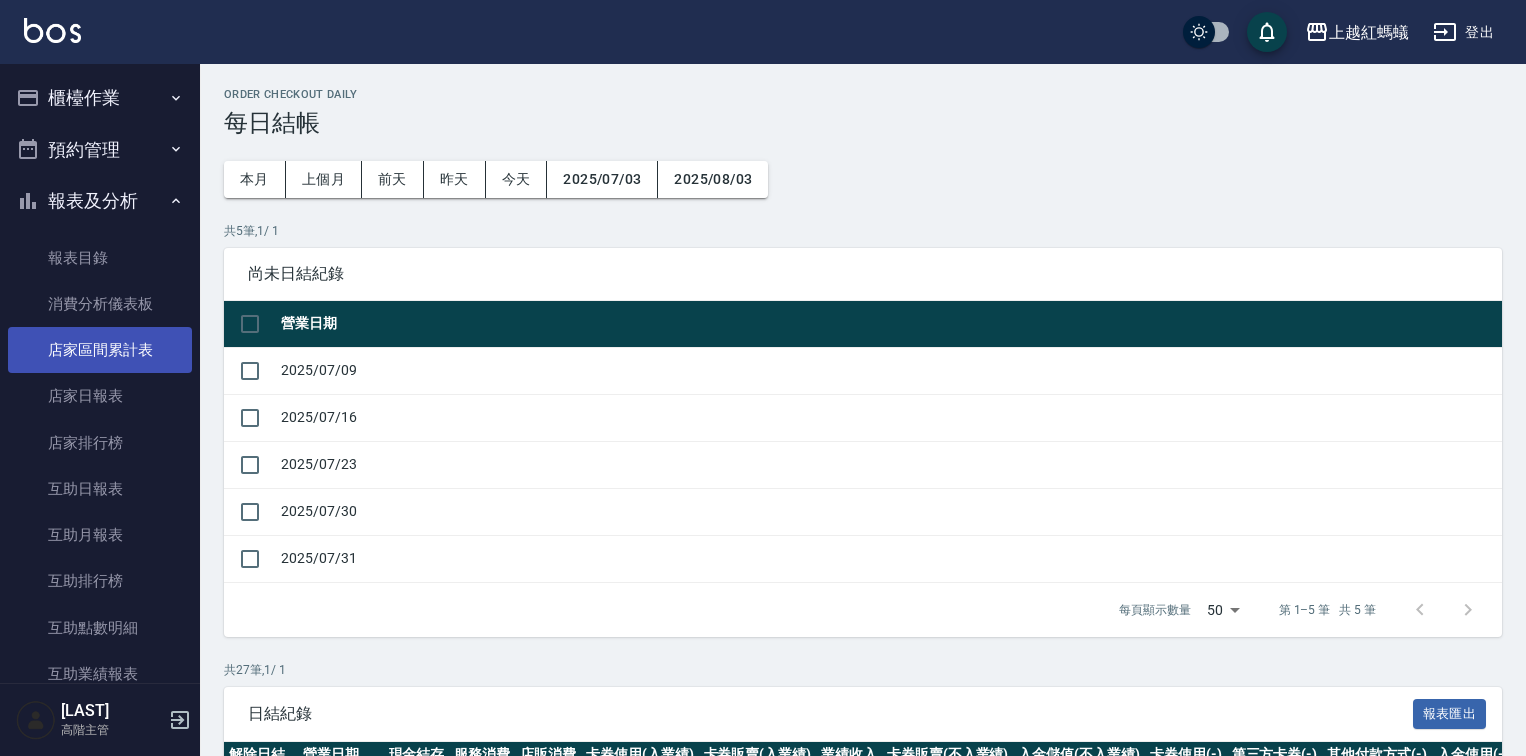 scroll, scrollTop: 0, scrollLeft: 0, axis: both 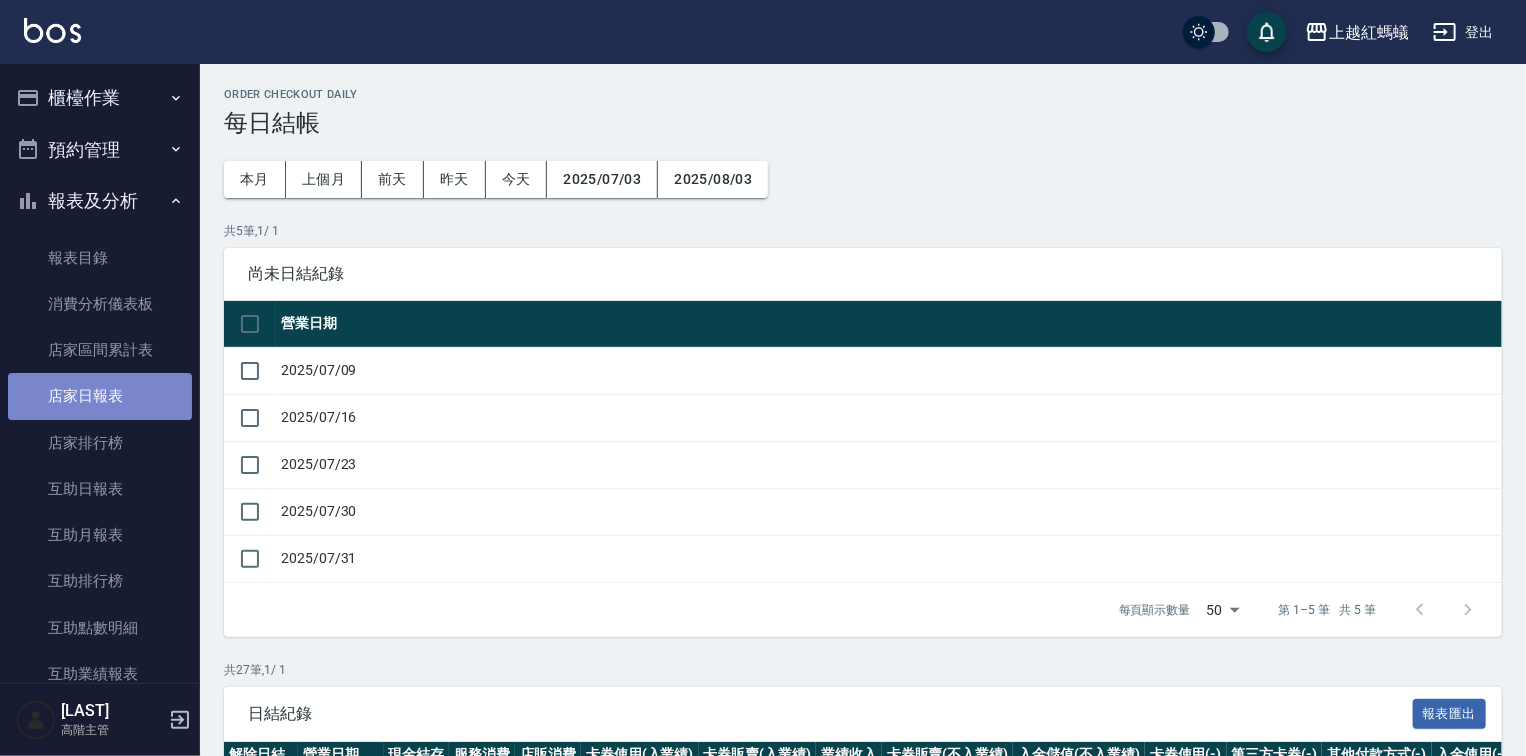click on "店家日報表" at bounding box center (100, 396) 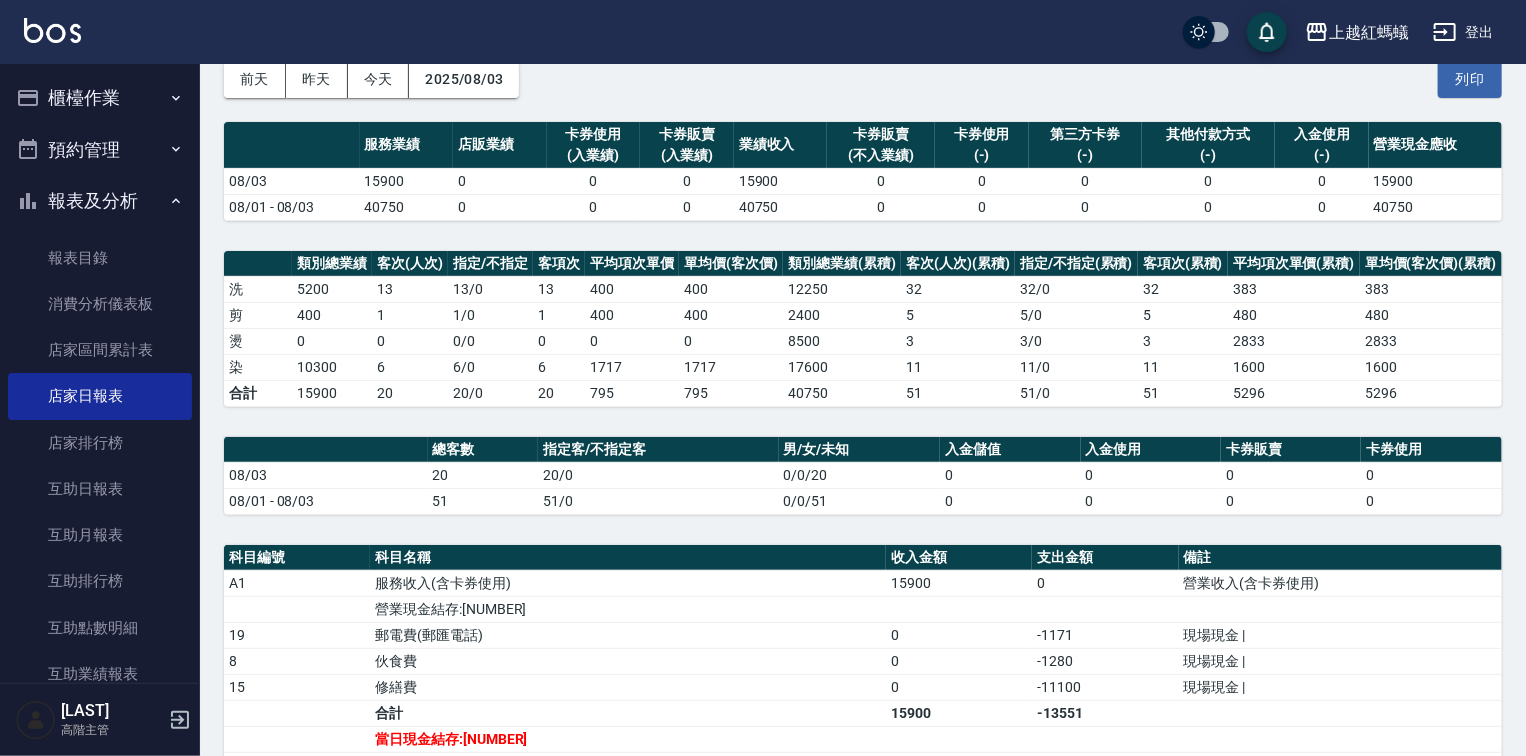 scroll, scrollTop: 352, scrollLeft: 0, axis: vertical 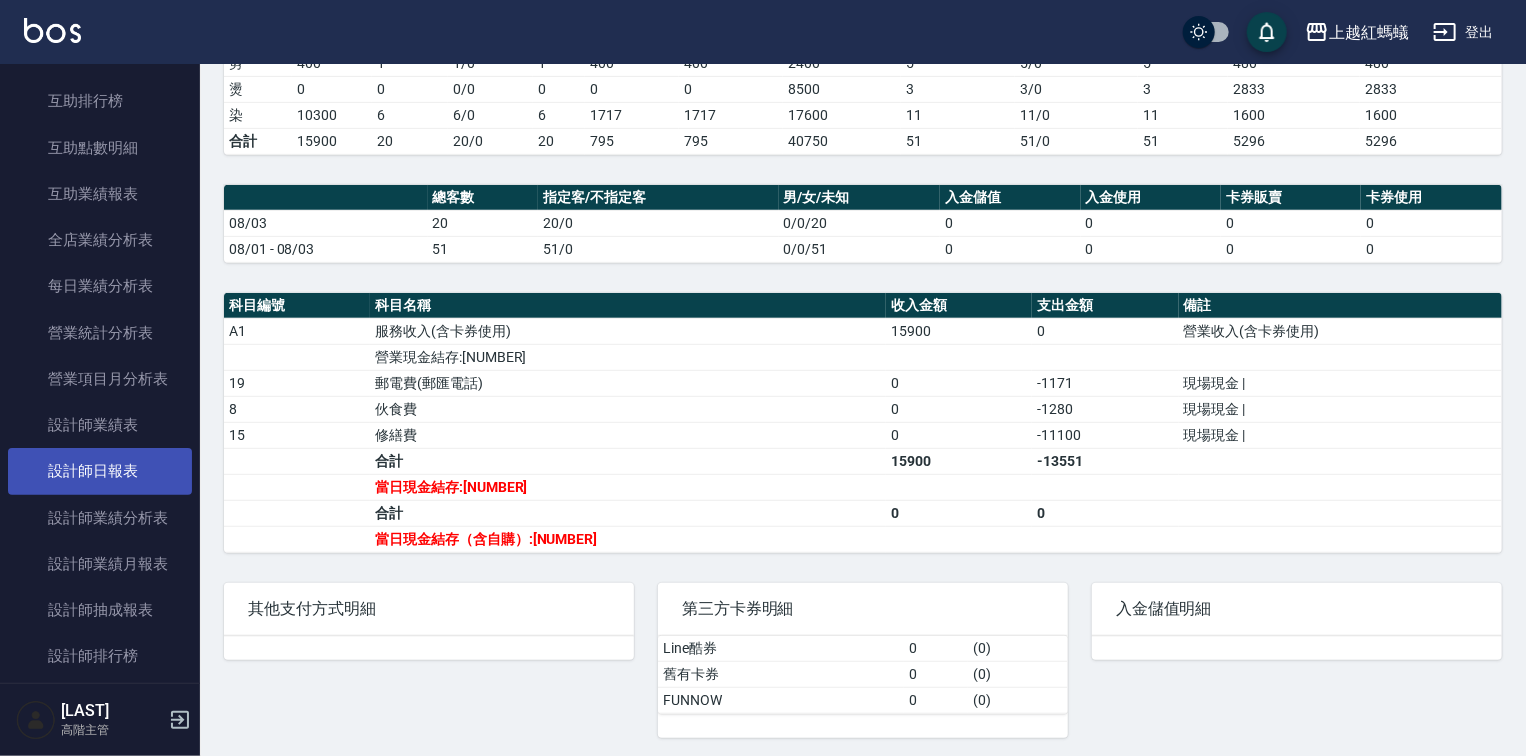 click on "設計師日報表" at bounding box center (100, 471) 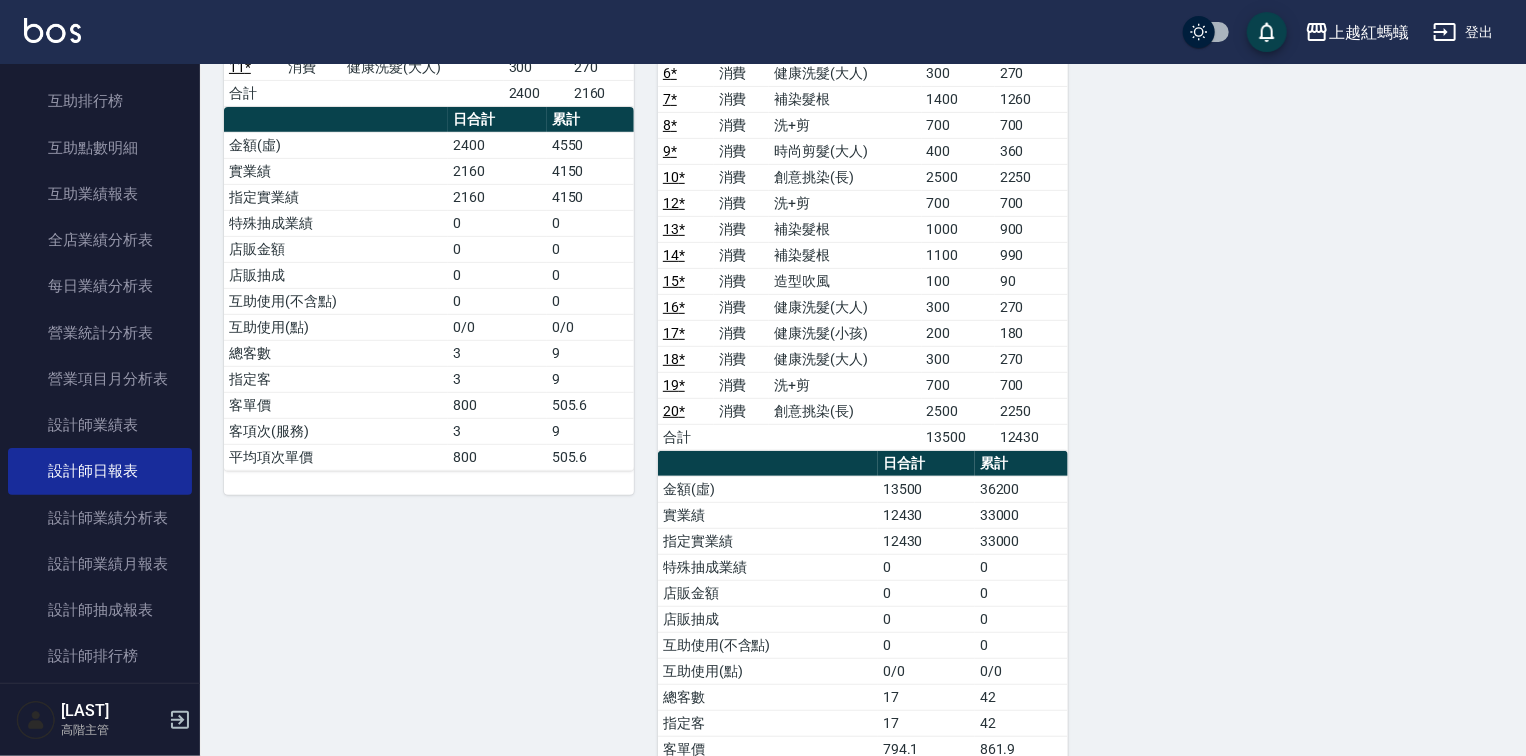 scroll, scrollTop: 320, scrollLeft: 0, axis: vertical 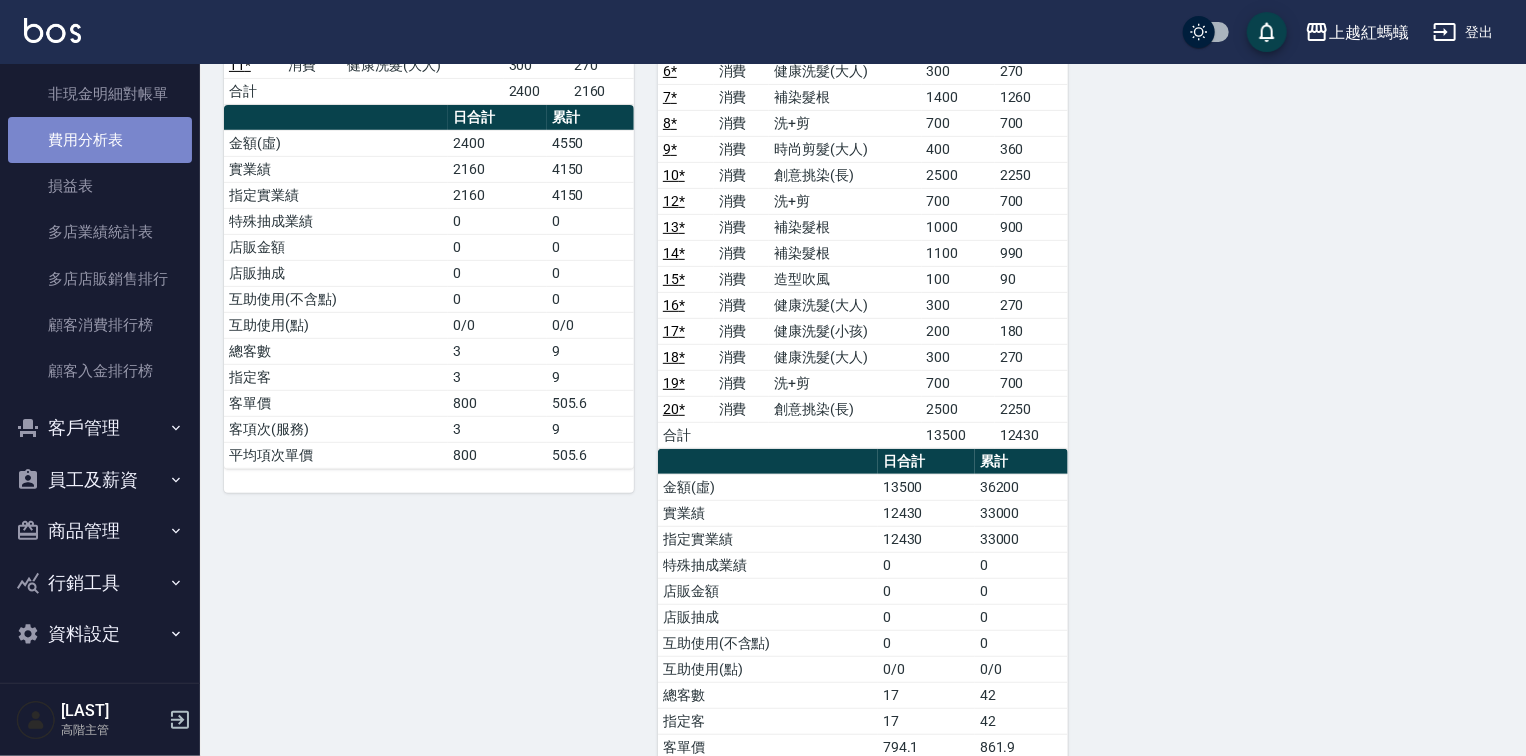 click on "費用分析表" at bounding box center (100, 140) 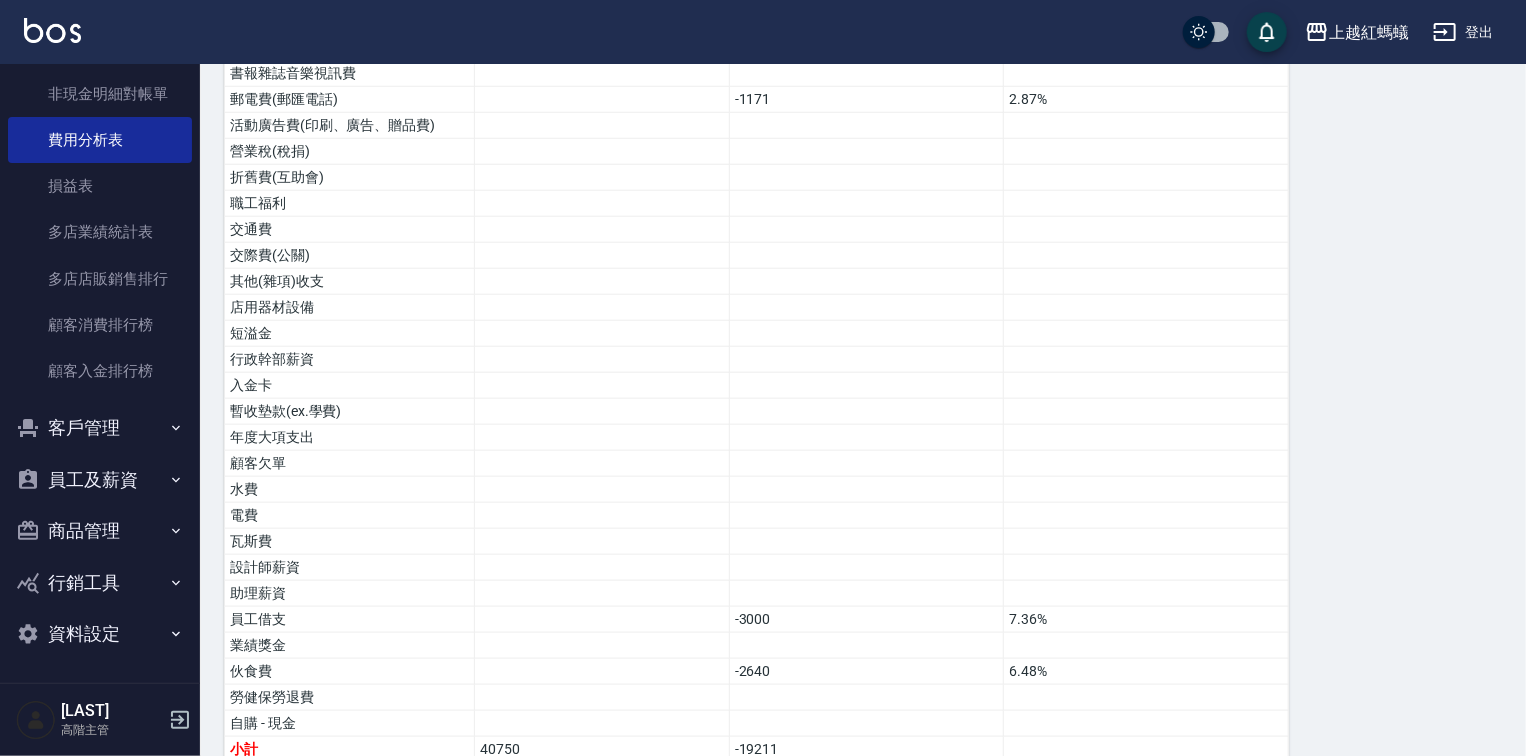 scroll, scrollTop: 970, scrollLeft: 0, axis: vertical 